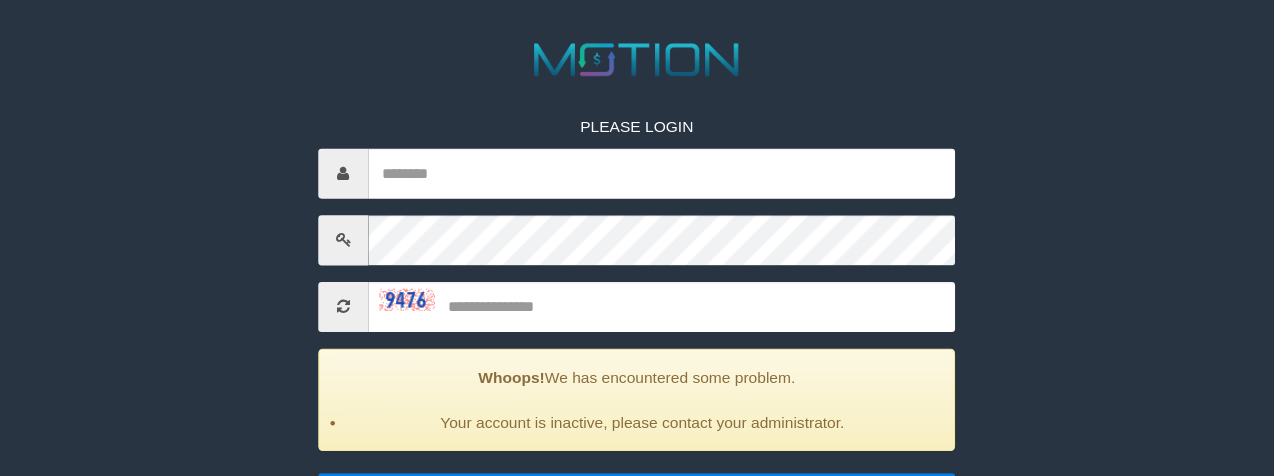 scroll, scrollTop: 200, scrollLeft: 0, axis: vertical 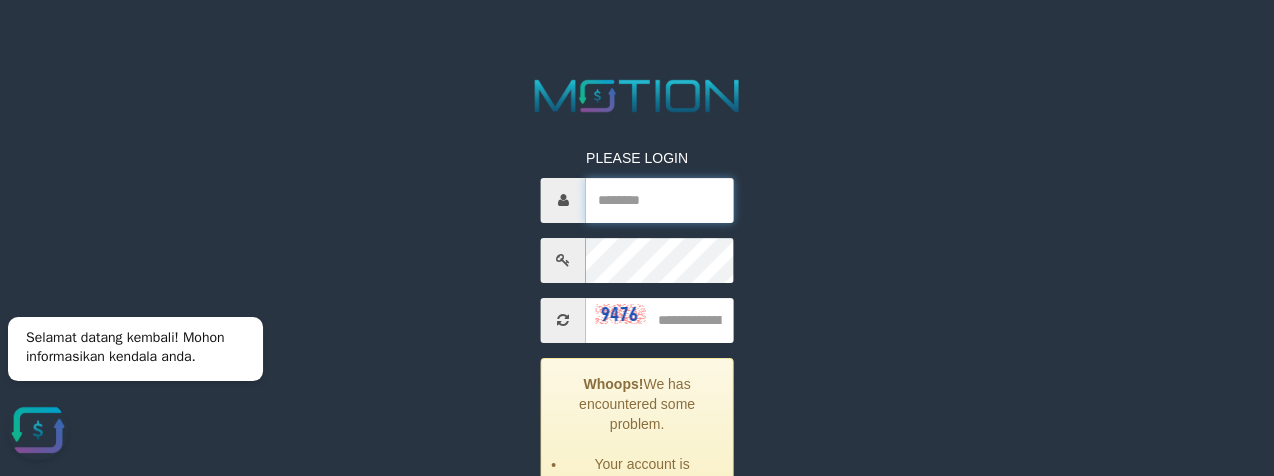 click at bounding box center [659, 200] 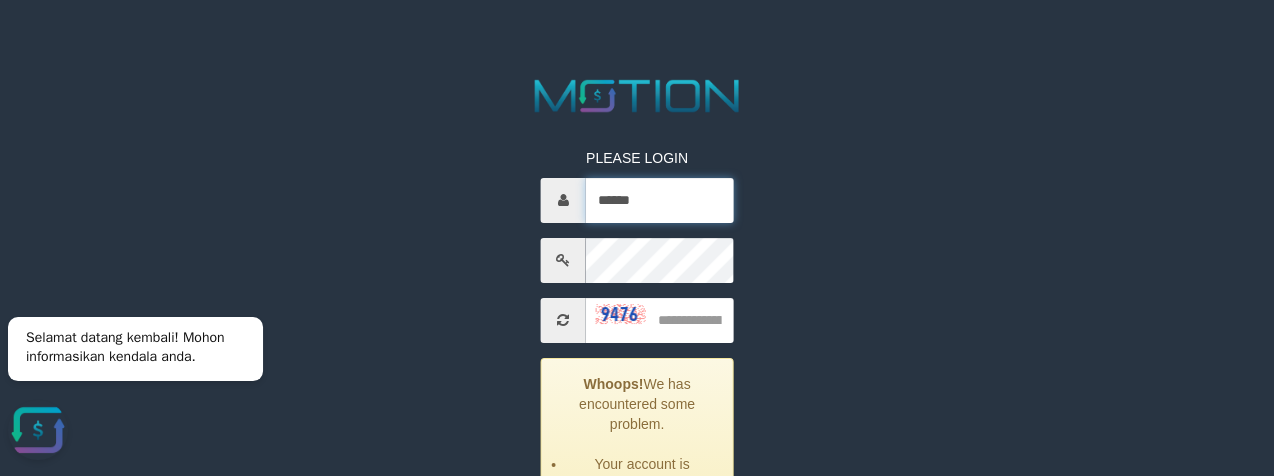 type on "******" 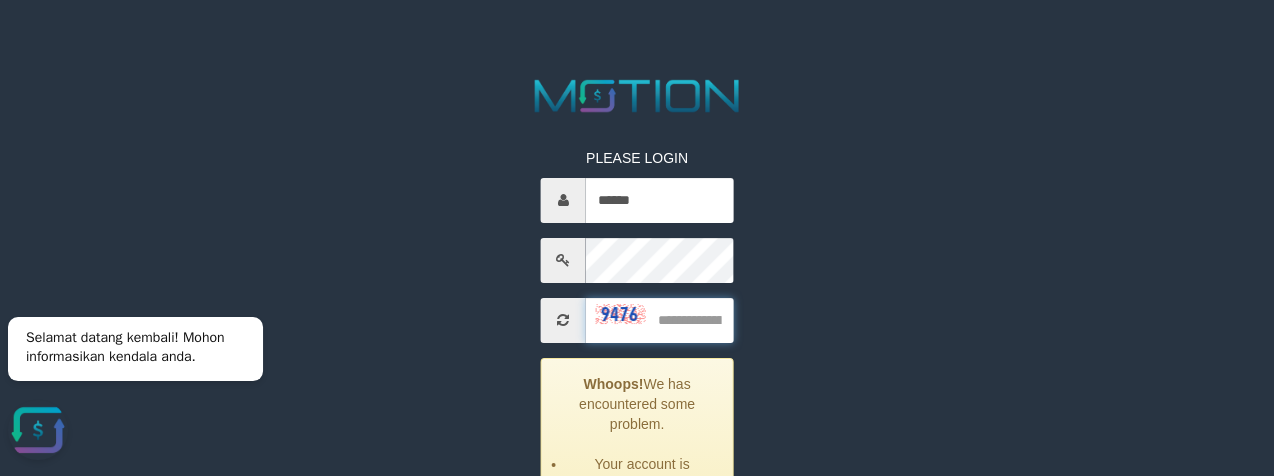 click at bounding box center [659, 320] 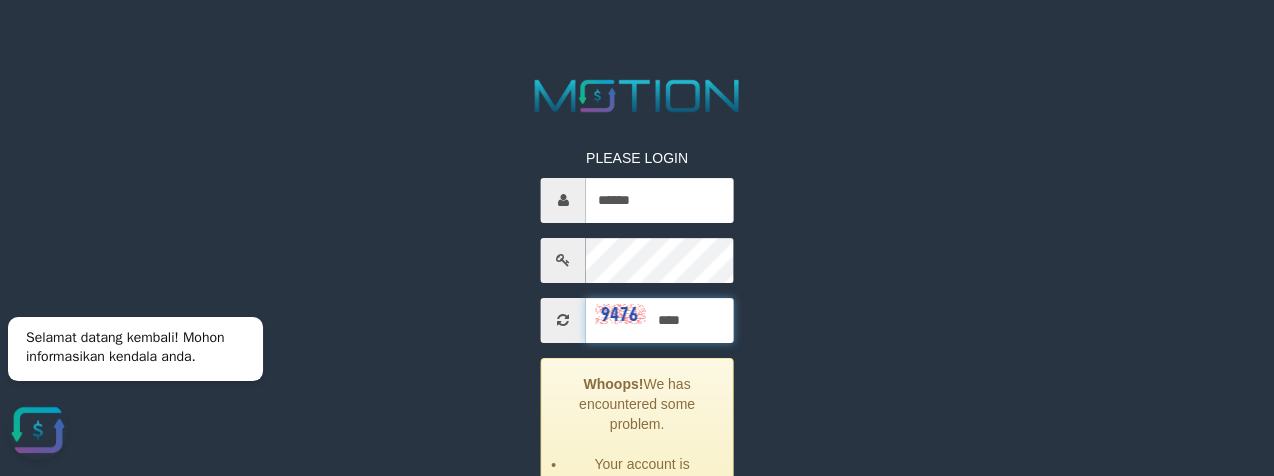 type on "****" 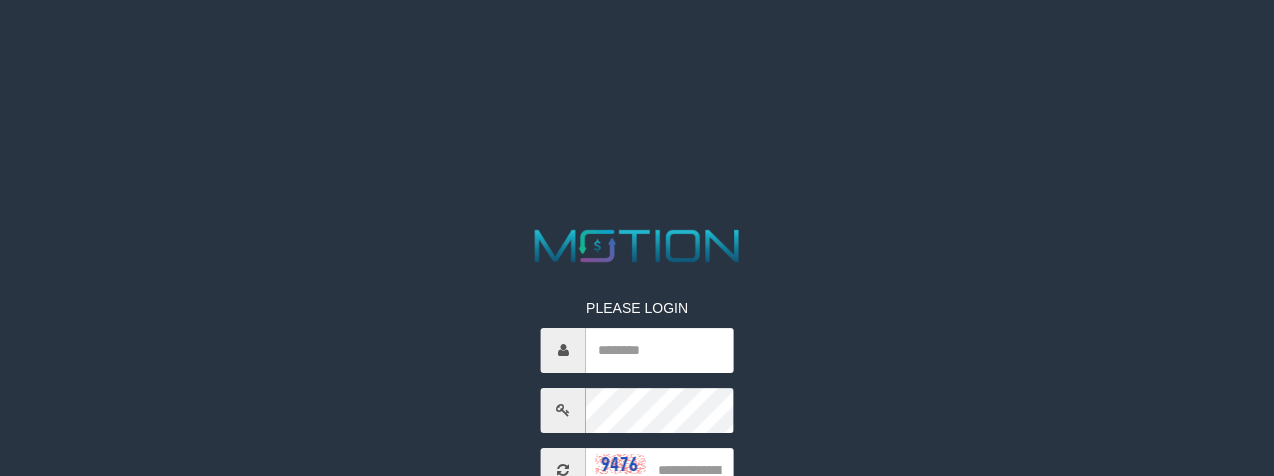 scroll, scrollTop: 105, scrollLeft: 0, axis: vertical 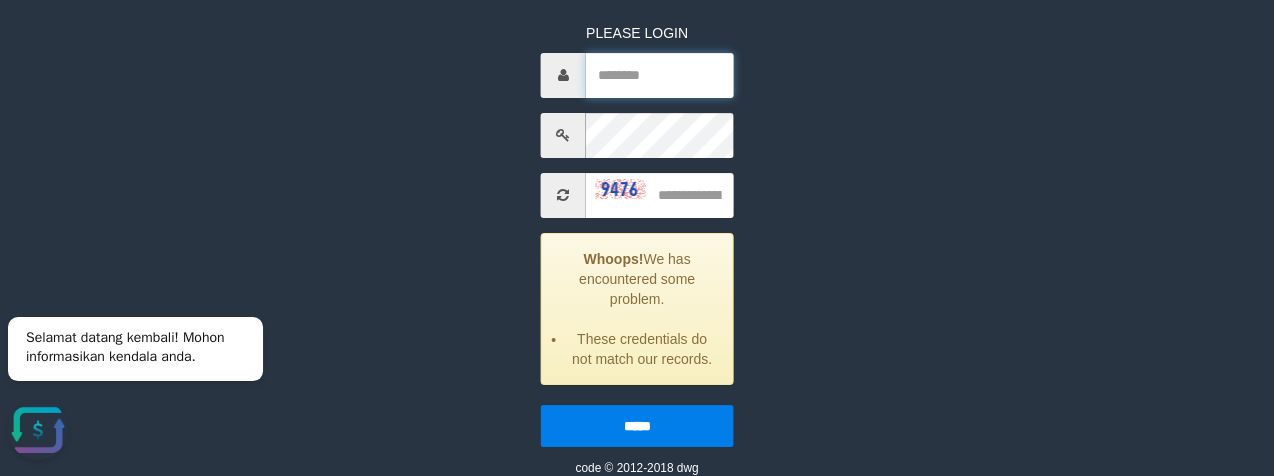 click at bounding box center [659, 75] 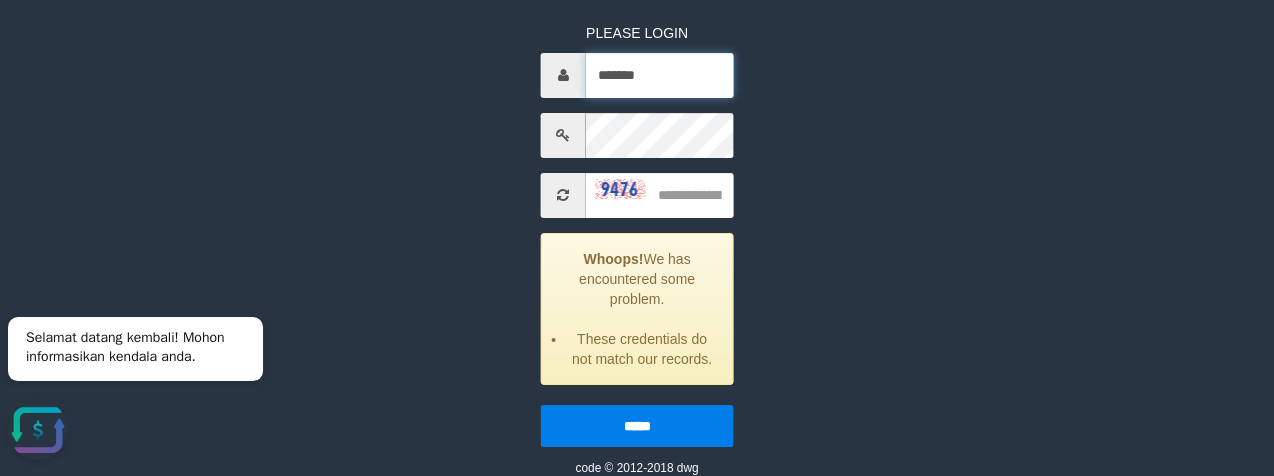 type on "*******" 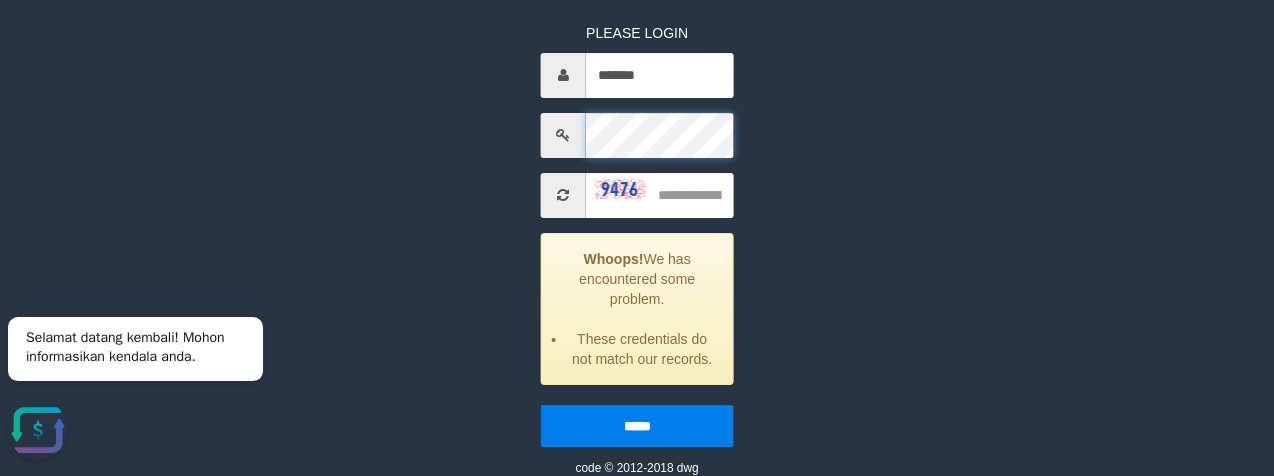 click on "*****" at bounding box center [637, 426] 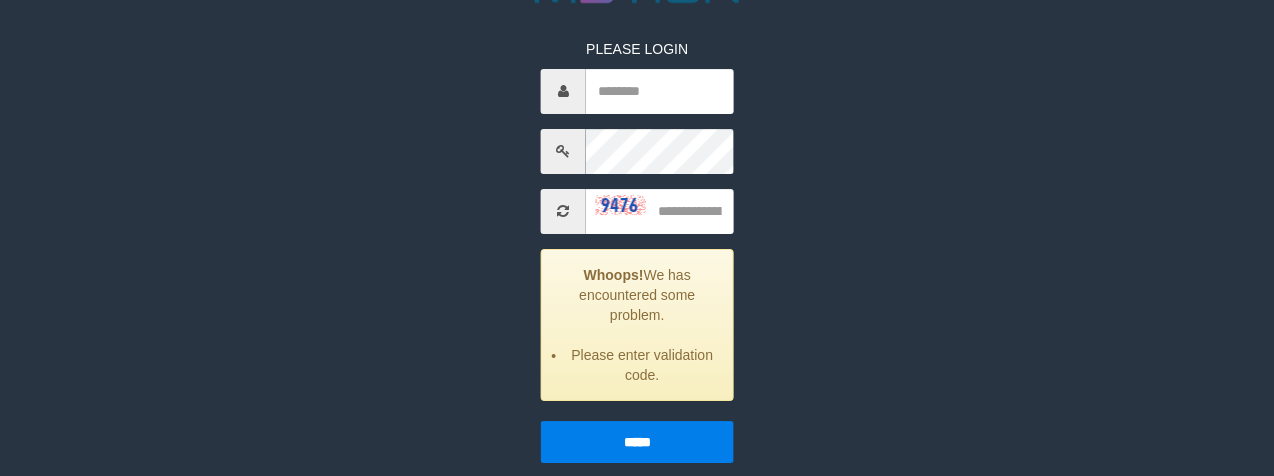 scroll, scrollTop: 315, scrollLeft: 0, axis: vertical 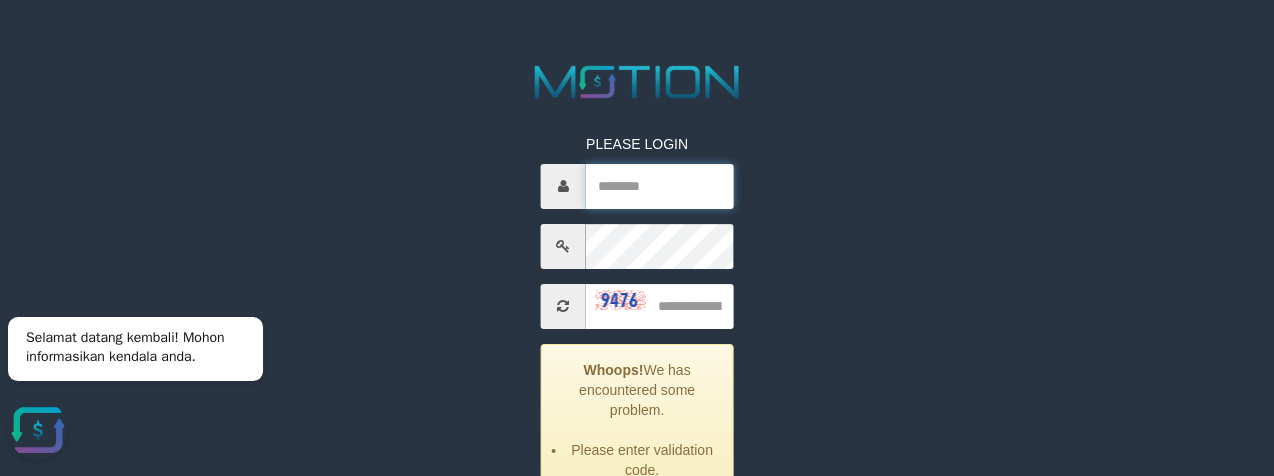 click at bounding box center (659, 186) 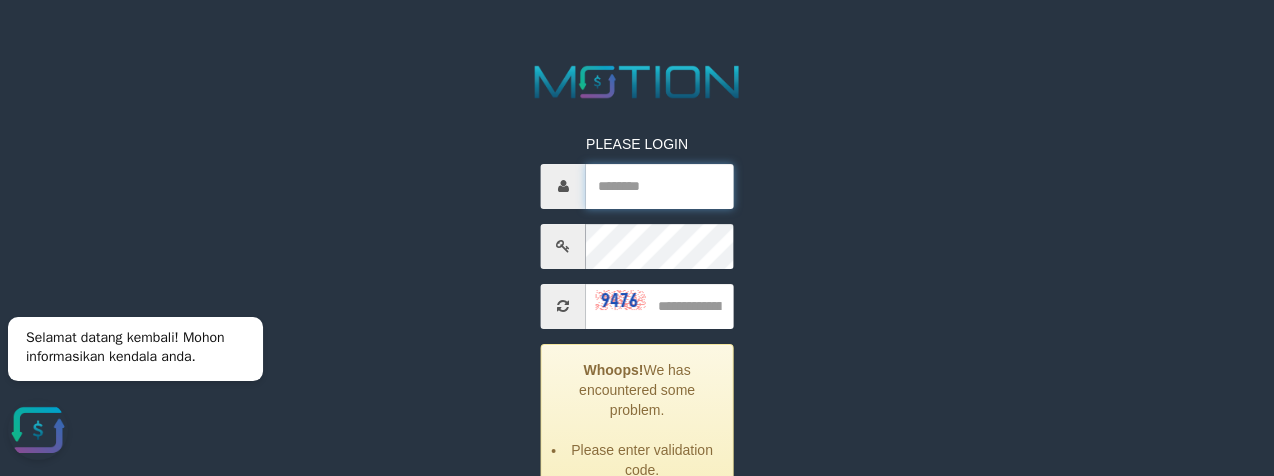 type on "*******" 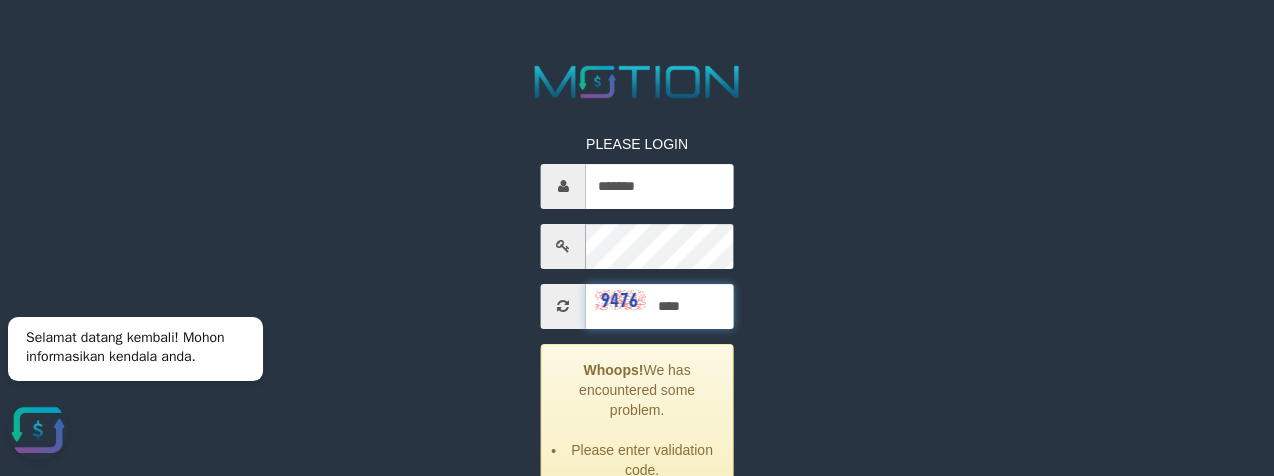 type on "****" 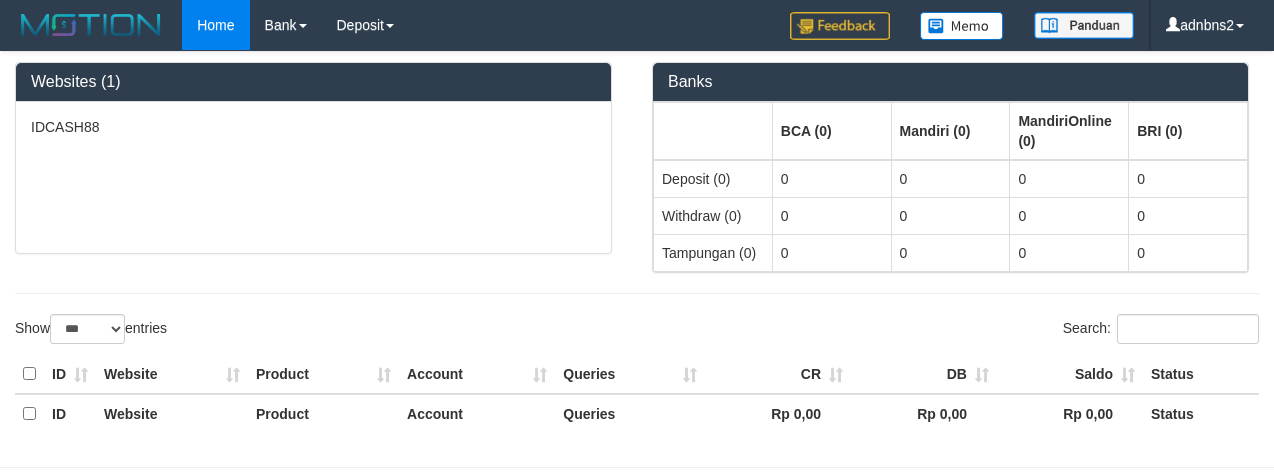 select on "***" 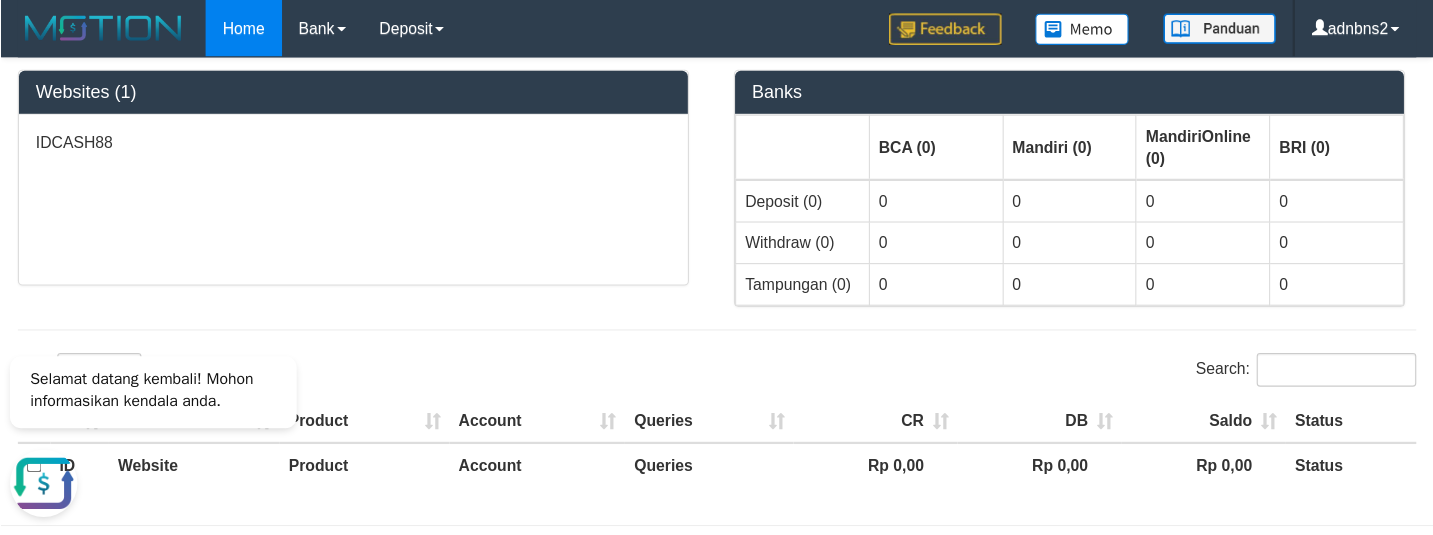 scroll, scrollTop: 0, scrollLeft: 0, axis: both 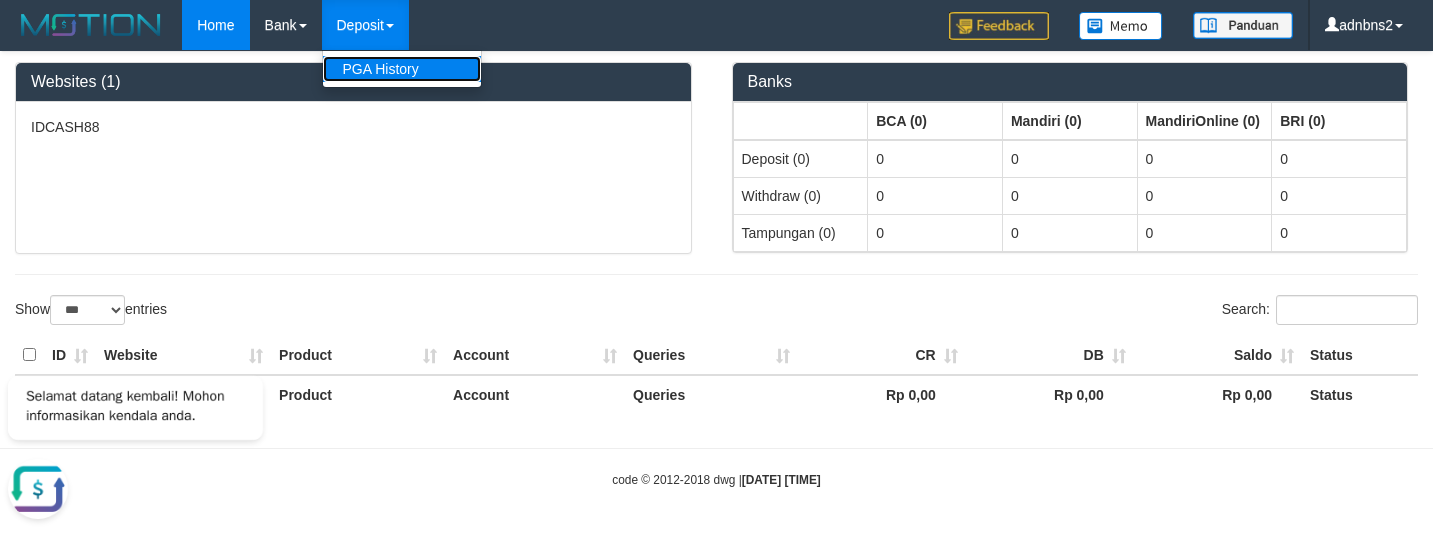 click on "PGA History" at bounding box center (402, 69) 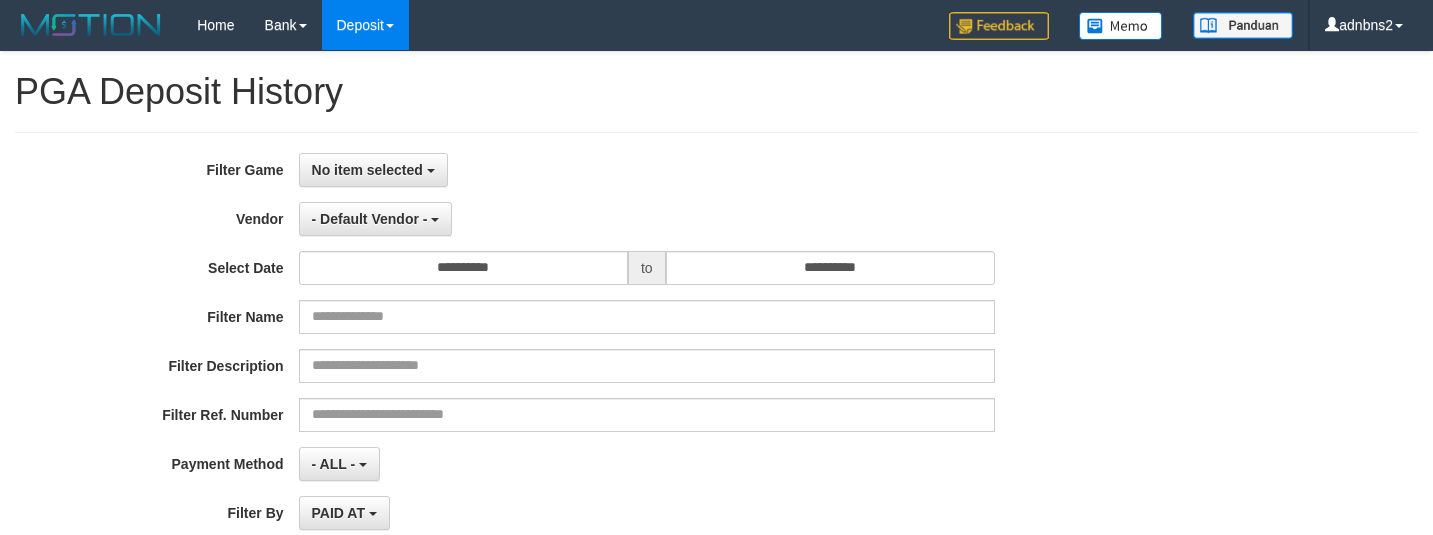 select 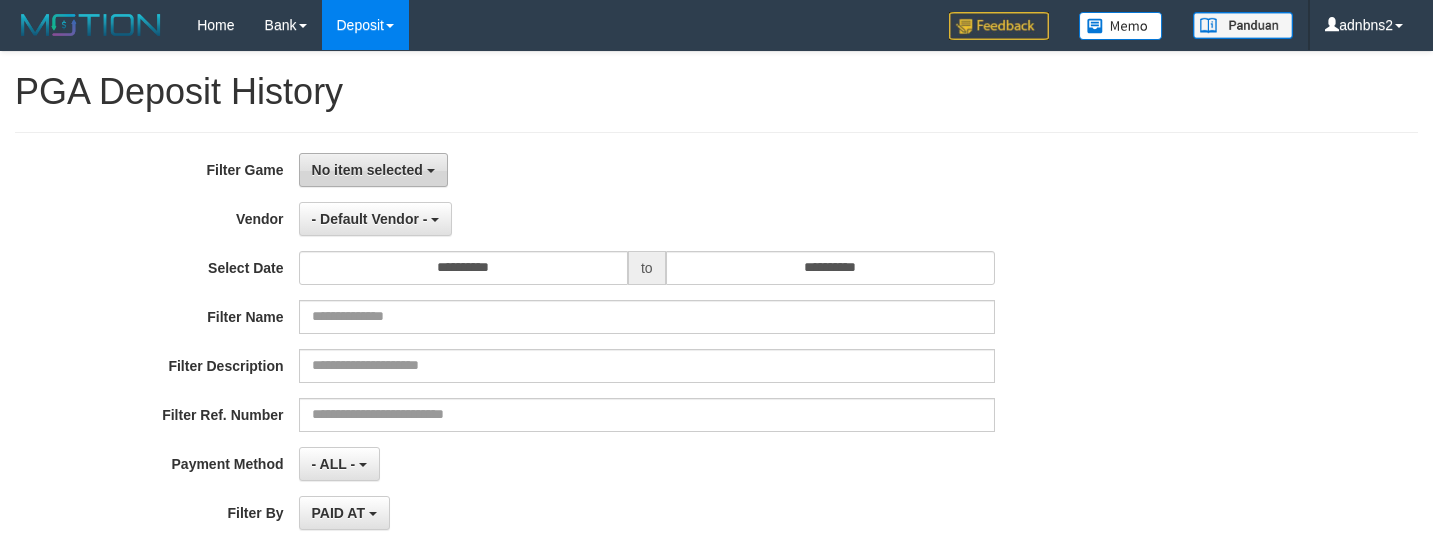 click on "No item selected" at bounding box center (367, 170) 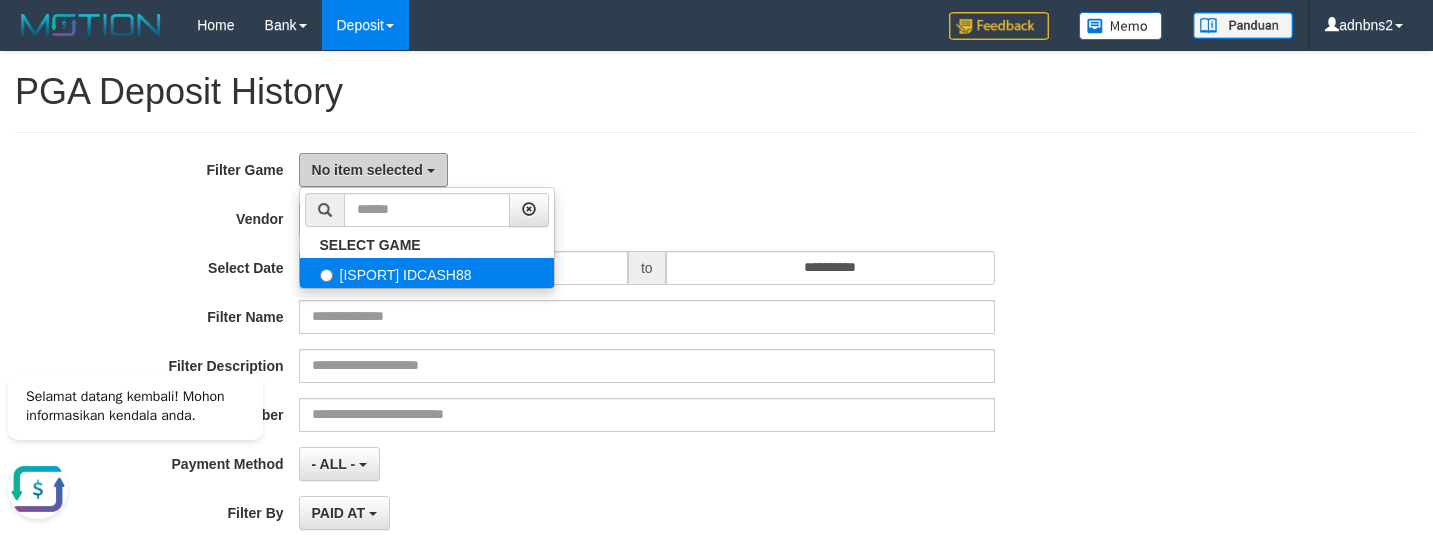 scroll, scrollTop: 0, scrollLeft: 0, axis: both 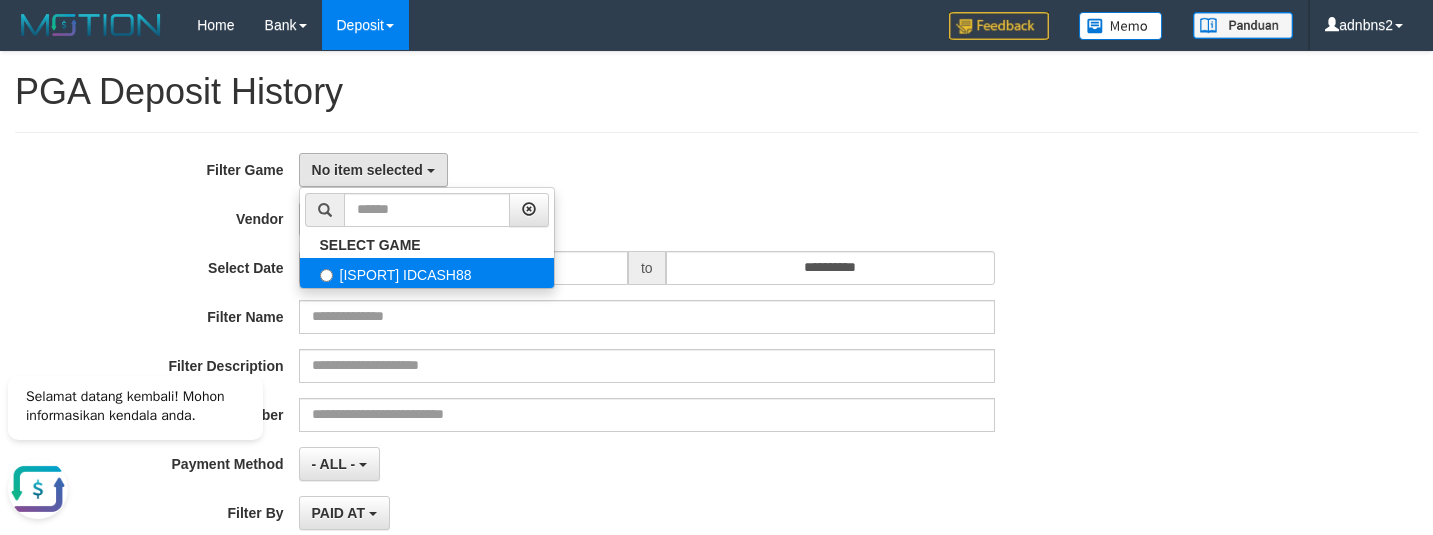 select on "***" 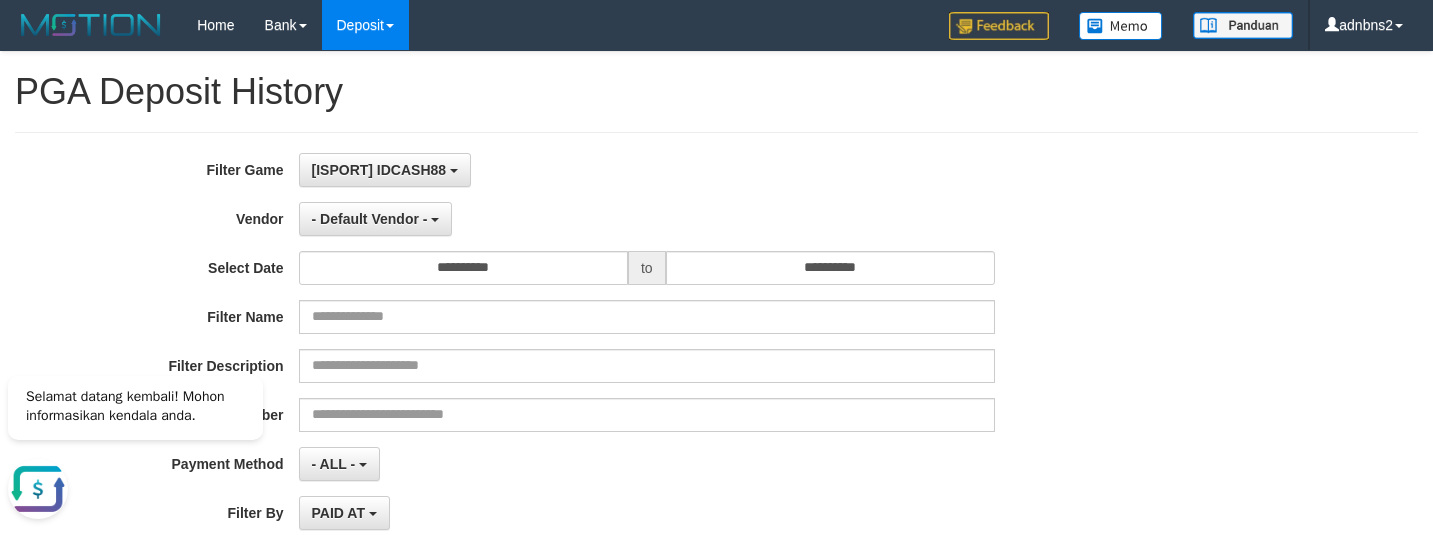 scroll, scrollTop: 18, scrollLeft: 0, axis: vertical 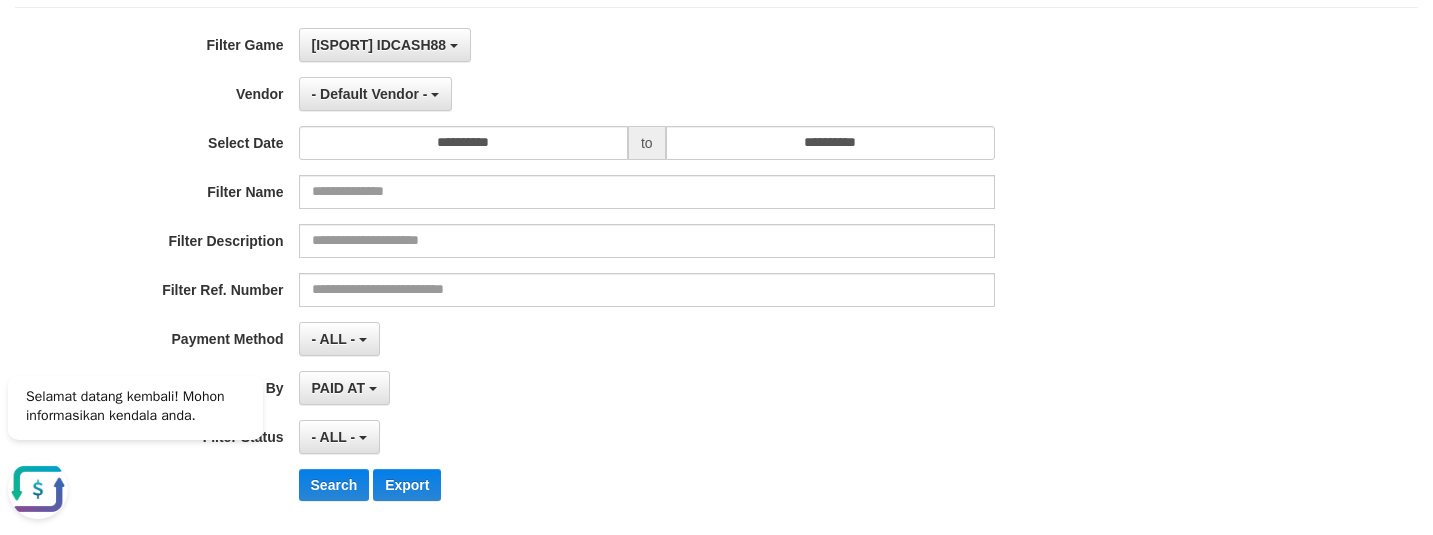 click on "**********" at bounding box center (597, 272) 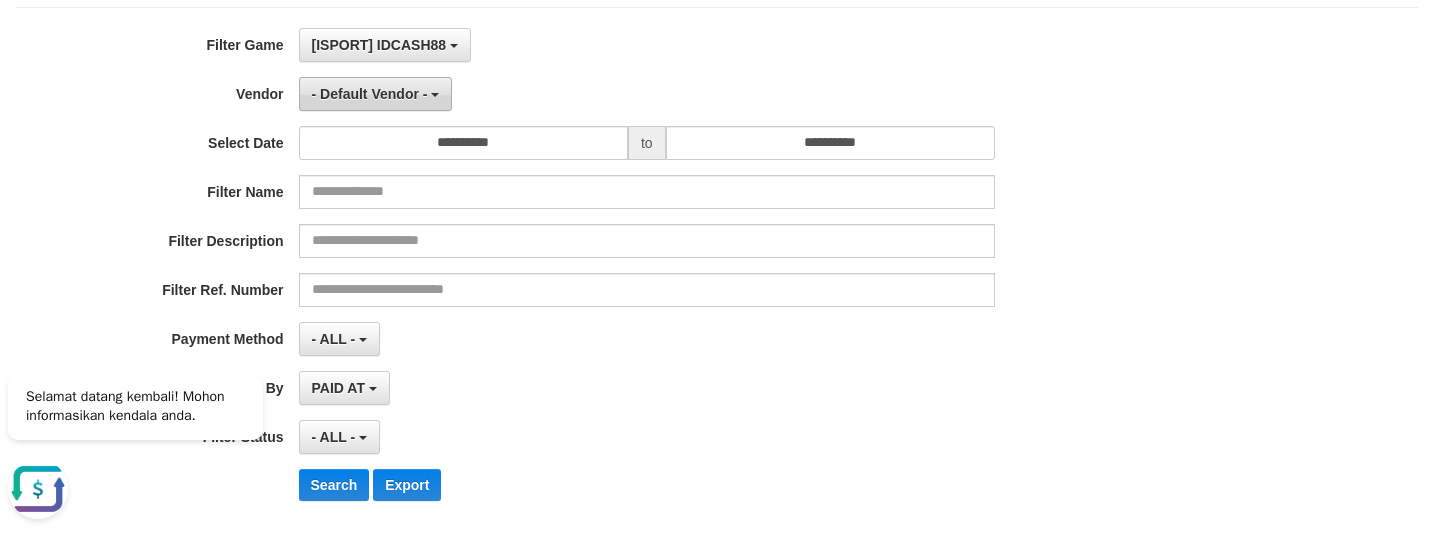 click on "- Default Vendor -" at bounding box center (376, 94) 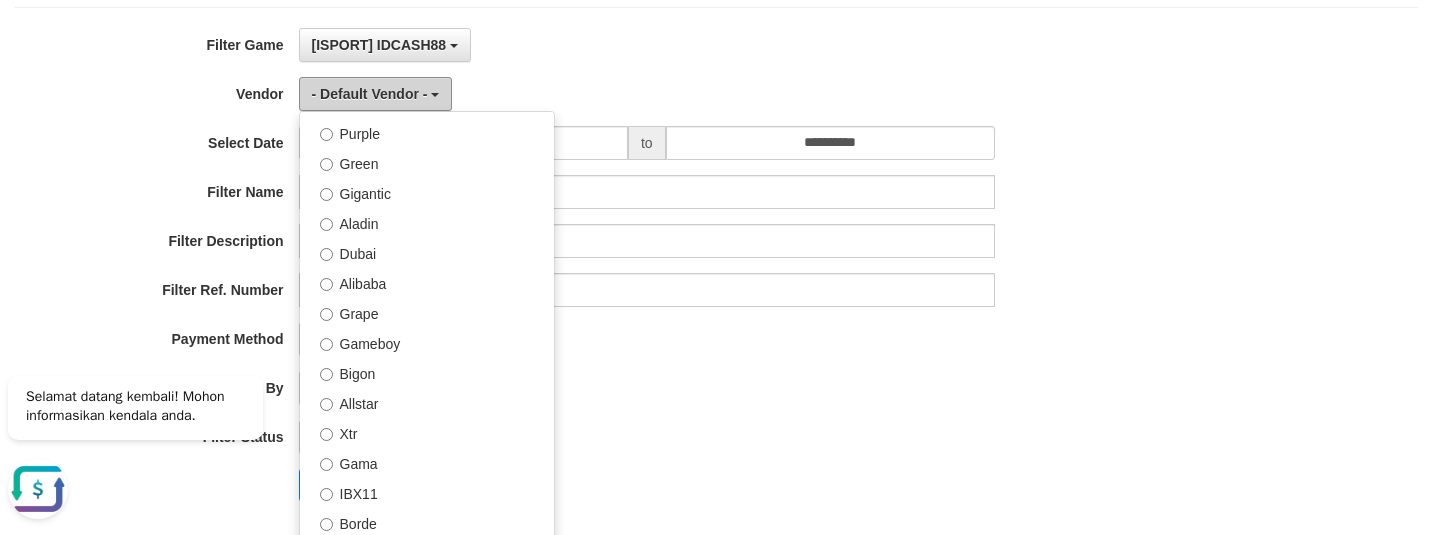 scroll, scrollTop: 250, scrollLeft: 0, axis: vertical 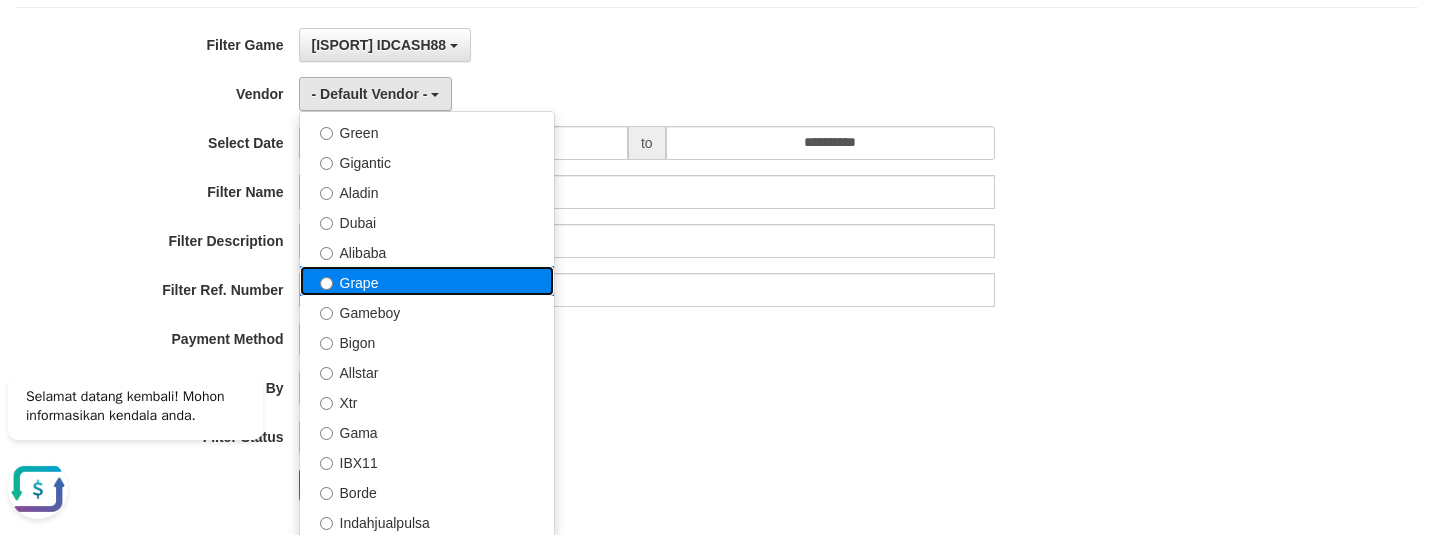 click on "Grape" at bounding box center (427, 281) 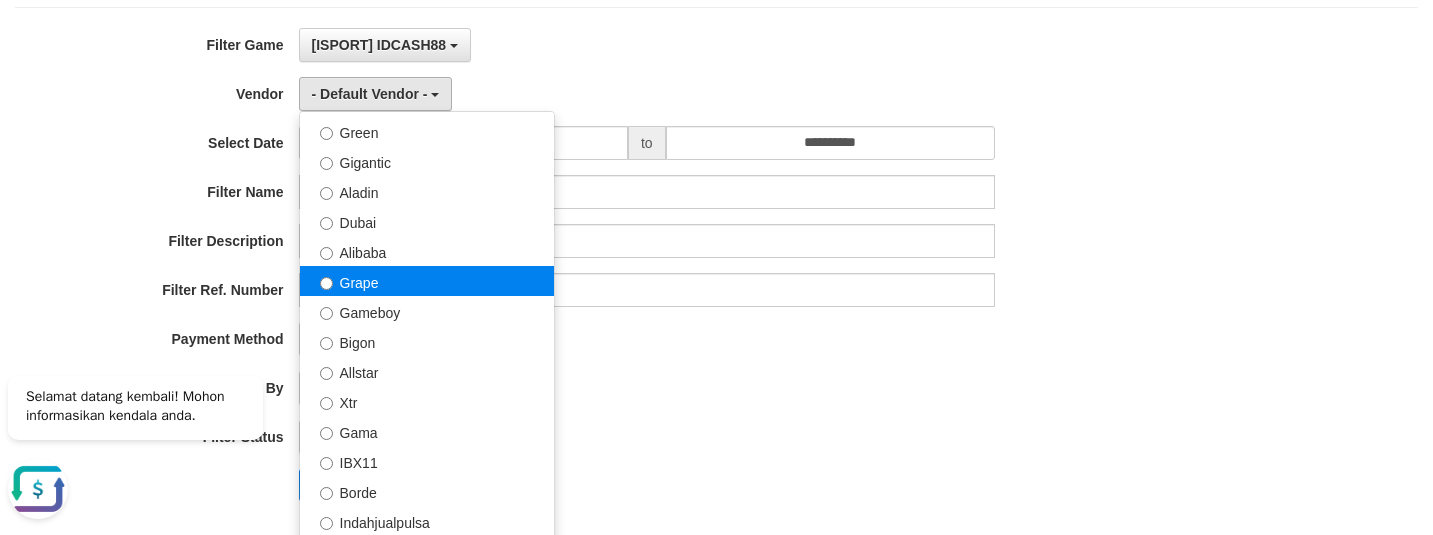 select on "**********" 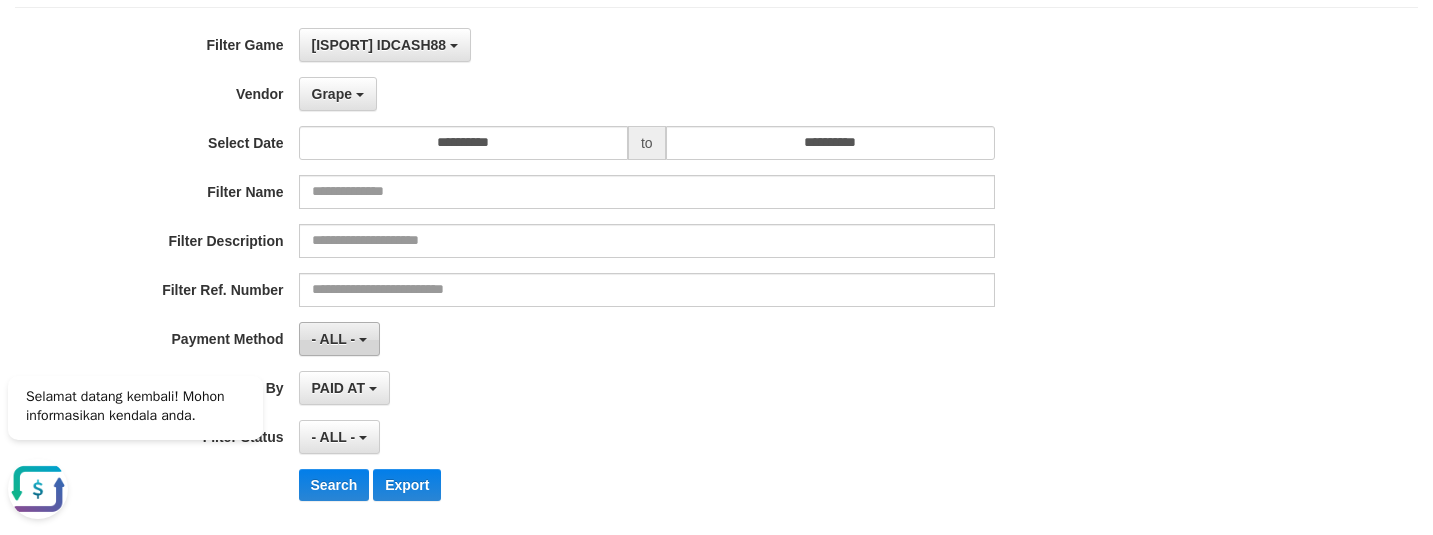 click on "- ALL -" at bounding box center (339, 339) 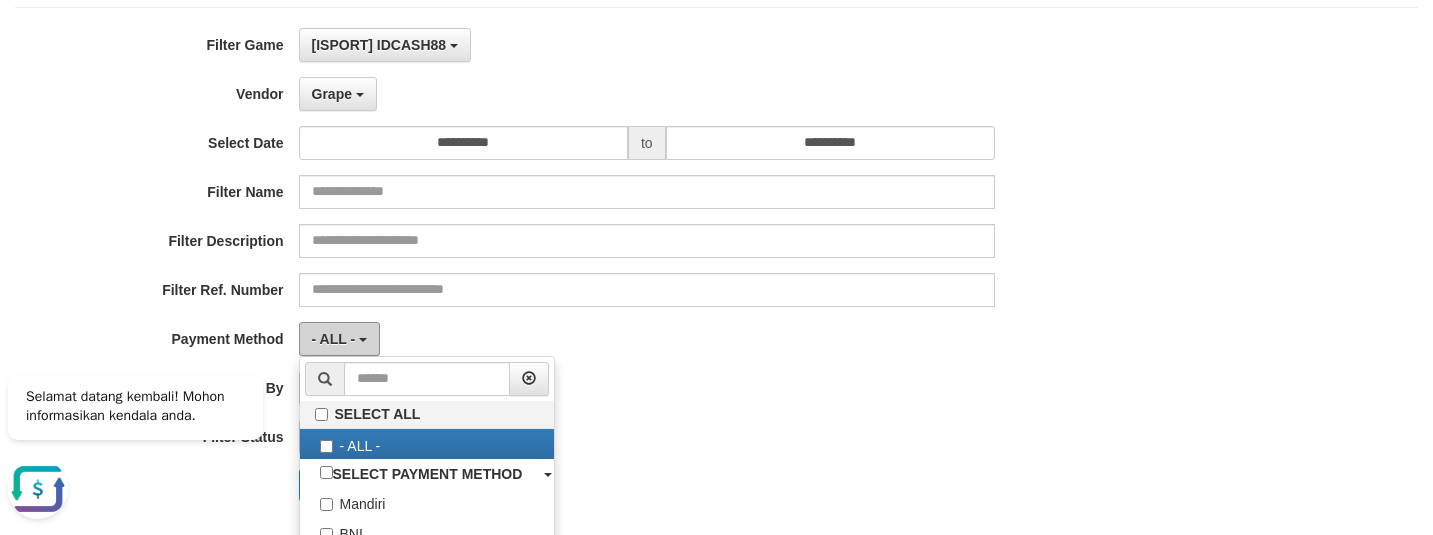 click on "- ALL -" at bounding box center [339, 339] 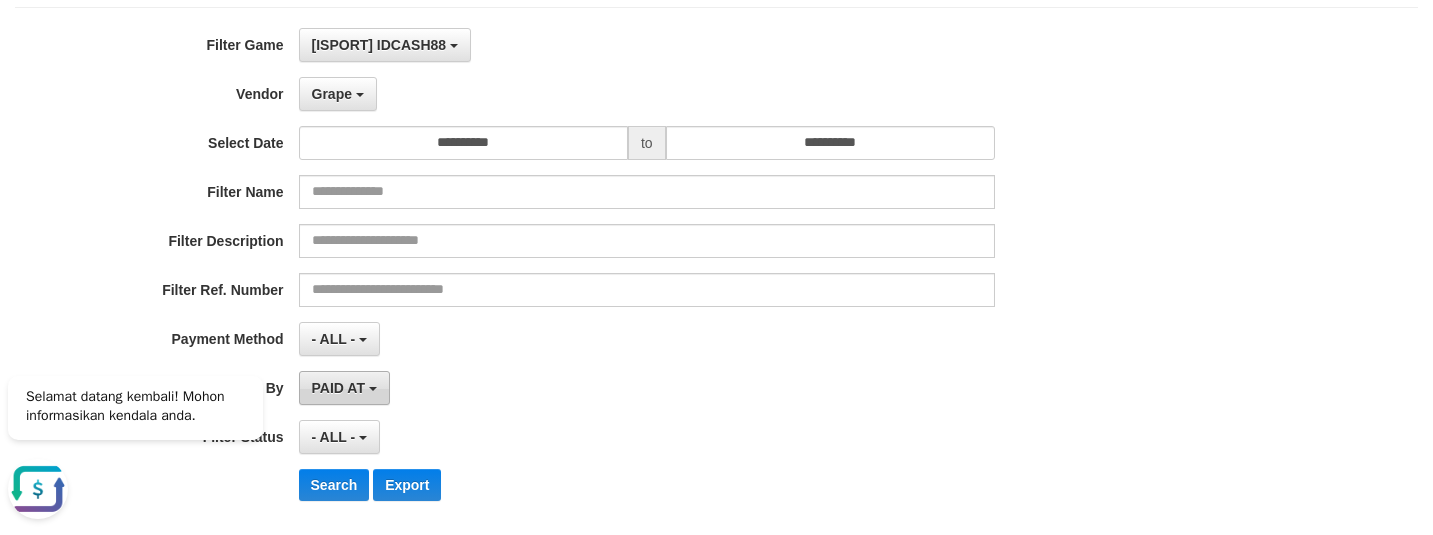 click on "PAID AT" at bounding box center (344, 388) 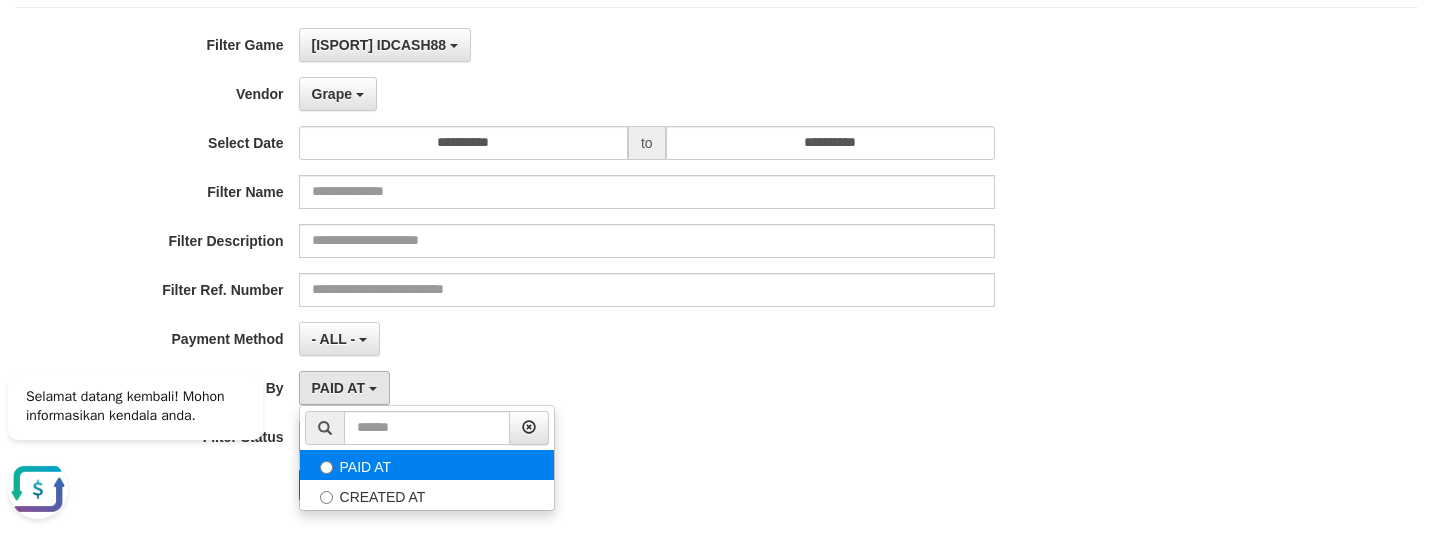 click on "PAID AT" at bounding box center [427, 465] 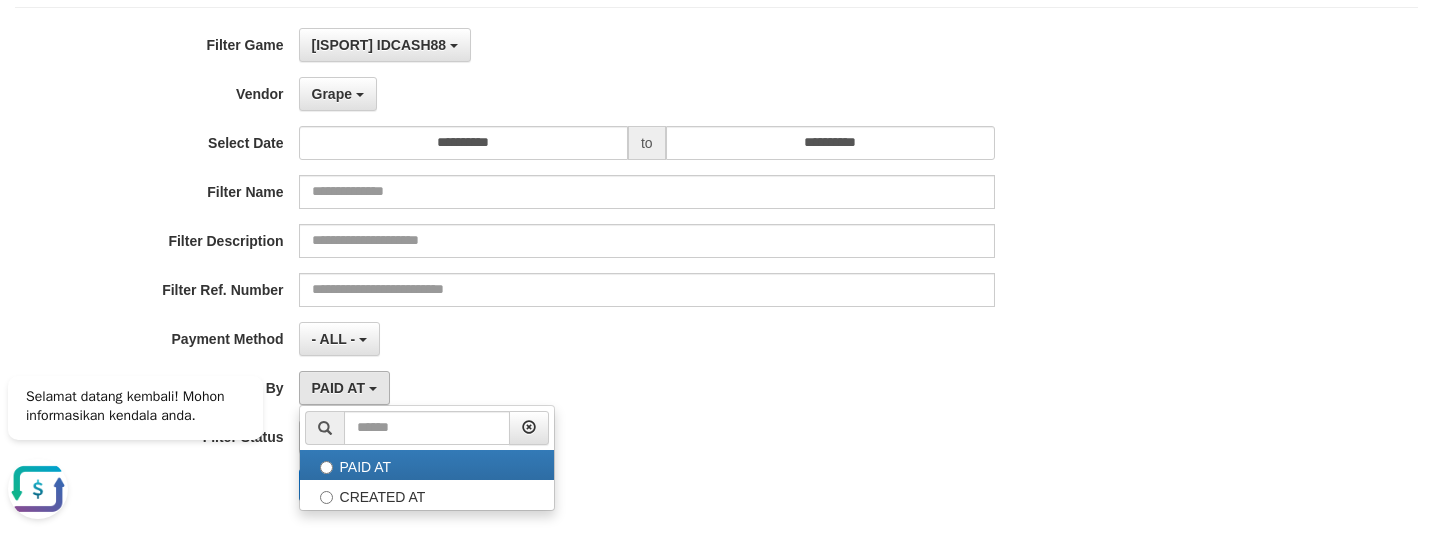 click on "- ALL -    SELECT ALL  - ALL -  SELECT PAYMENT METHOD
Mandiri
BNI
OVO
CIMB
BRI
MAYBANK
PERMATA
DANAMON
INDOMARET
ALFAMART
GOPAY
CC
BCA
QRIS
SINARMAS
LINKAJA
SHOPEEPAY
ATMBERSAMA
DANA
ARTHAGRAHA
SAMPOERNA
OCBCNISP" at bounding box center (647, 339) 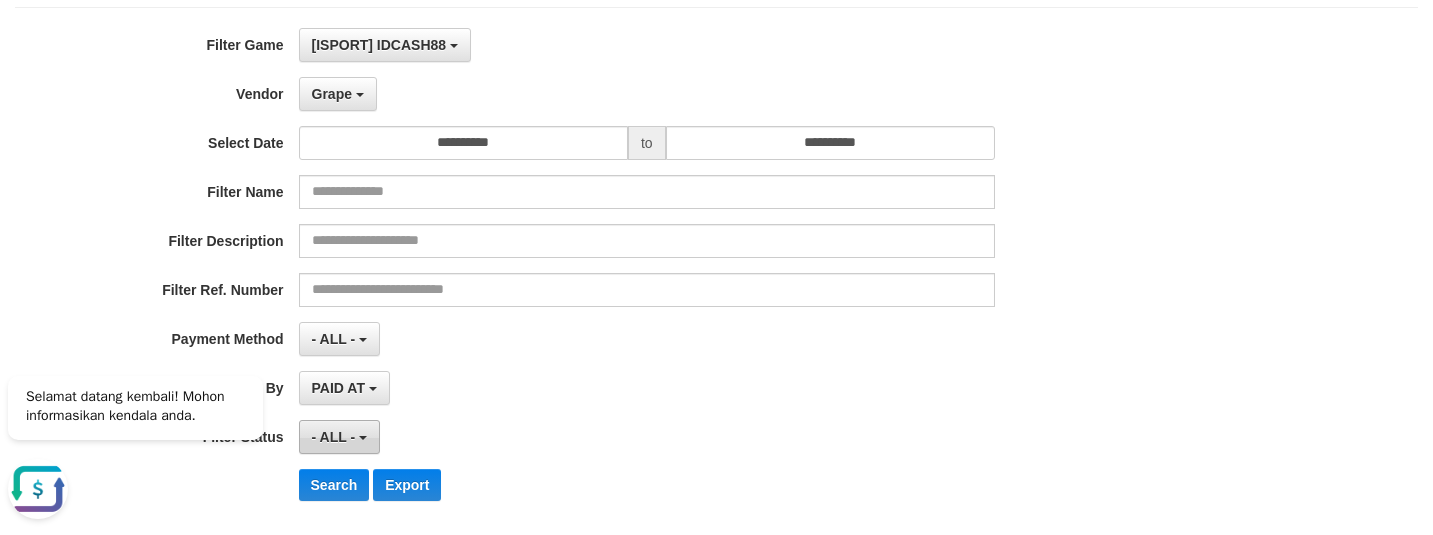 click on "- ALL -" at bounding box center (339, 437) 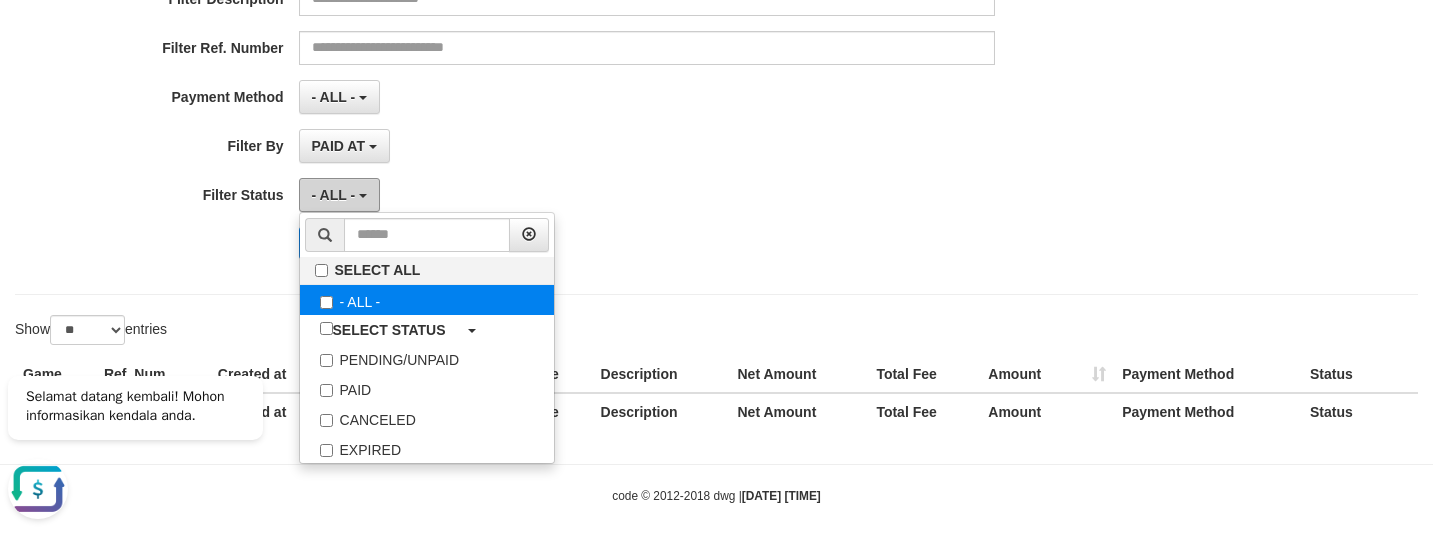 scroll, scrollTop: 387, scrollLeft: 0, axis: vertical 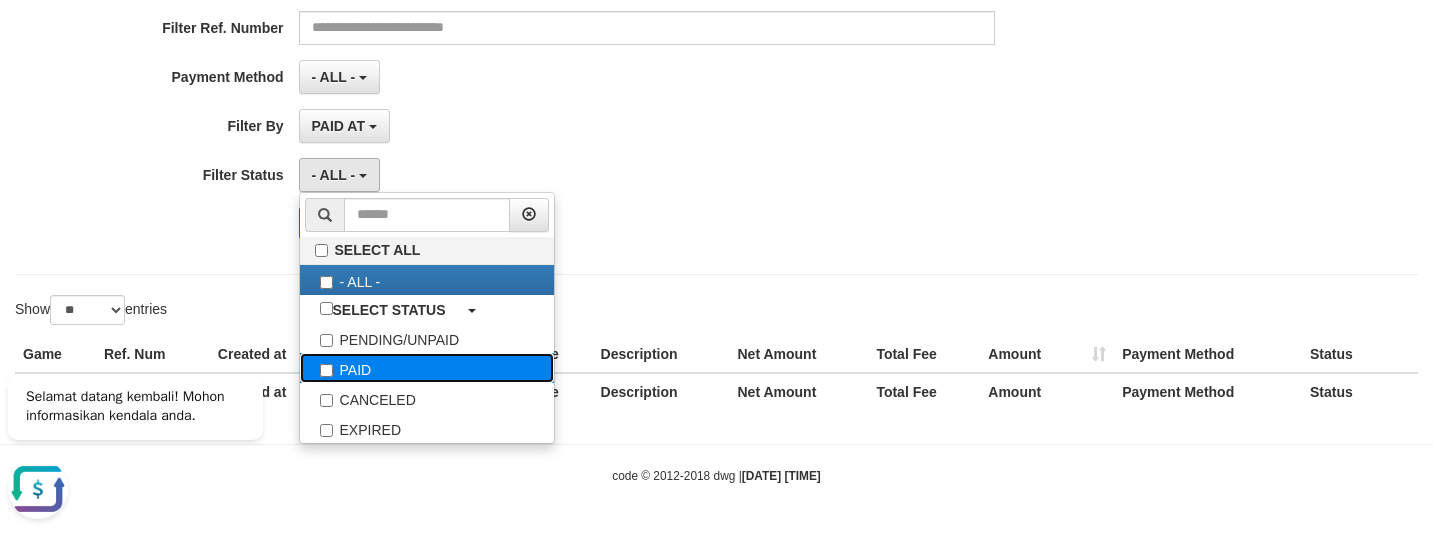 click on "PAID" at bounding box center (427, 368) 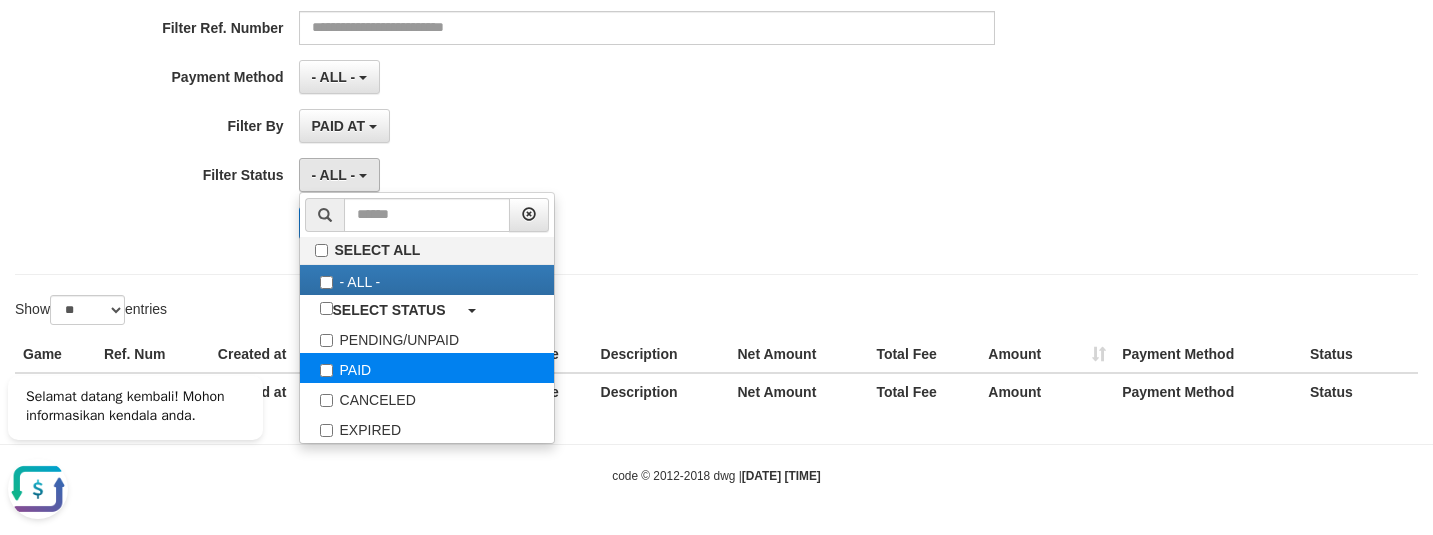select on "*" 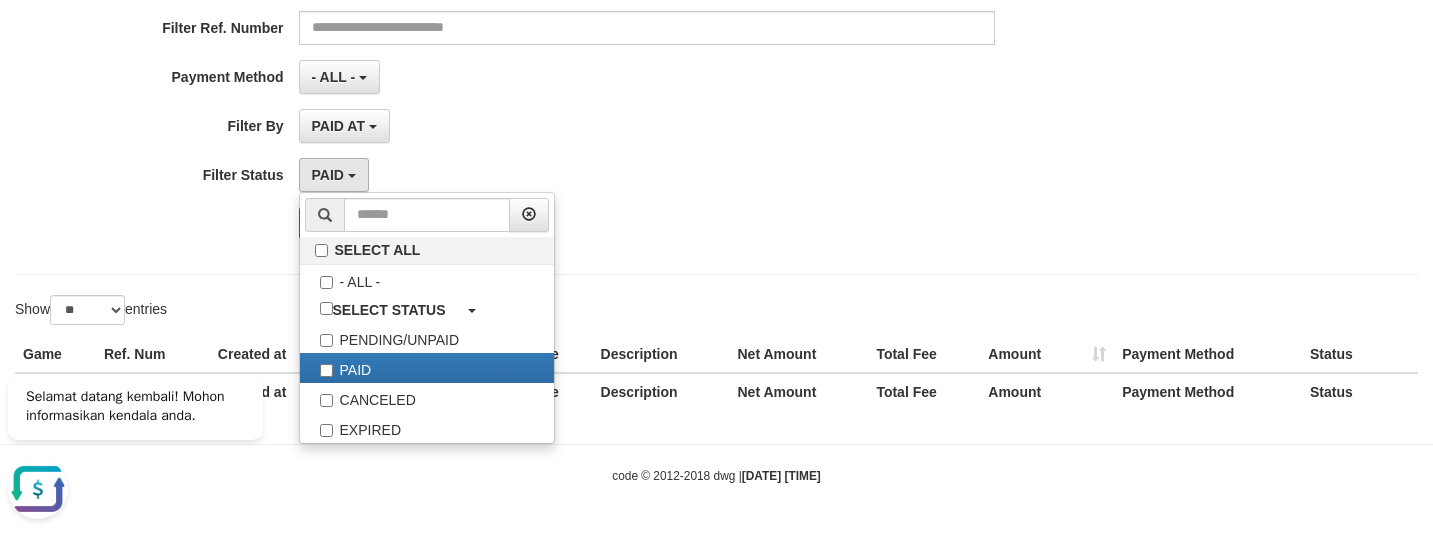 click on "**********" at bounding box center [597, 10] 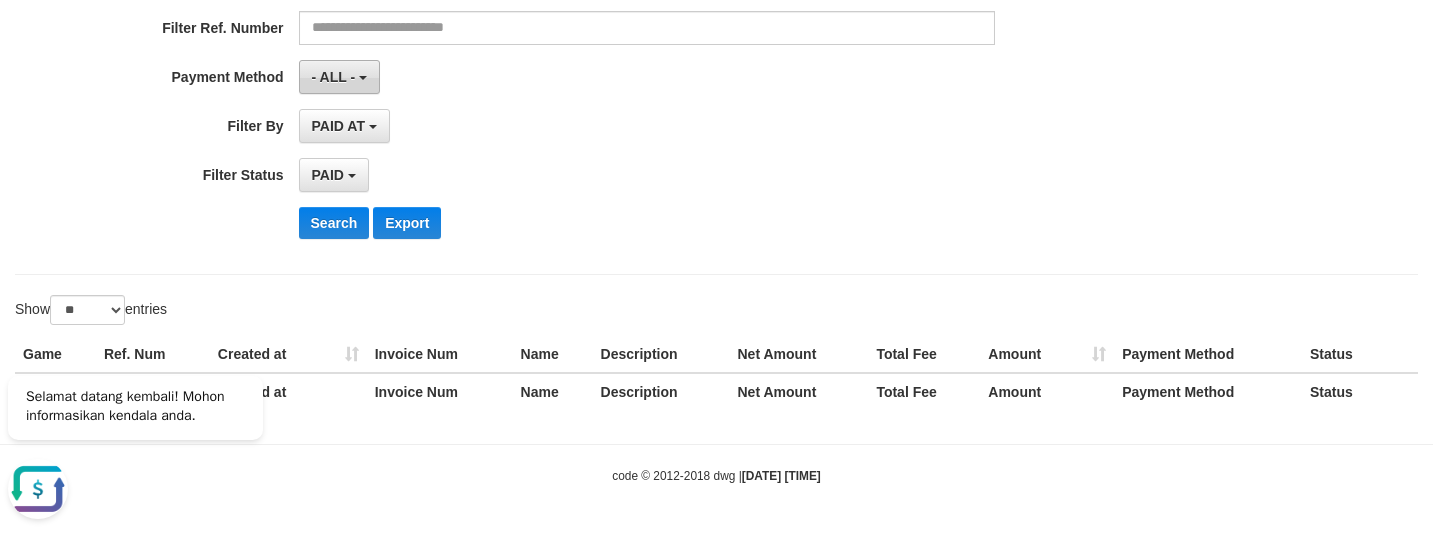 click on "- ALL -" at bounding box center [339, 77] 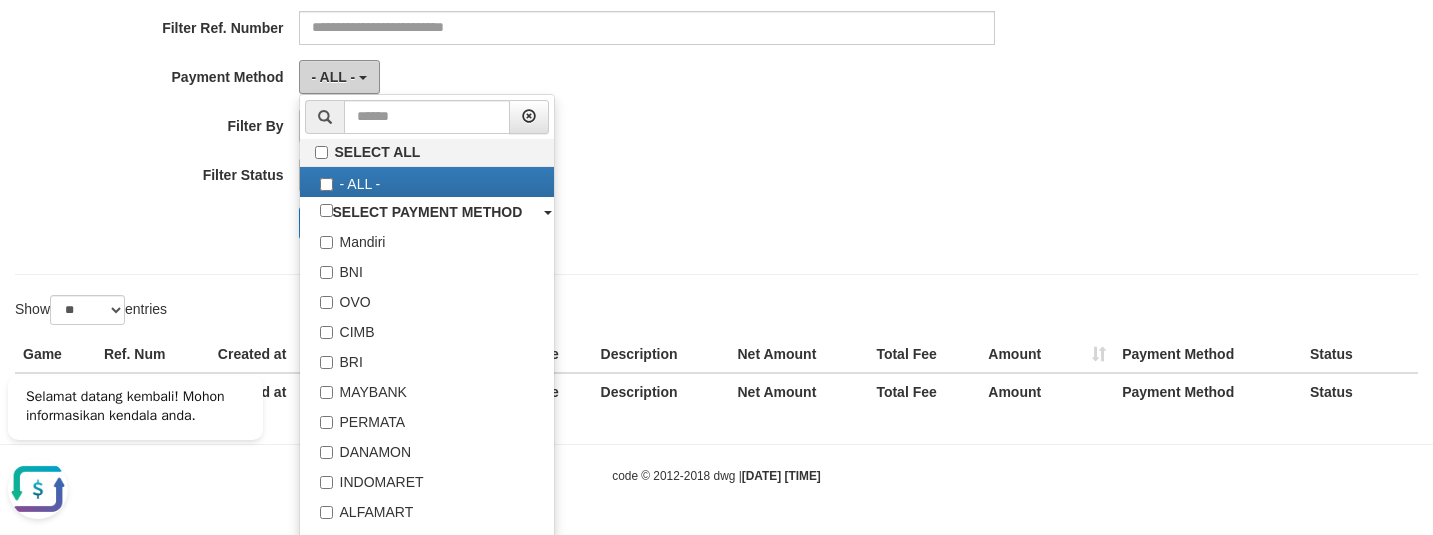 click on "- ALL -" at bounding box center [339, 77] 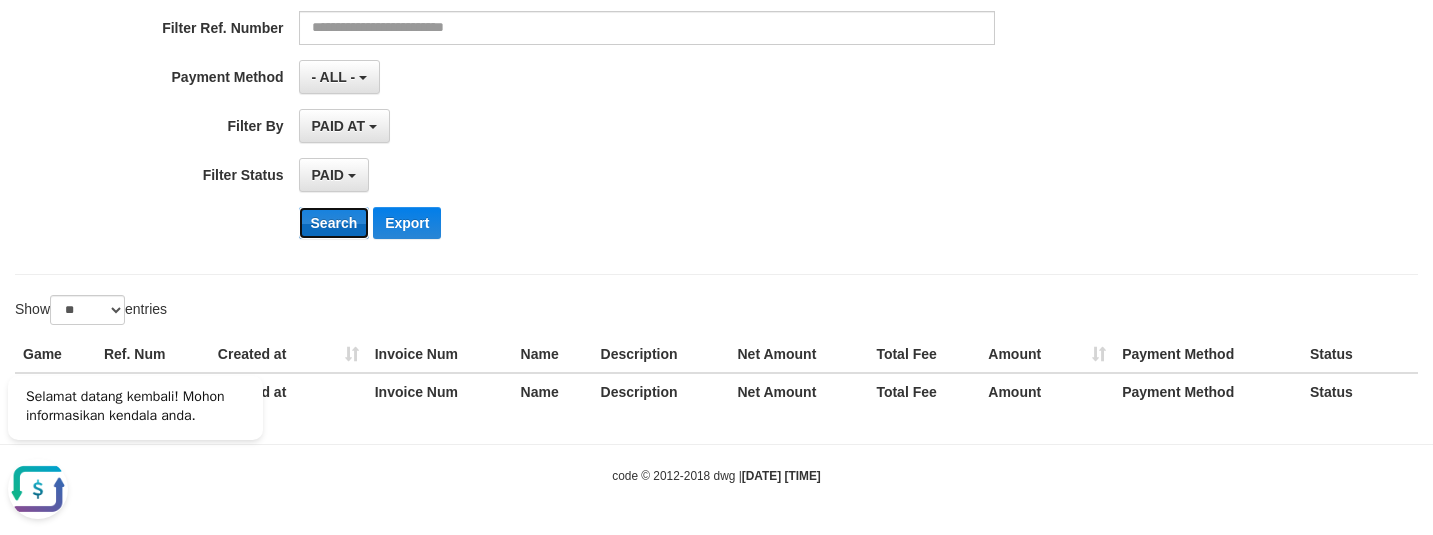 click on "Search" at bounding box center (334, 223) 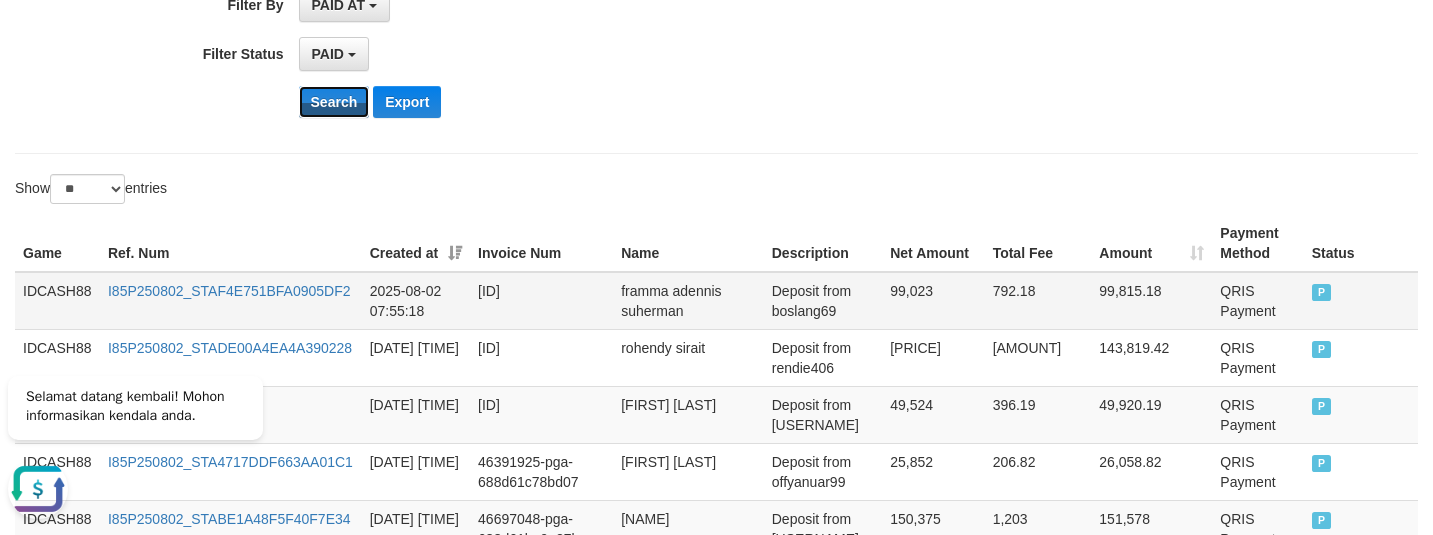 scroll, scrollTop: 512, scrollLeft: 0, axis: vertical 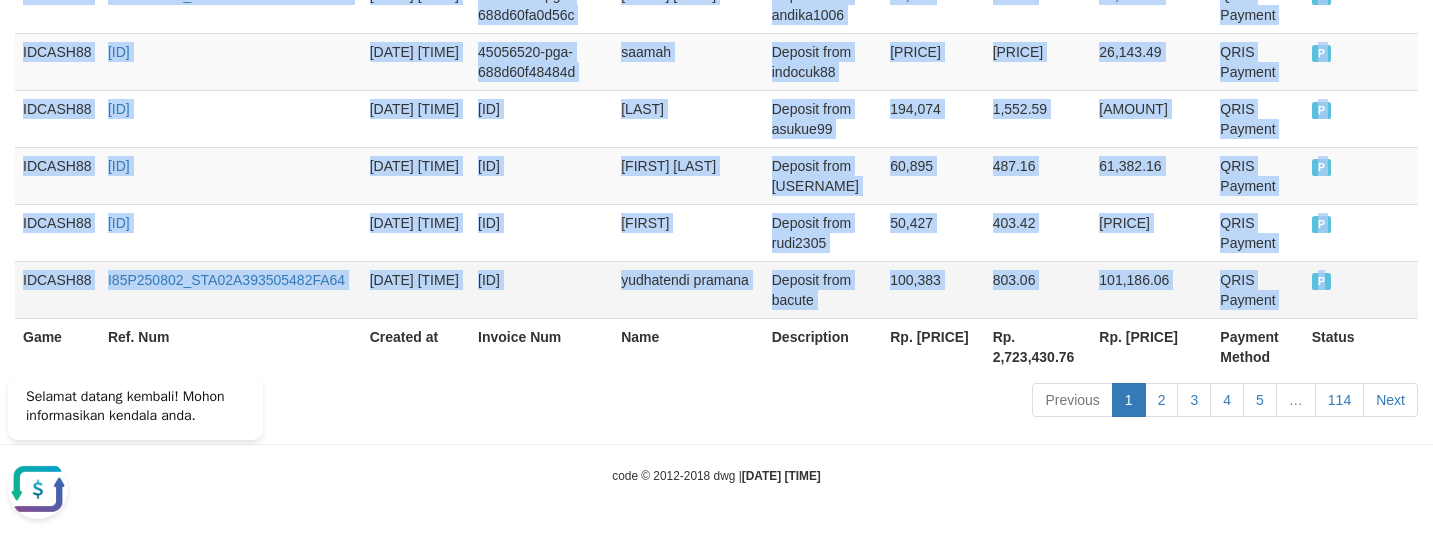 drag, startPoint x: 23, startPoint y: 287, endPoint x: 1349, endPoint y: 282, distance: 1326.0094 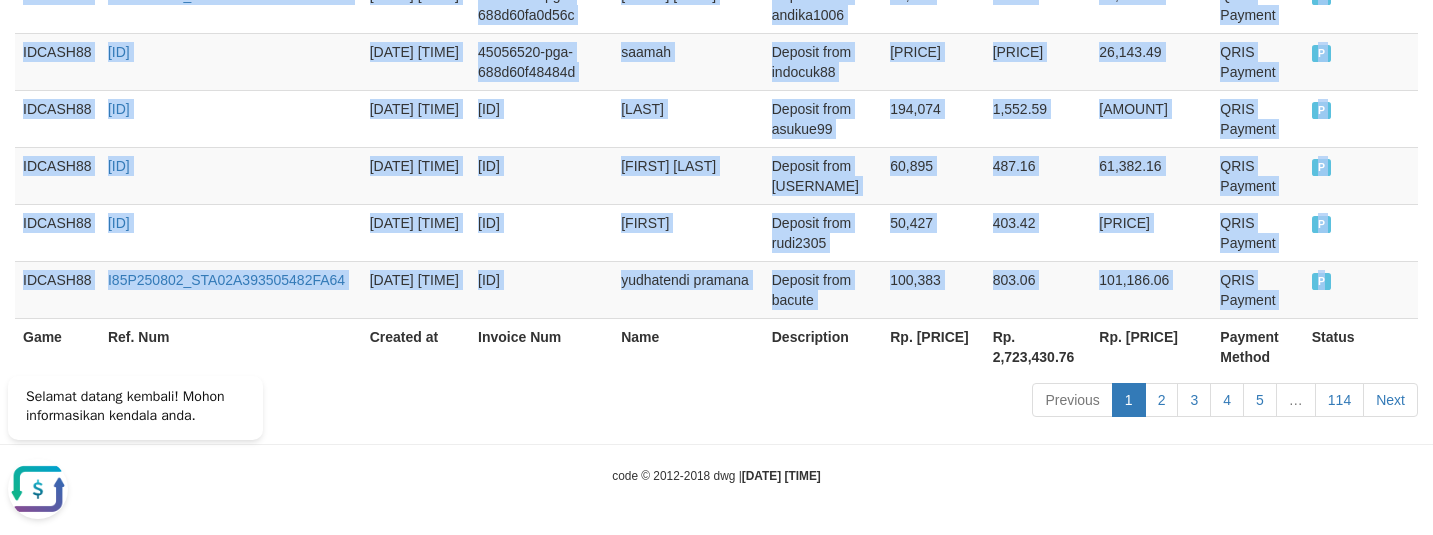 copy on "IDCASH88 [ID] [DATE] [TIME] [ID] [FIRST] [LAST] Deposit from [USERNAME] [PRICE] [PRICE] [PRICE] QRIS Payment P   IDCASH88 [ID] [DATE] [TIME] [ID] [FIRST] [LAST] Deposit from [USERNAME] [PRICE] [PRICE] [PRICE] QRIS Payment P   IDCASH88 [ID] [DATE] [TIME] [ID] [FIRST] [LAST] Deposit from [USERNAME] [PRICE] [PRICE] [PRICE] QRIS Payment P   IDCASH88 [ID] [DATE] [TIME] [ID] [FIRST] [LAST] Deposit from [USERNAME] [PRICE] [PRICE] [PRICE] QRIS Payment P   IDCASH88 [ID] [DATE] [TIME] [ID] [FIRST] [LAST] Deposit from [USERNAME] [PRICE] [PRICE] QRIS Payment P   IDCASH88 [ID] [DATE] [TIME] [ID] [FIRST] Deposit from [USERNAME] [PRICE] [PRICE] QRIS Payment P   IDCASH88 [ID]..." 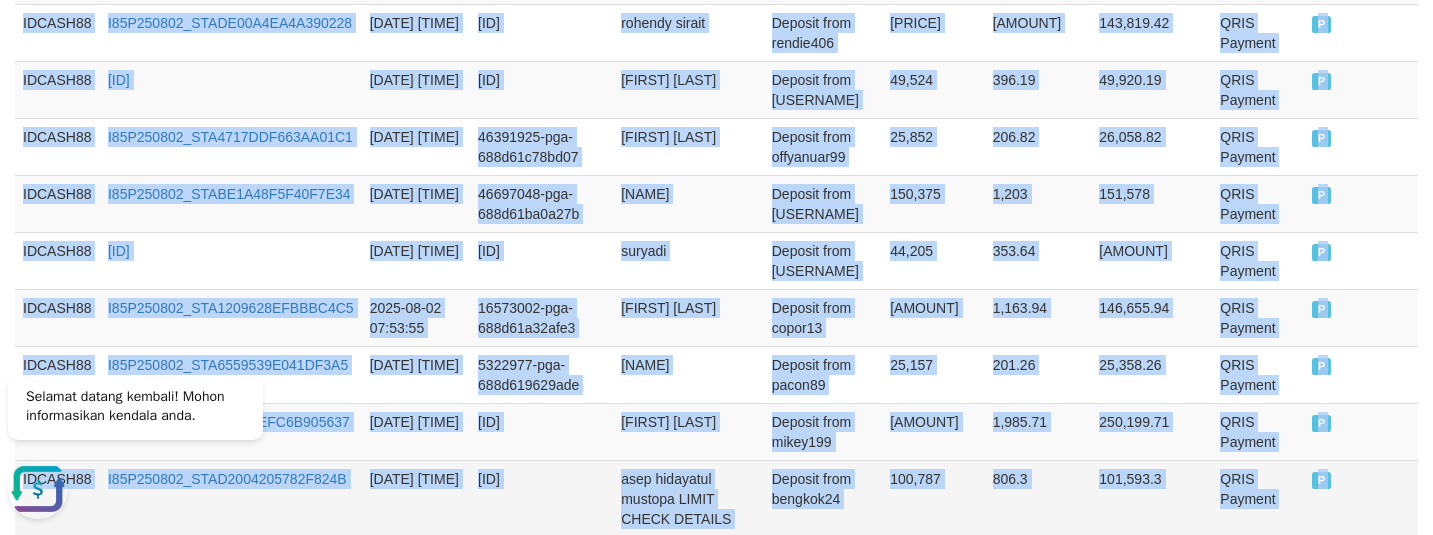 scroll, scrollTop: 532, scrollLeft: 0, axis: vertical 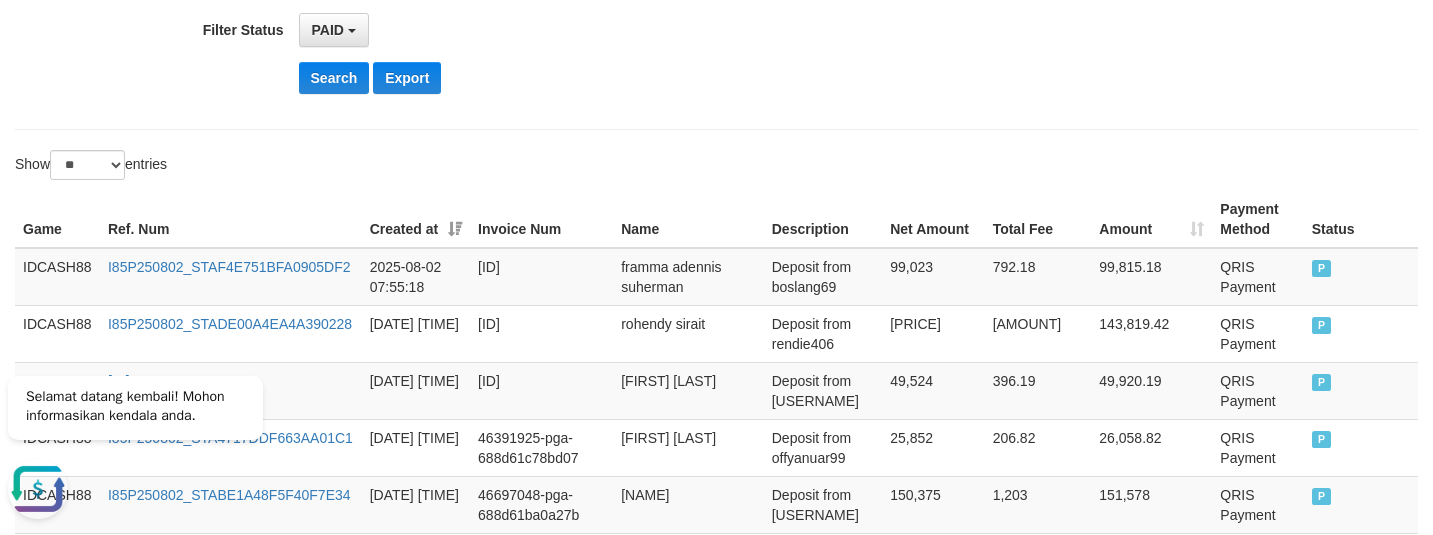 click on "**********" at bounding box center [597, -135] 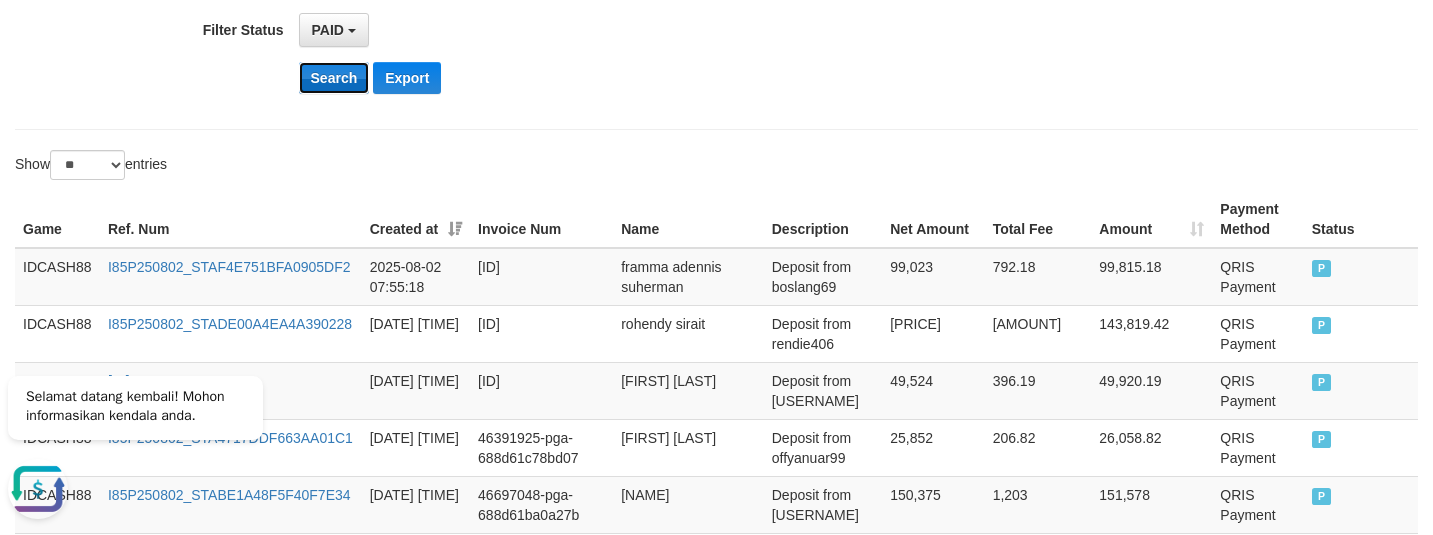 click on "Search" at bounding box center [334, 78] 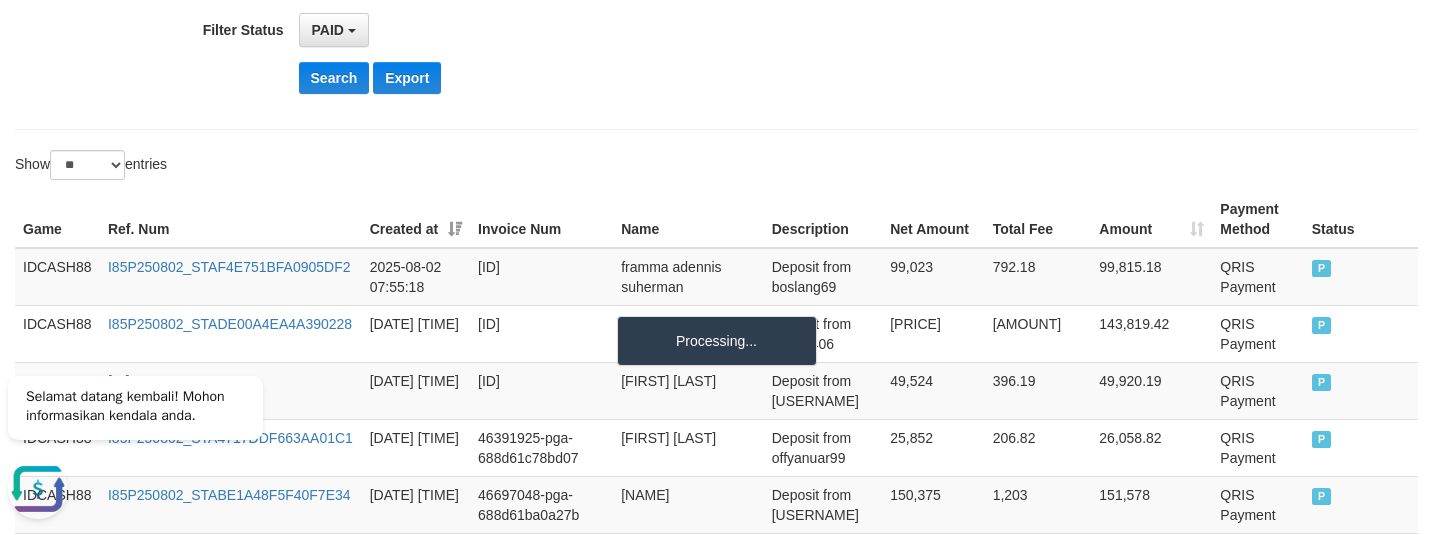 click on "Show  ** ** ** ***  entries" at bounding box center [716, 167] 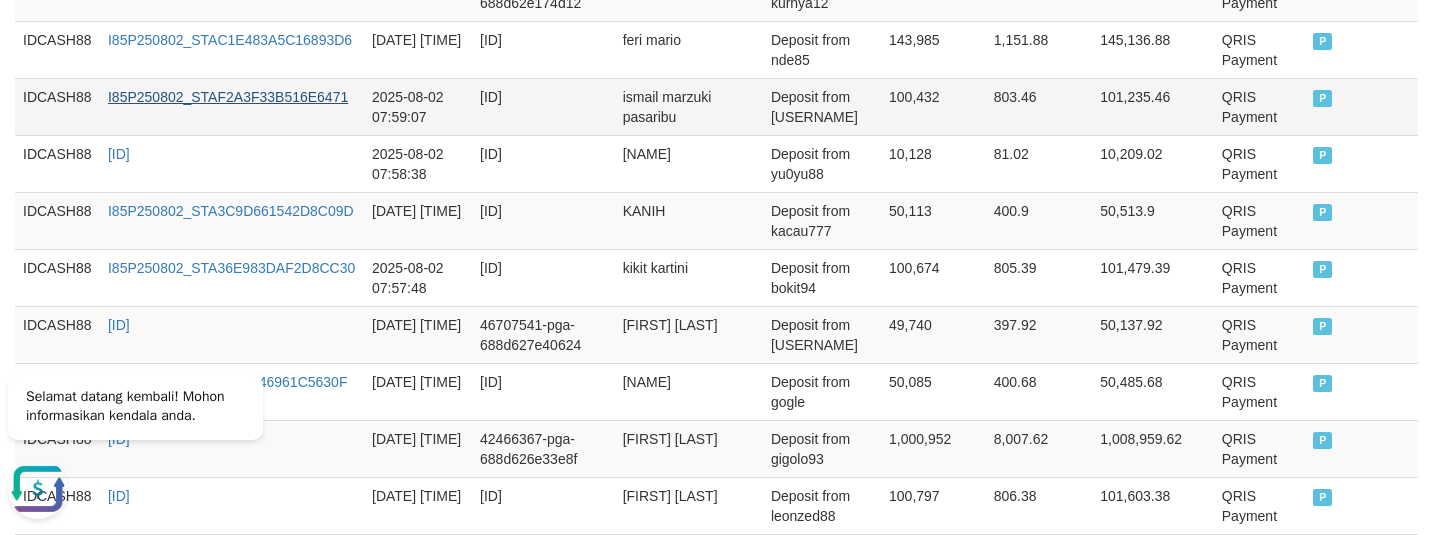 scroll, scrollTop: 599, scrollLeft: 0, axis: vertical 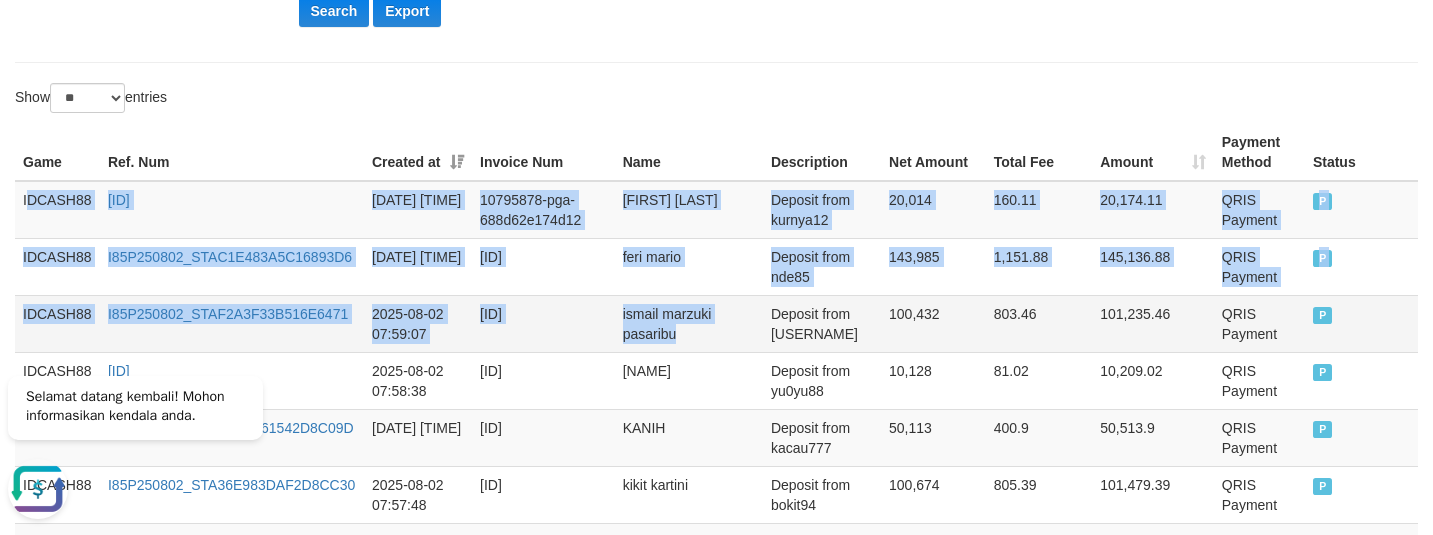 drag, startPoint x: 25, startPoint y: 195, endPoint x: 748, endPoint y: 334, distance: 736.2405 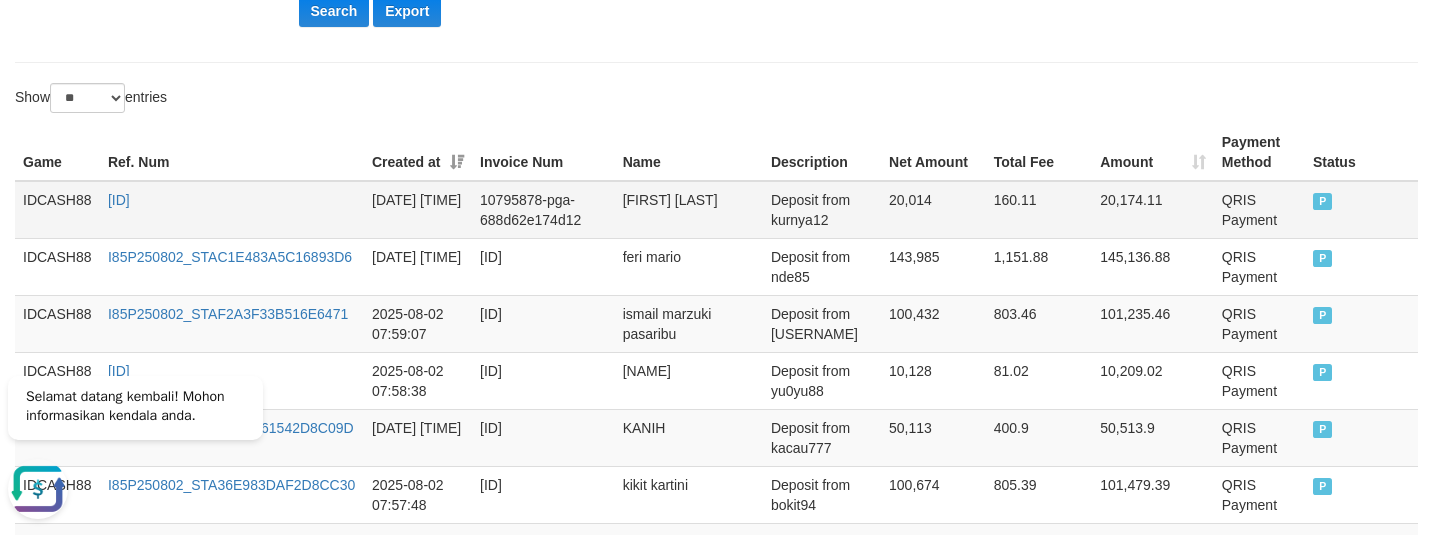 drag, startPoint x: 591, startPoint y: 110, endPoint x: 196, endPoint y: 180, distance: 401.15457 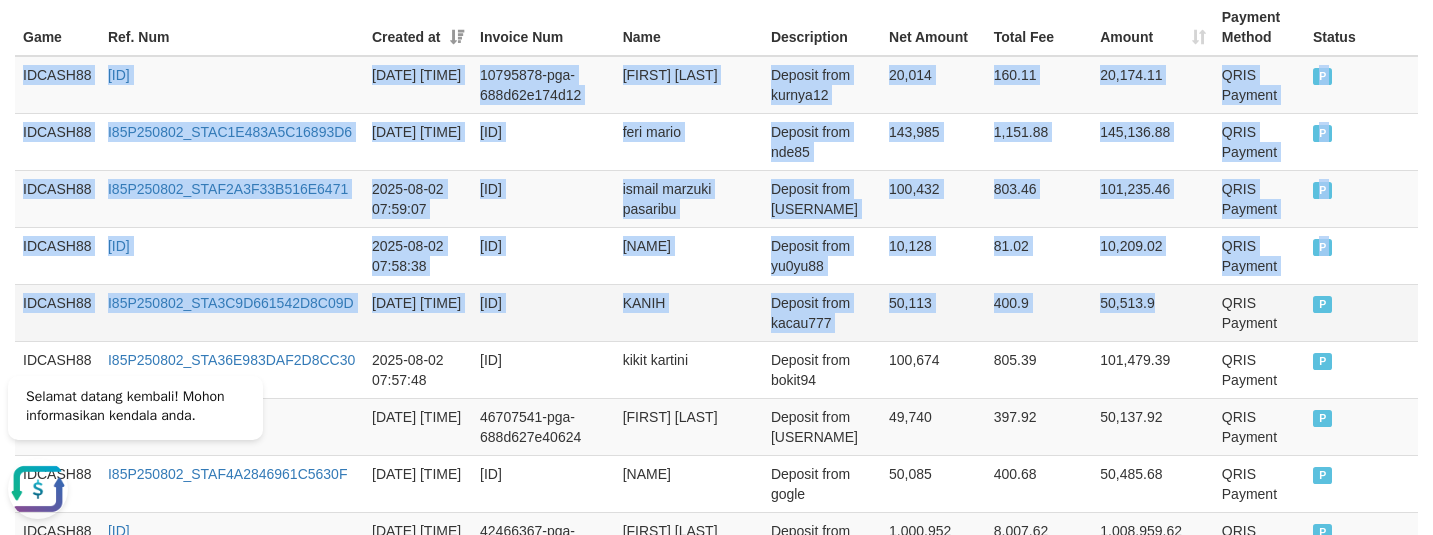 scroll, scrollTop: 1099, scrollLeft: 0, axis: vertical 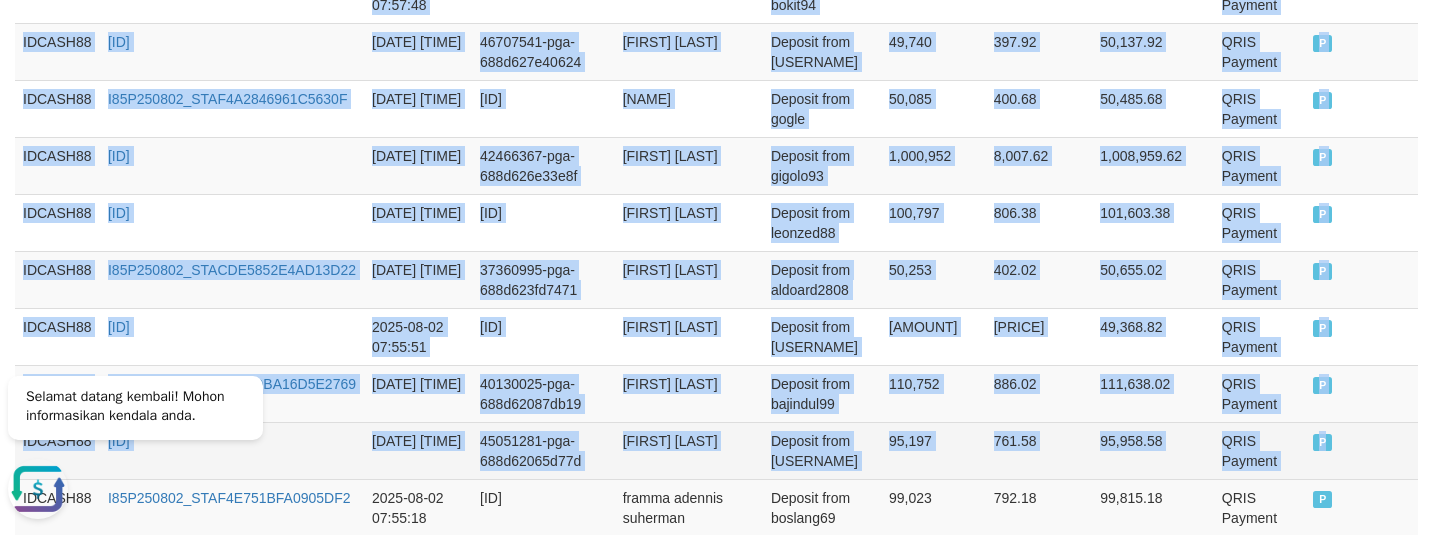 drag, startPoint x: 22, startPoint y: 199, endPoint x: 1334, endPoint y: 455, distance: 1336.7423 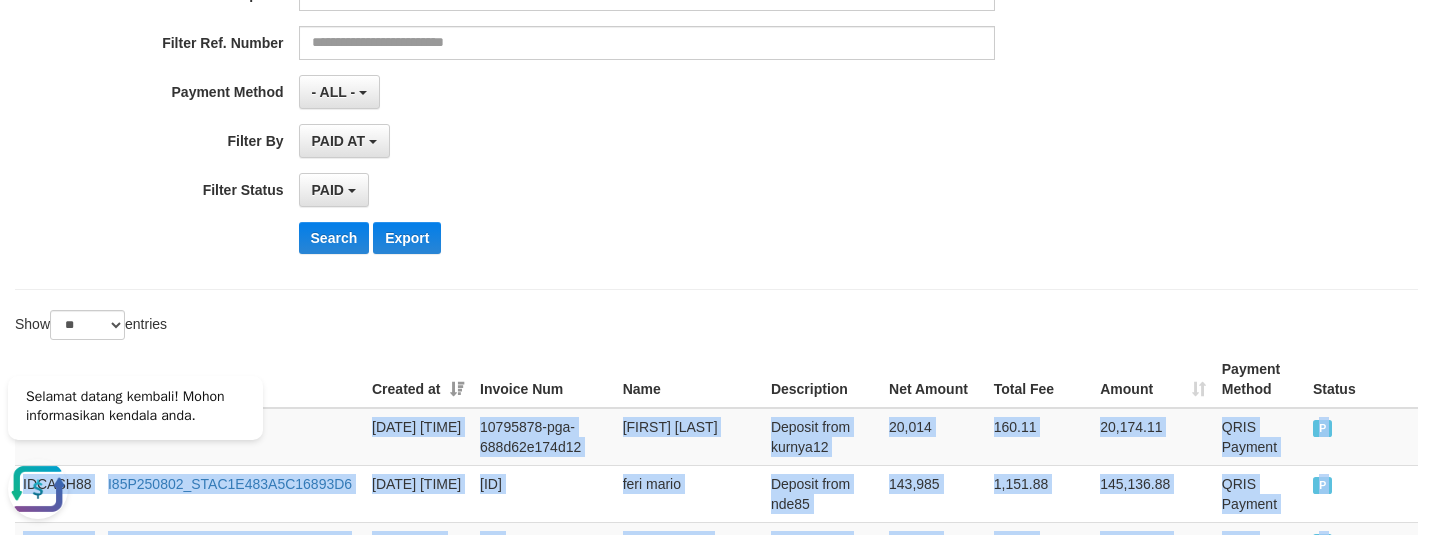 scroll, scrollTop: 349, scrollLeft: 0, axis: vertical 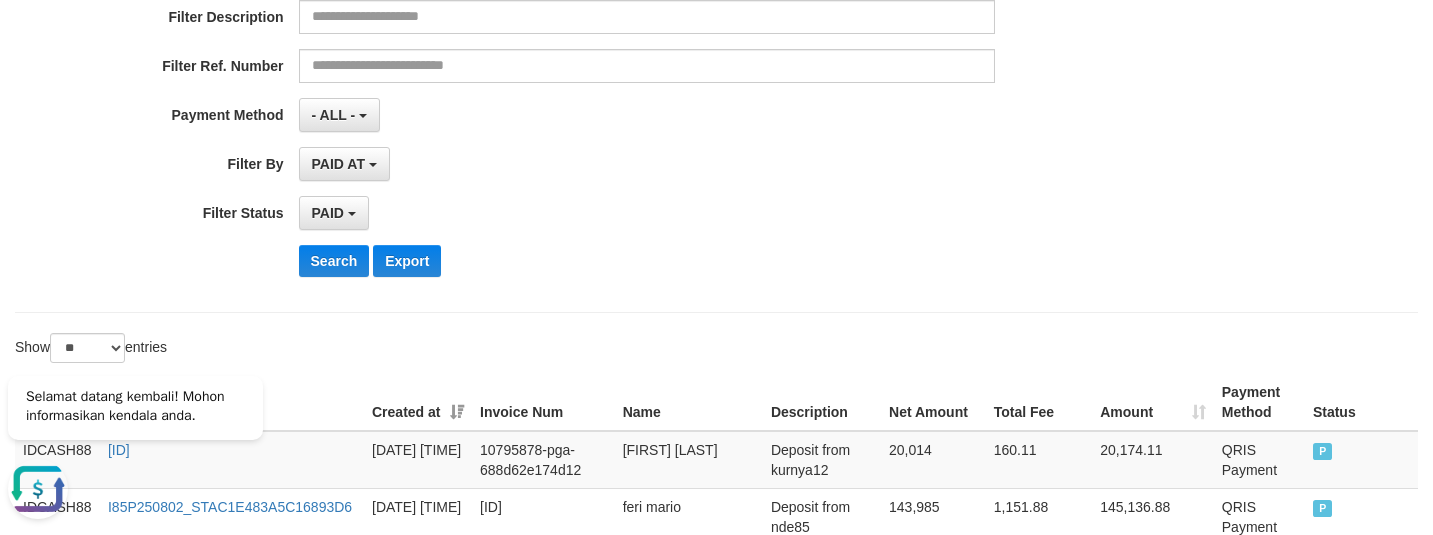 click on "**********" at bounding box center [597, 48] 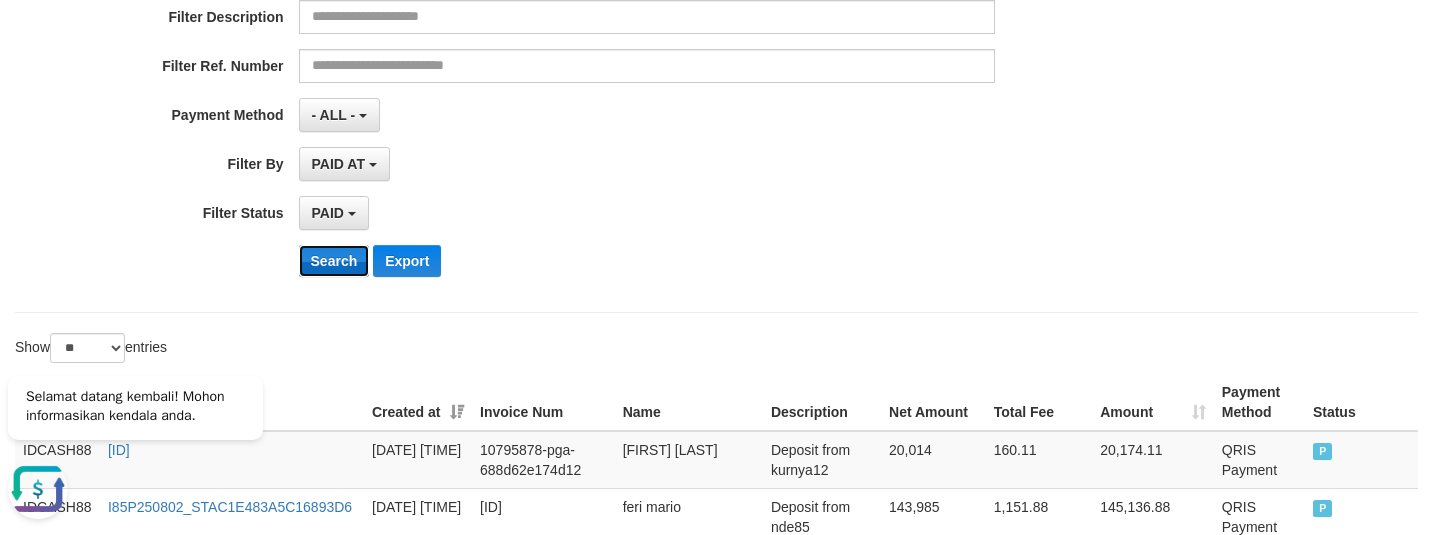 click on "Search" at bounding box center [334, 261] 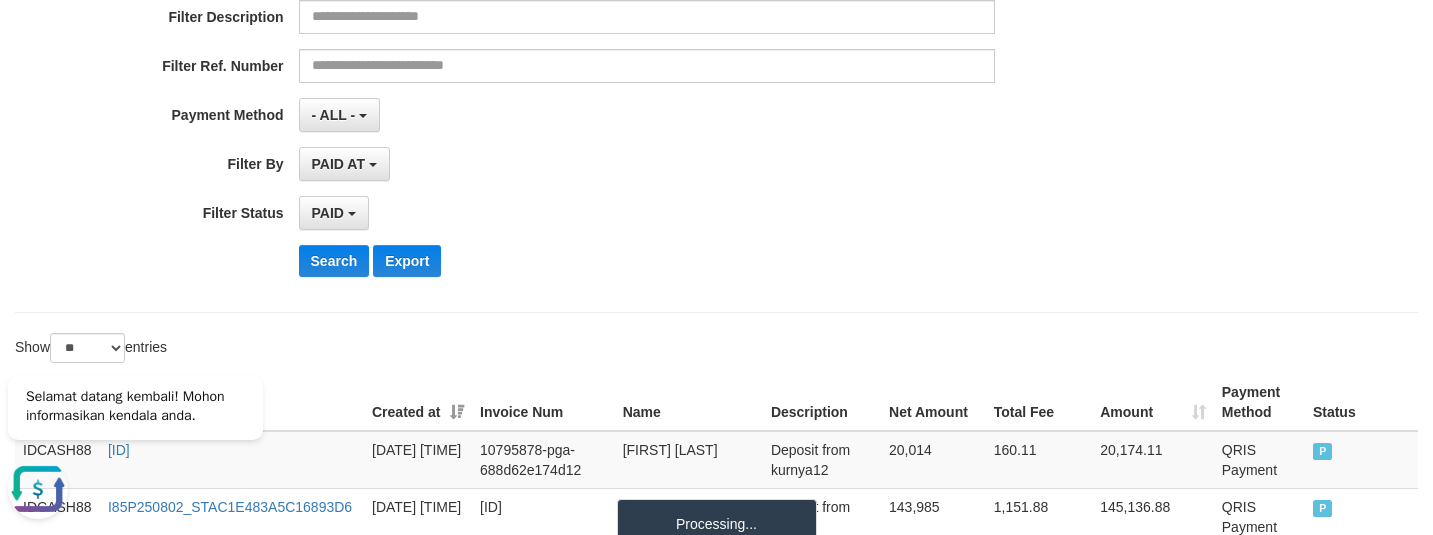 click on "**********" at bounding box center (597, 48) 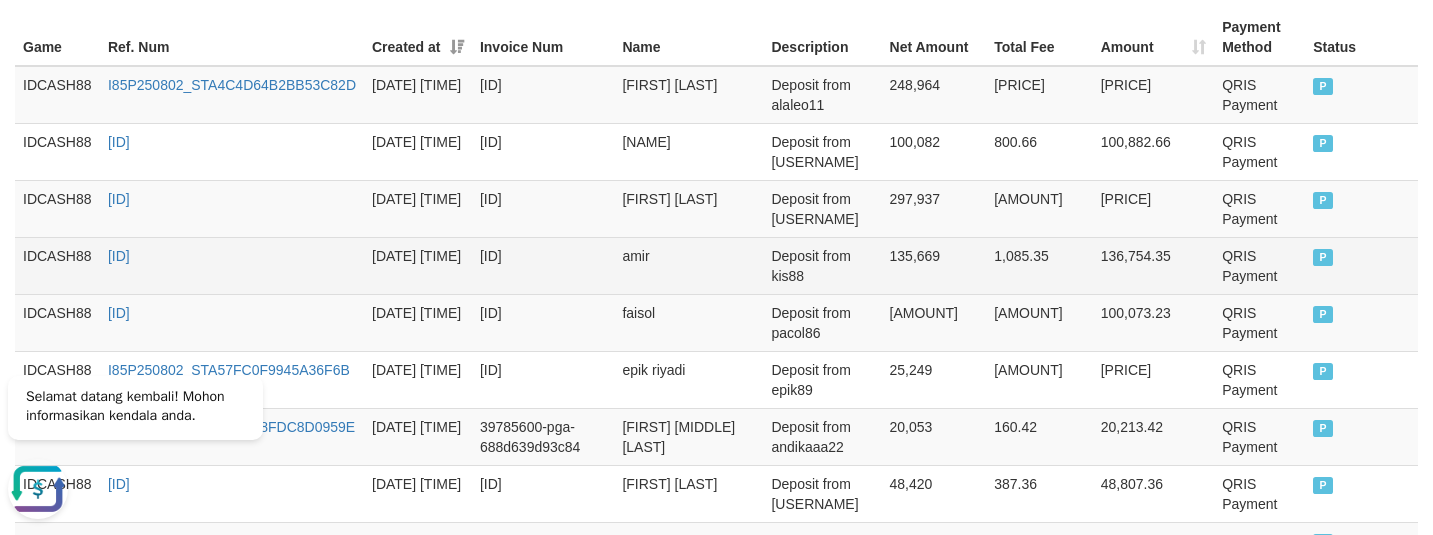 scroll, scrollTop: 527, scrollLeft: 0, axis: vertical 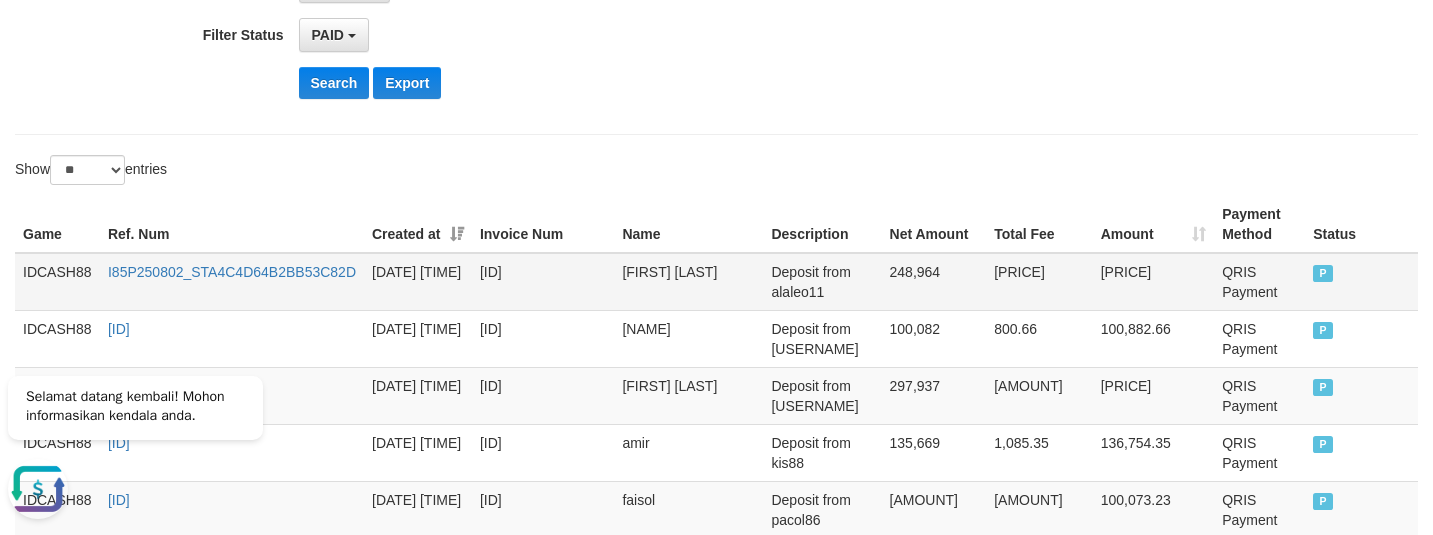 click on "IDCASH88" at bounding box center (57, 282) 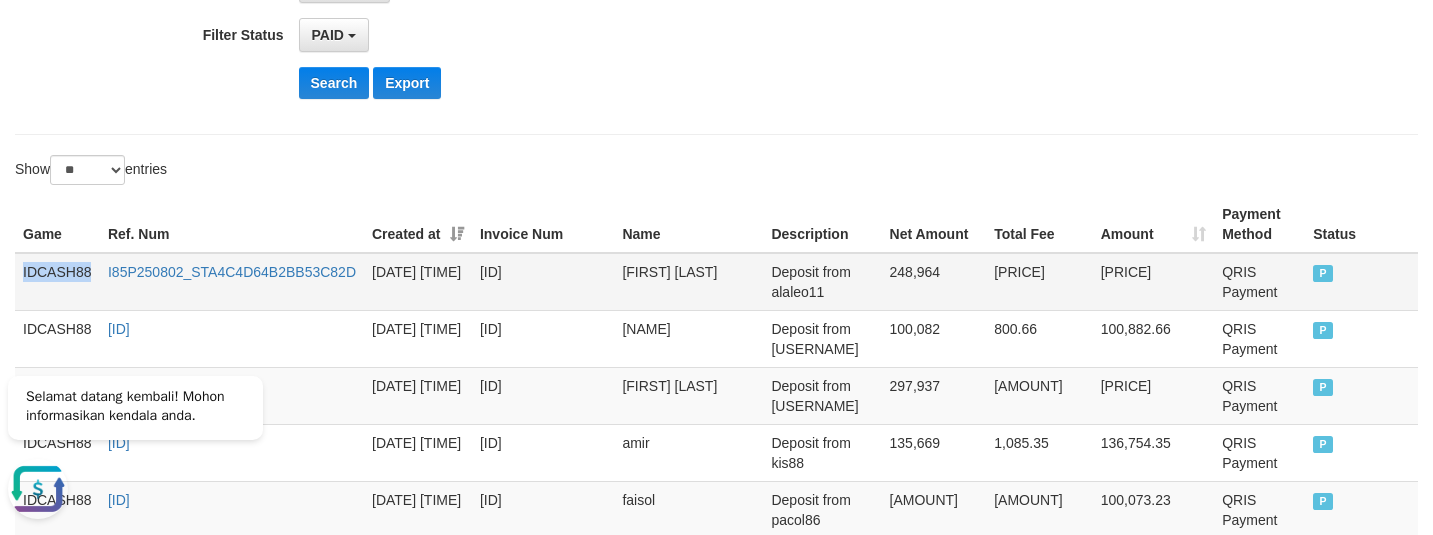 click on "IDCASH88" at bounding box center [57, 282] 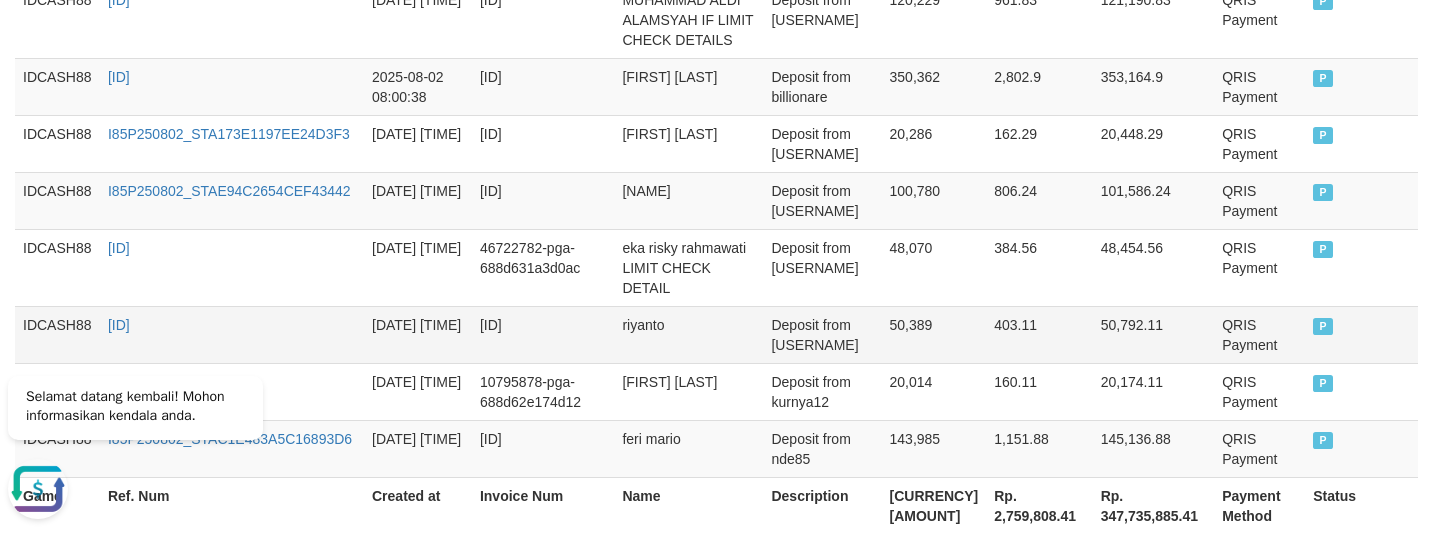 scroll, scrollTop: 1777, scrollLeft: 0, axis: vertical 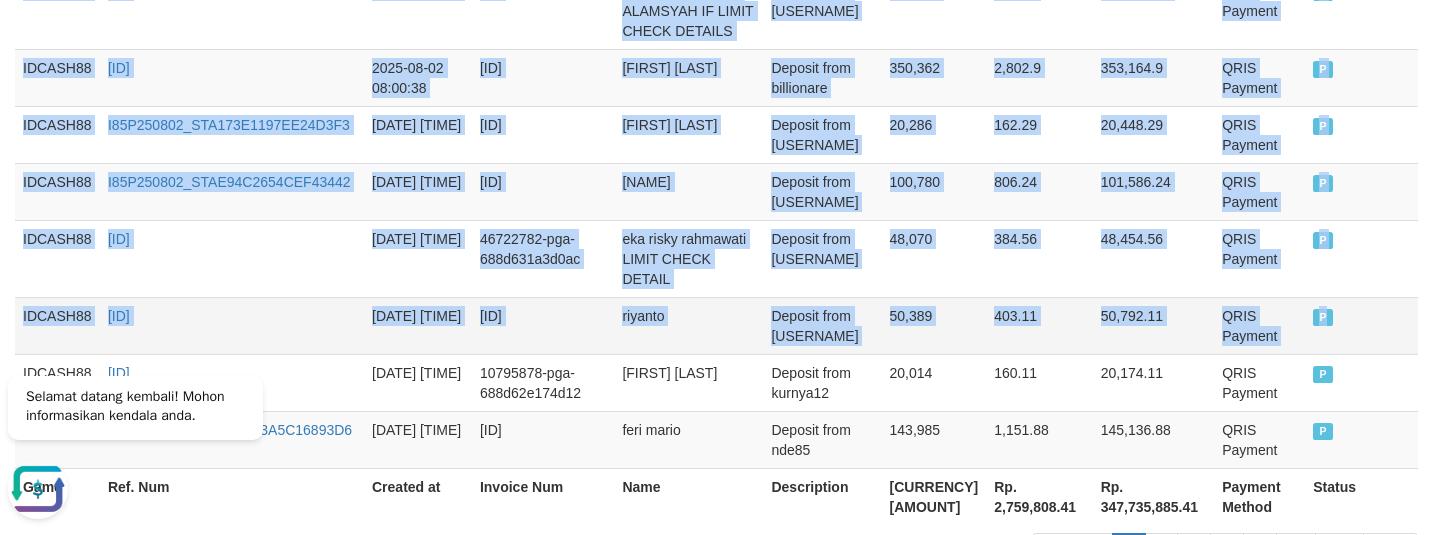 click on "P" at bounding box center (1323, 317) 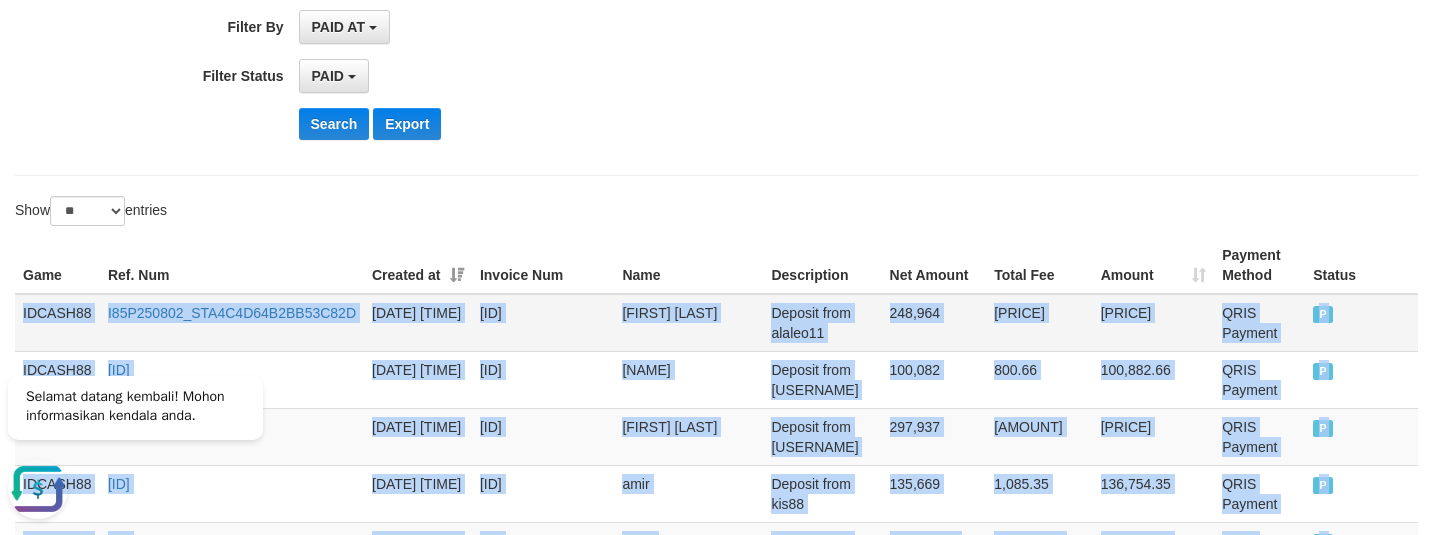 scroll, scrollTop: 500, scrollLeft: 0, axis: vertical 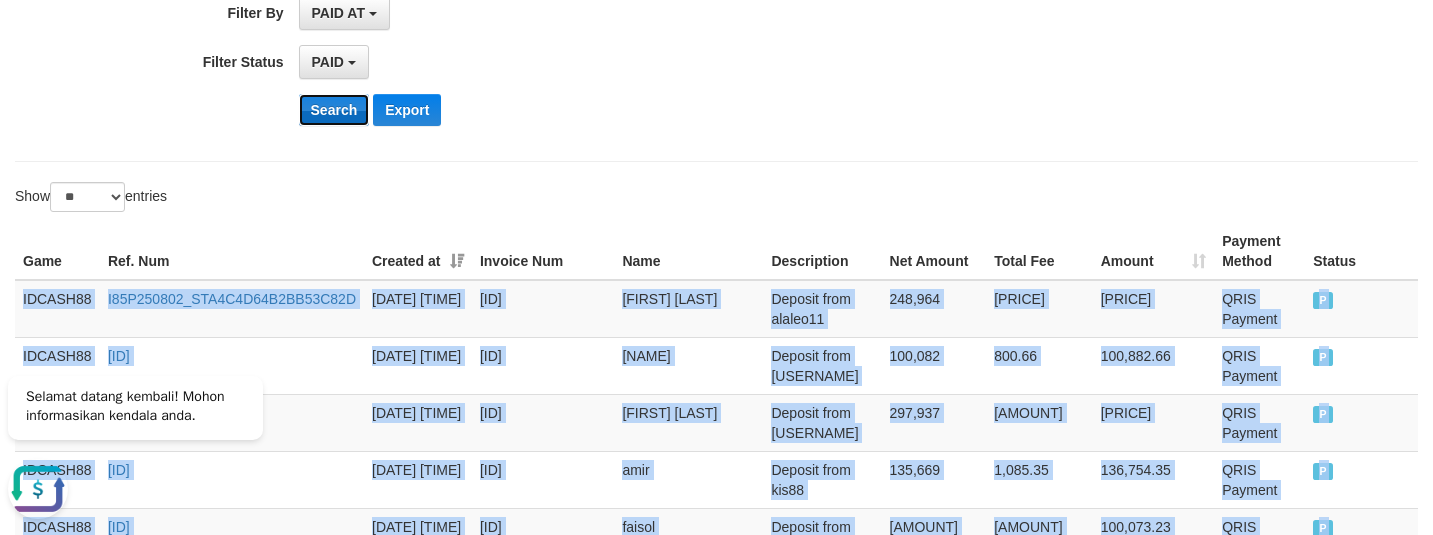 click on "Search" at bounding box center (334, 110) 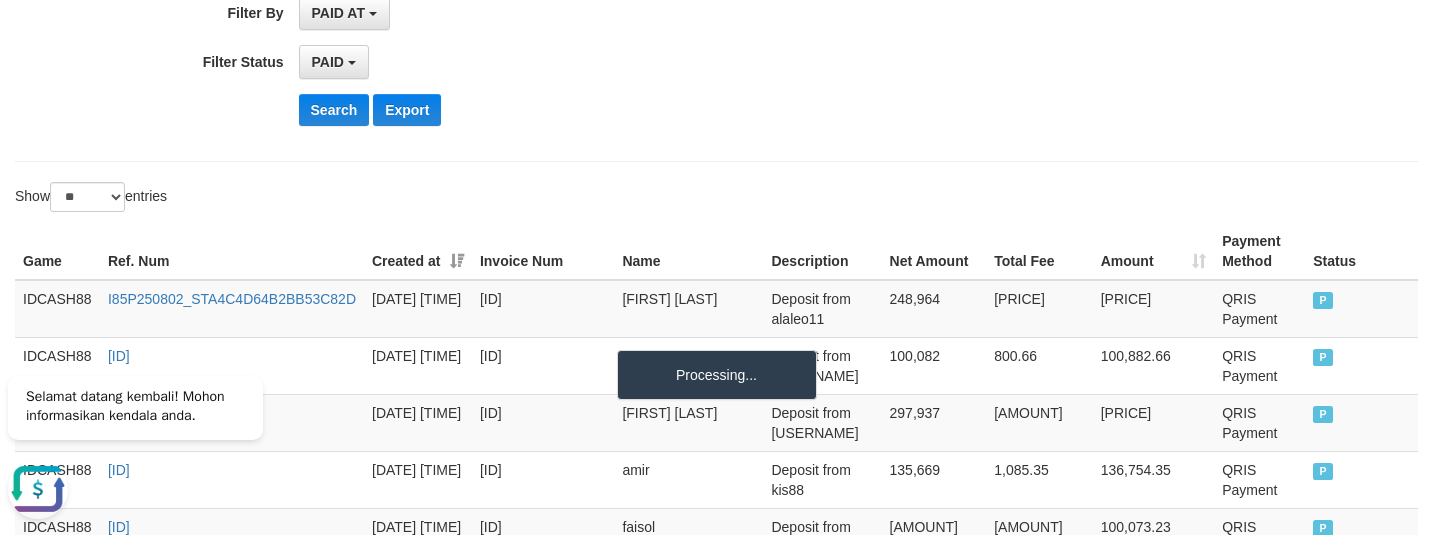 click on "**********" at bounding box center [716, -103] 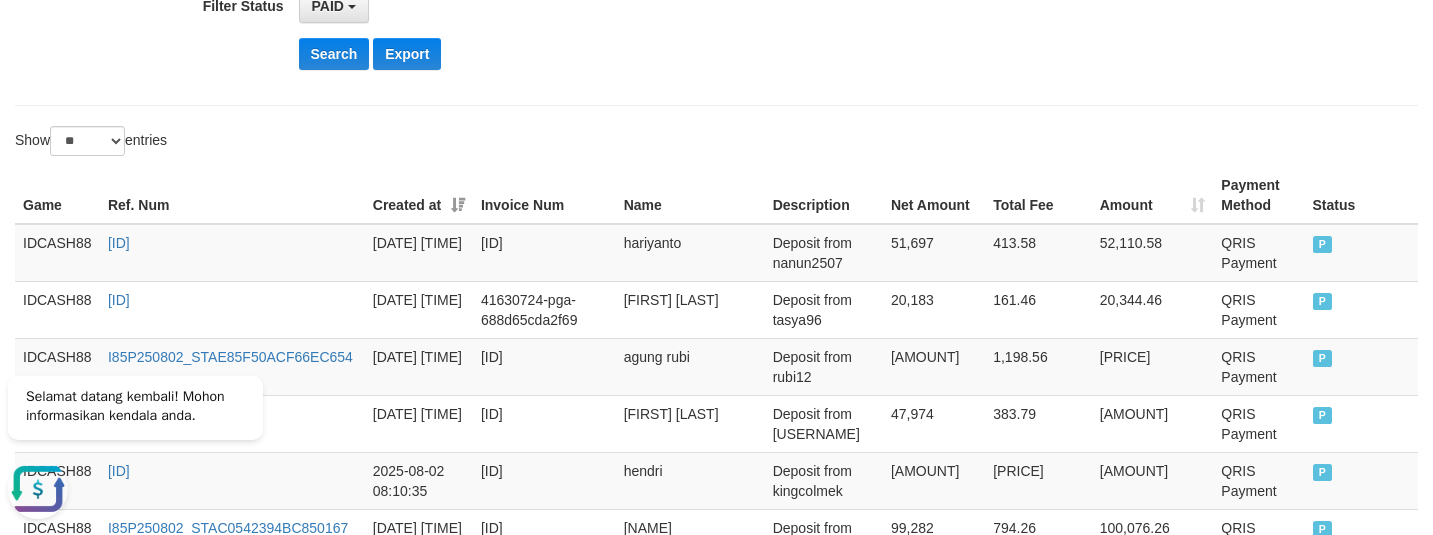 scroll, scrollTop: 512, scrollLeft: 0, axis: vertical 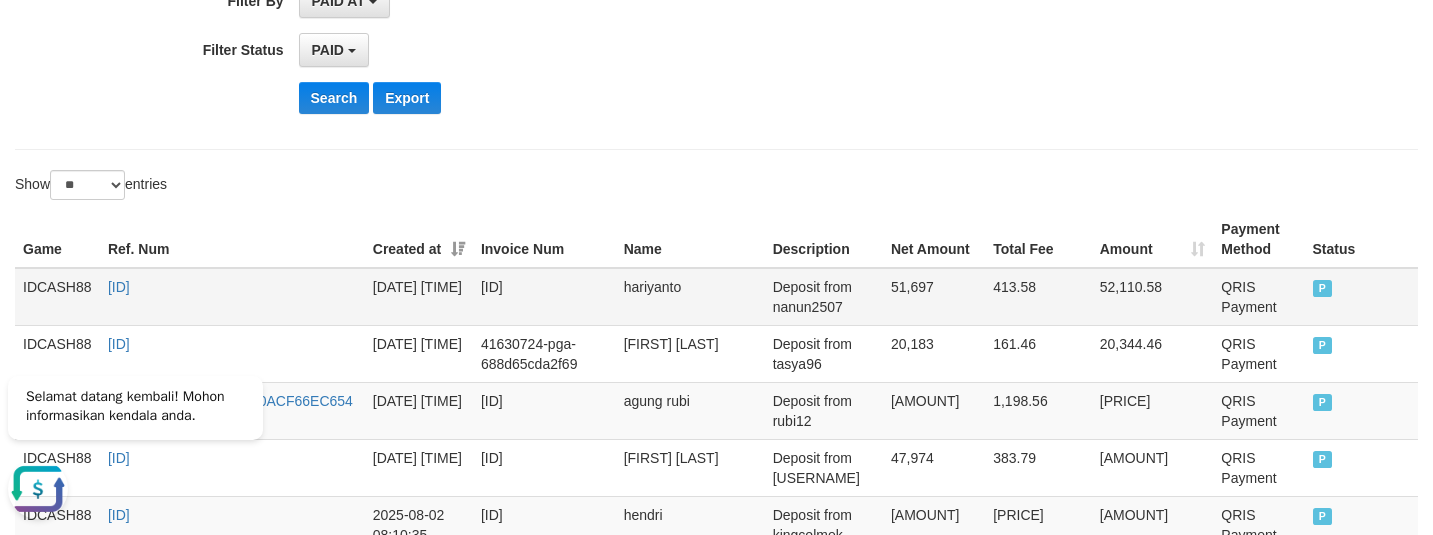 click on "IDCASH88" at bounding box center (57, 297) 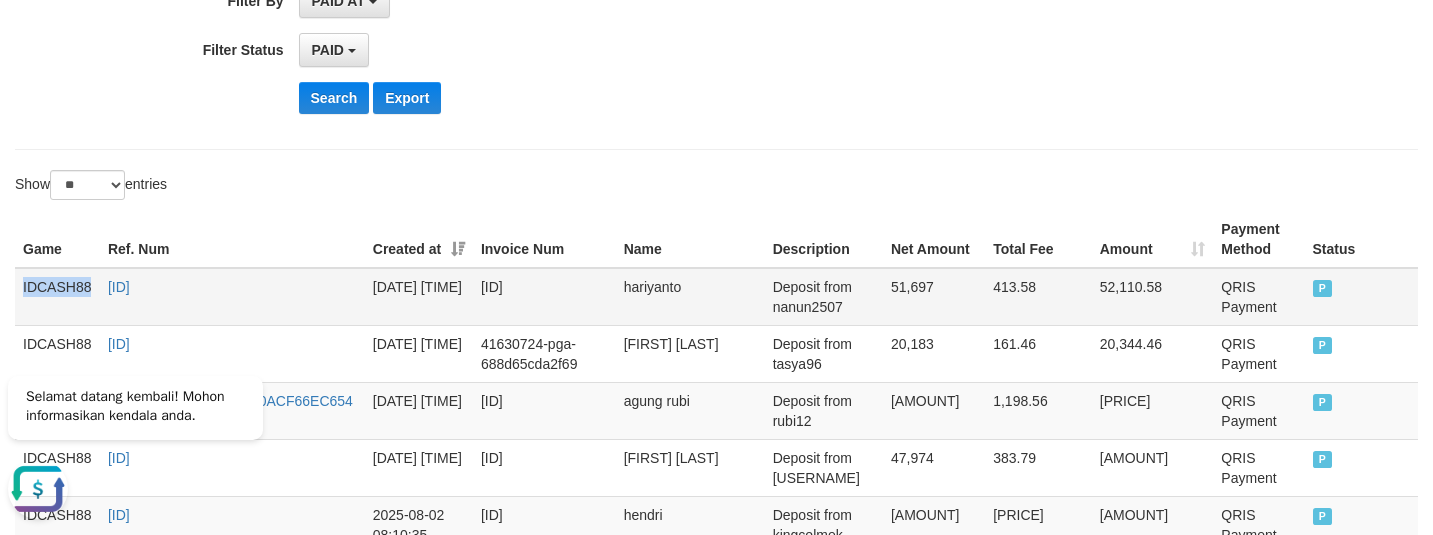 click on "IDCASH88" at bounding box center [57, 297] 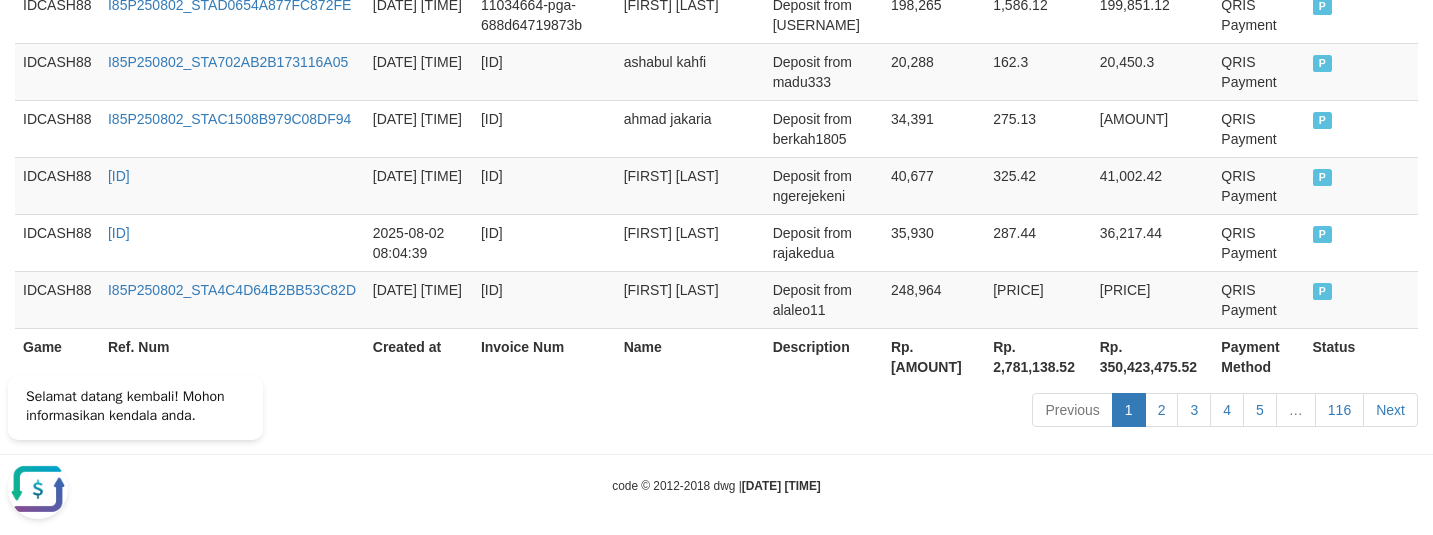 scroll, scrollTop: 1887, scrollLeft: 0, axis: vertical 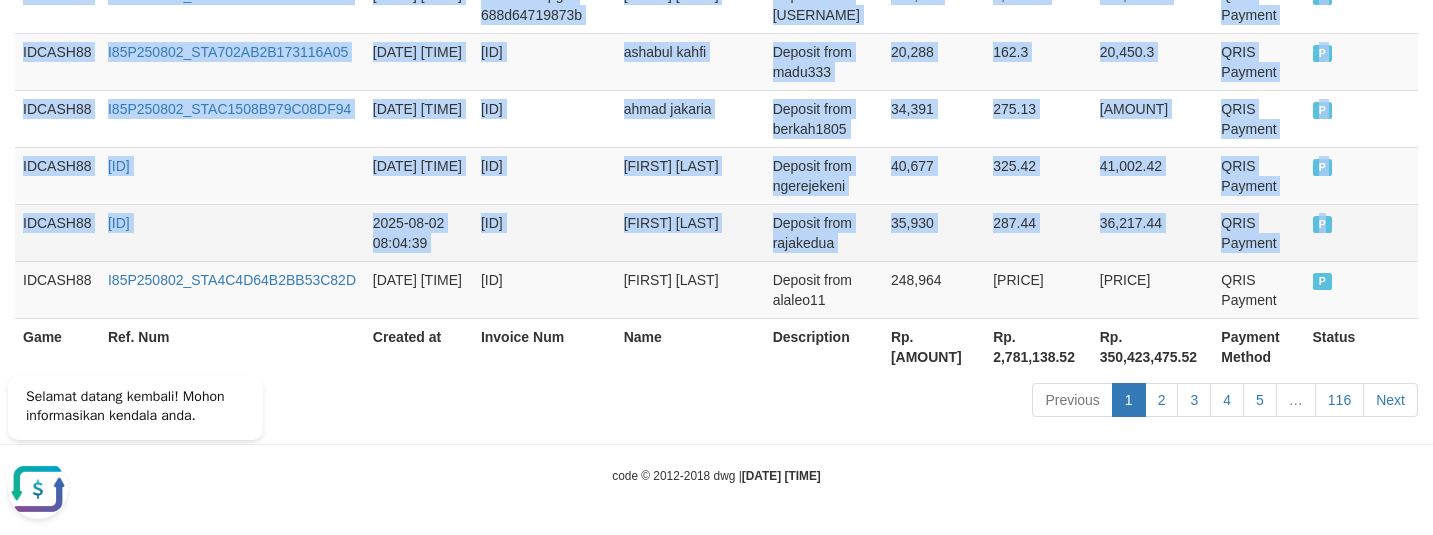 click on "P" at bounding box center [1323, 224] 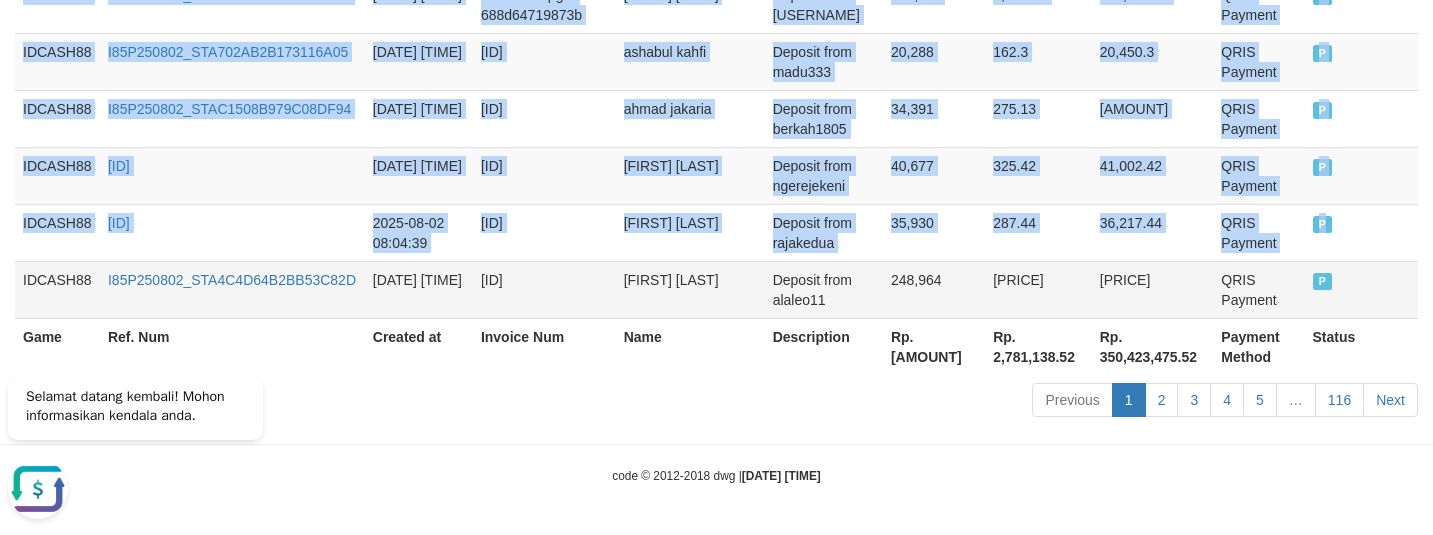 copy on "IDCASH88 I85P250802_STA6D5FBD6A974B05FF [DATE] [TIME] [ID] [NAME] Deposit from [USERNAME] [AMOUNT] [AMOUNT] [AMOUNT] QRIS Payment P   IDCASH88 I85P250802_STA759CDA395E98BF1B [DATE] [TIME] [ID] [NAME] Deposit from [USERNAME] [AMOUNT] [AMOUNT] [AMOUNT] QRIS Payment P   IDCASH88 I85P250802_STAE85F50ACF66EC654 [DATE] [TIME] [ID] [NAME] Deposit from [USERNAME] [AMOUNT] [AMOUNT] [AMOUNT] QRIS Payment P   IDCASH88 I85P250802_STA8573B245204F40F4 [DATE] [TIME] [ID] [NAME] Deposit from [USERNAME] [AMOUNT] [AMOUNT] [AMOUNT] QRIS Payment P   IDCASH88 I85P250802_STA059760198C559EC0 [DATE] [TIME] [ID] [NAME] Deposit from [USERNAME] [AMOUNT] [AMOUNT] [AMOUNT] QRIS Payment P   IDCASH88 I85P250802_STAC0542394BC850167 [DATE] [TIME] [ID] [NAME] Deposit from [USERNAME] [AMOUNT] [AMOUNT] [AMOUNT] QRIS Payment P   IDCASH88 I85P250802_STAA038A7C145AAEA9B 2..." 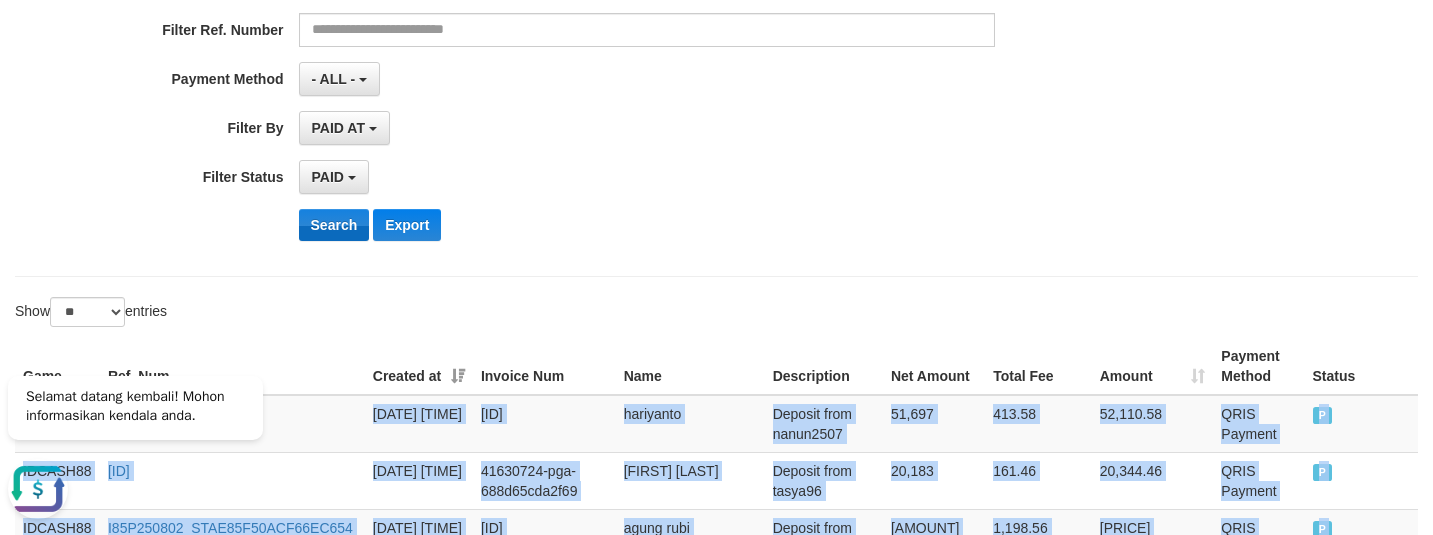 scroll, scrollTop: 387, scrollLeft: 0, axis: vertical 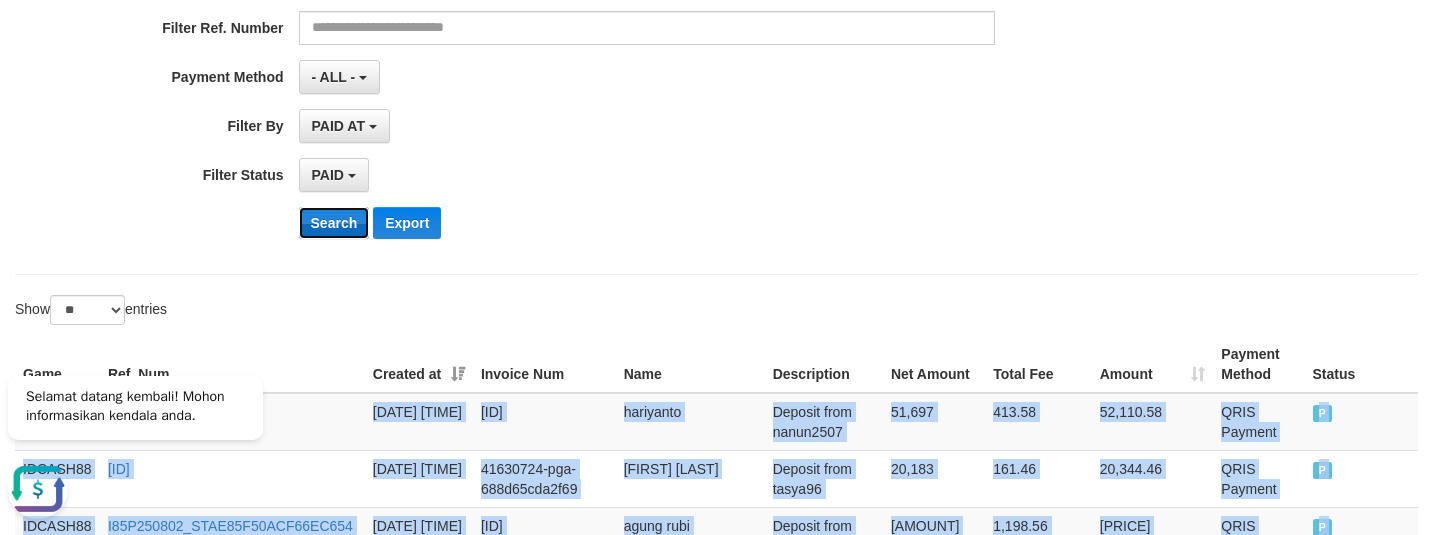 click on "Search" at bounding box center [334, 223] 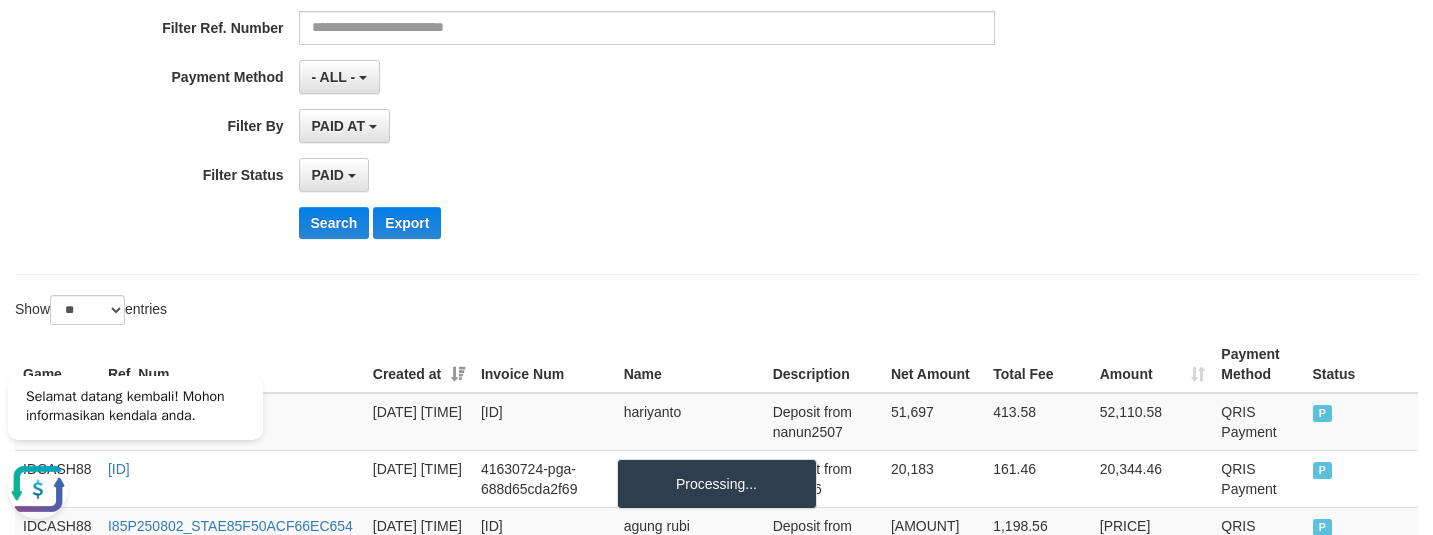 click on "**********" at bounding box center (597, 10) 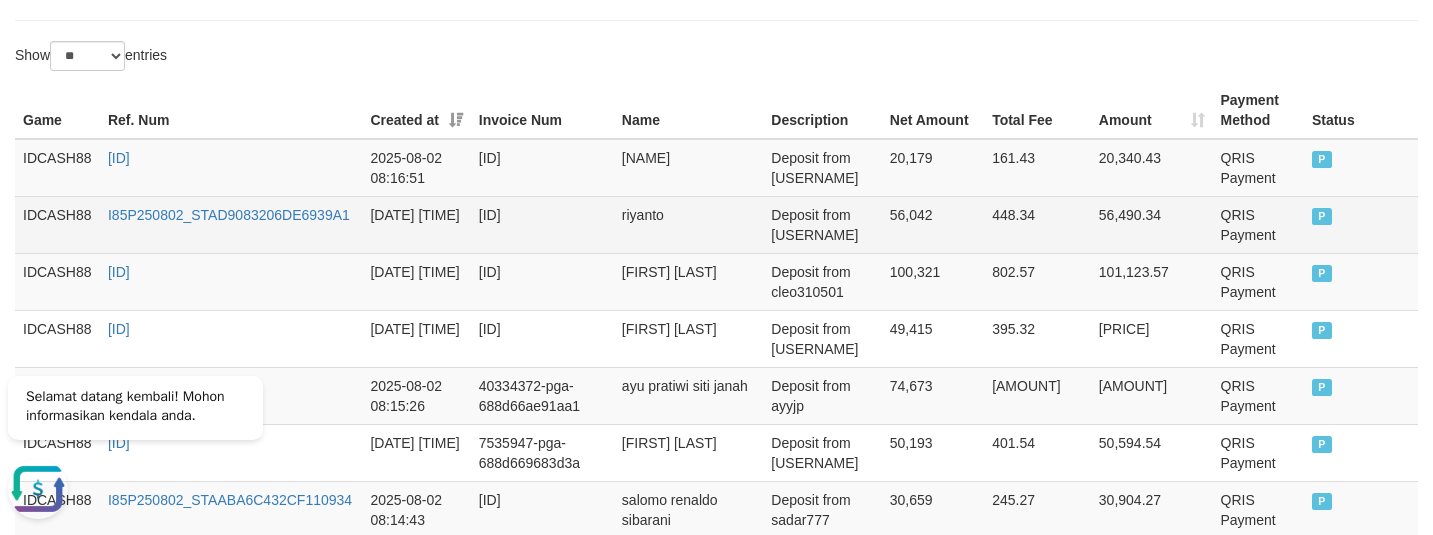 scroll, scrollTop: 634, scrollLeft: 0, axis: vertical 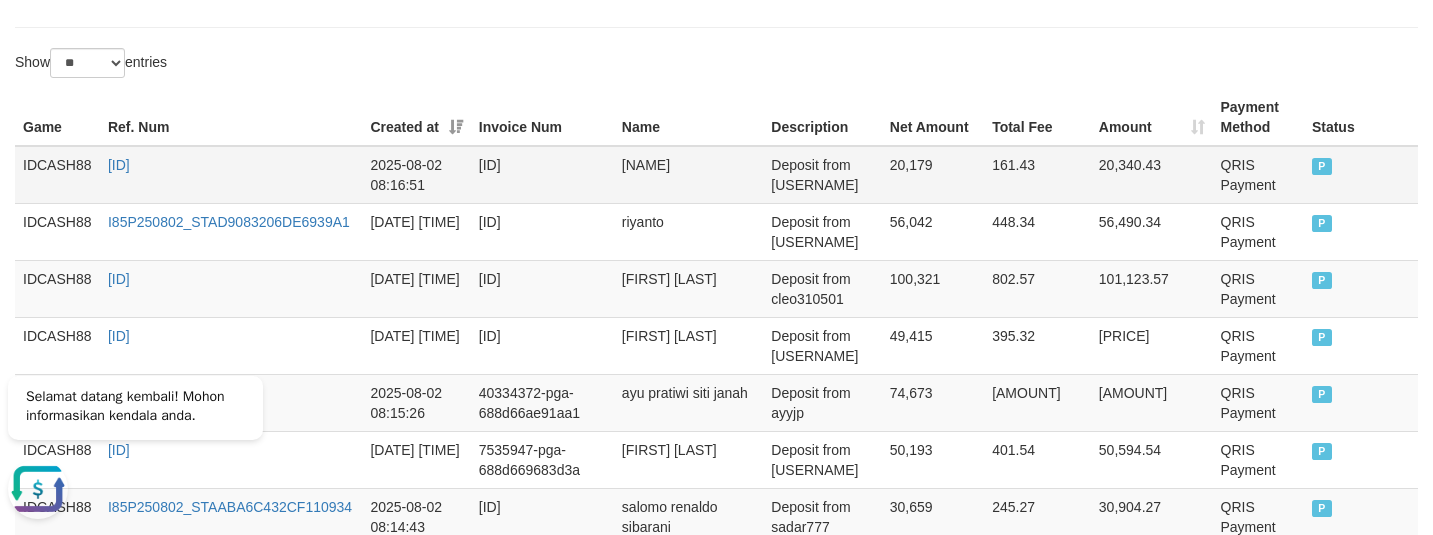 click on "IDCASH88" at bounding box center [57, 175] 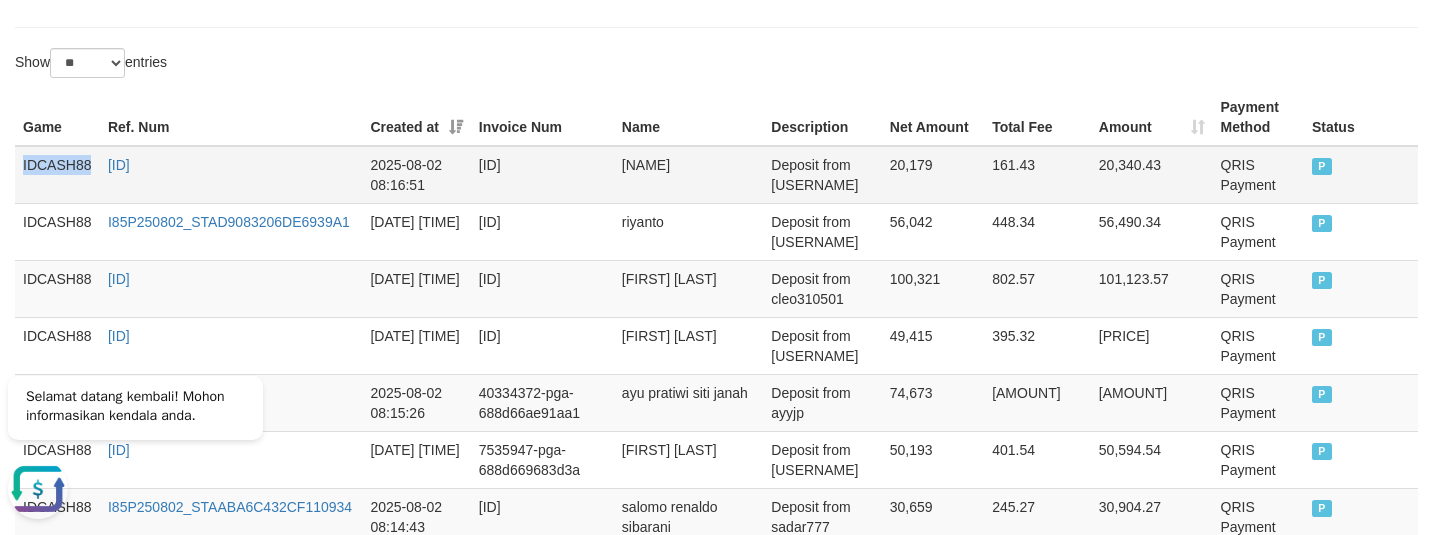 click on "IDCASH88" at bounding box center [57, 175] 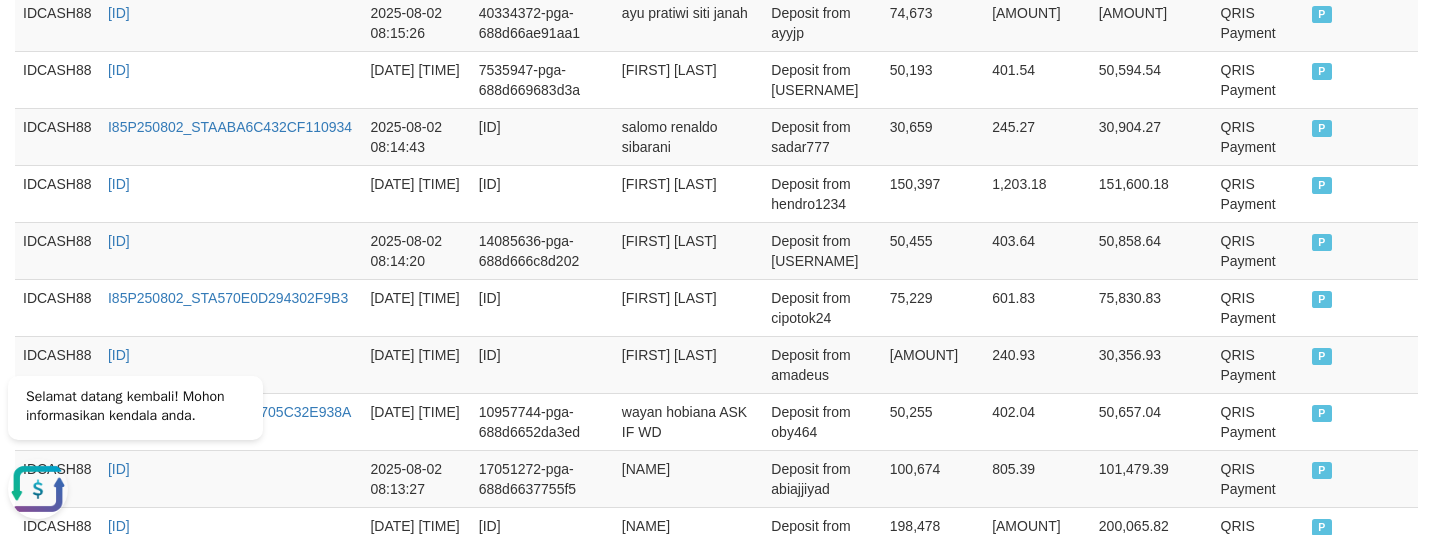 scroll, scrollTop: 1509, scrollLeft: 0, axis: vertical 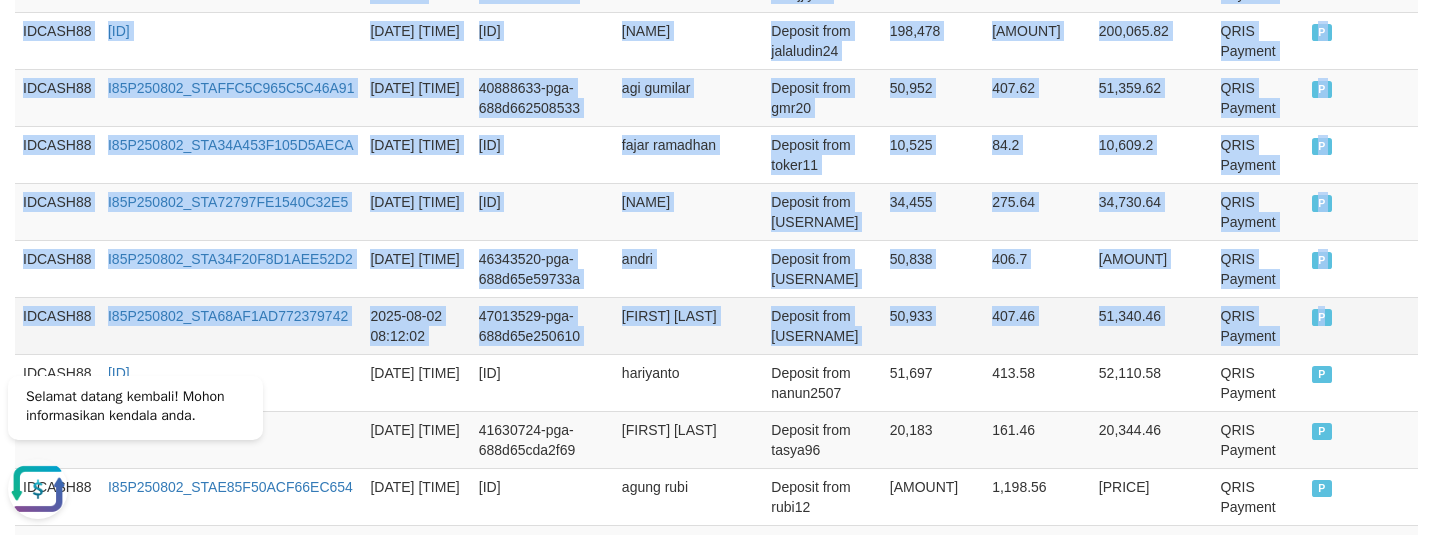 click on "P" at bounding box center (1361, 325) 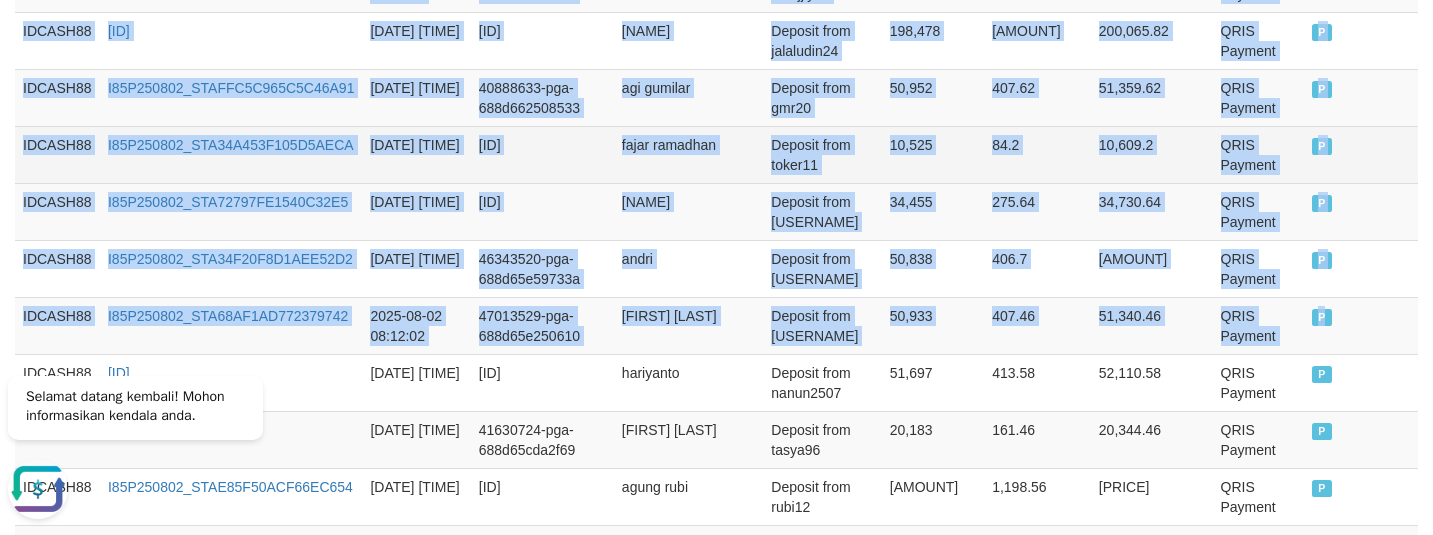 click on "fajar ramadhan" at bounding box center (688, 154) 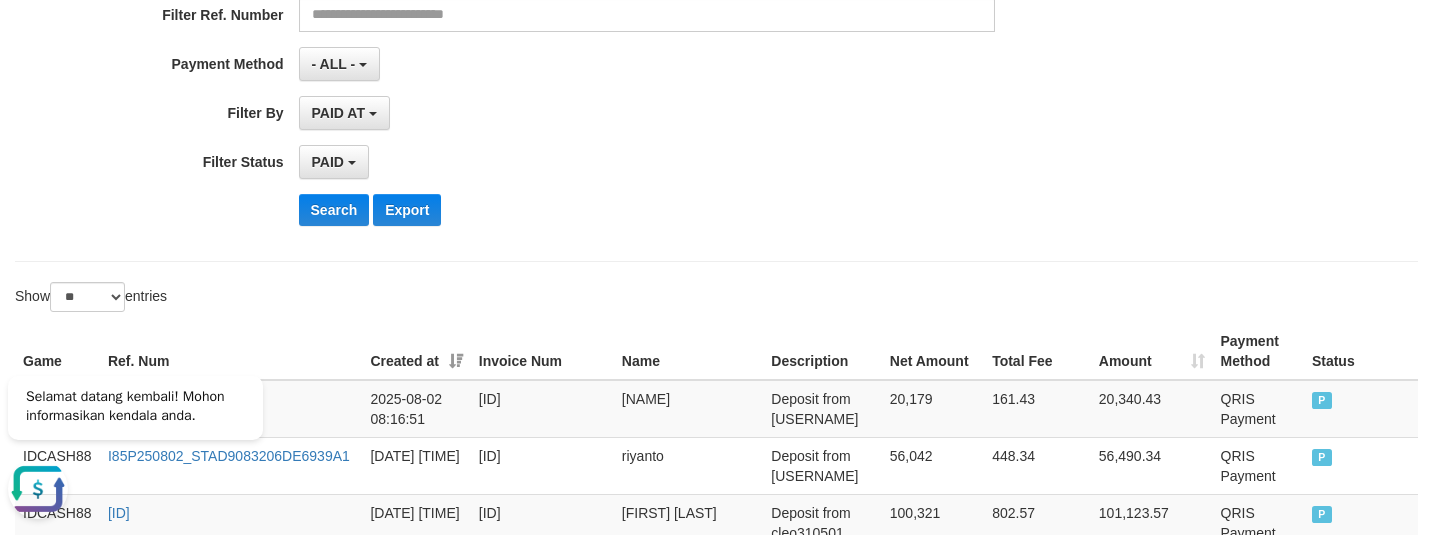 scroll, scrollTop: 375, scrollLeft: 0, axis: vertical 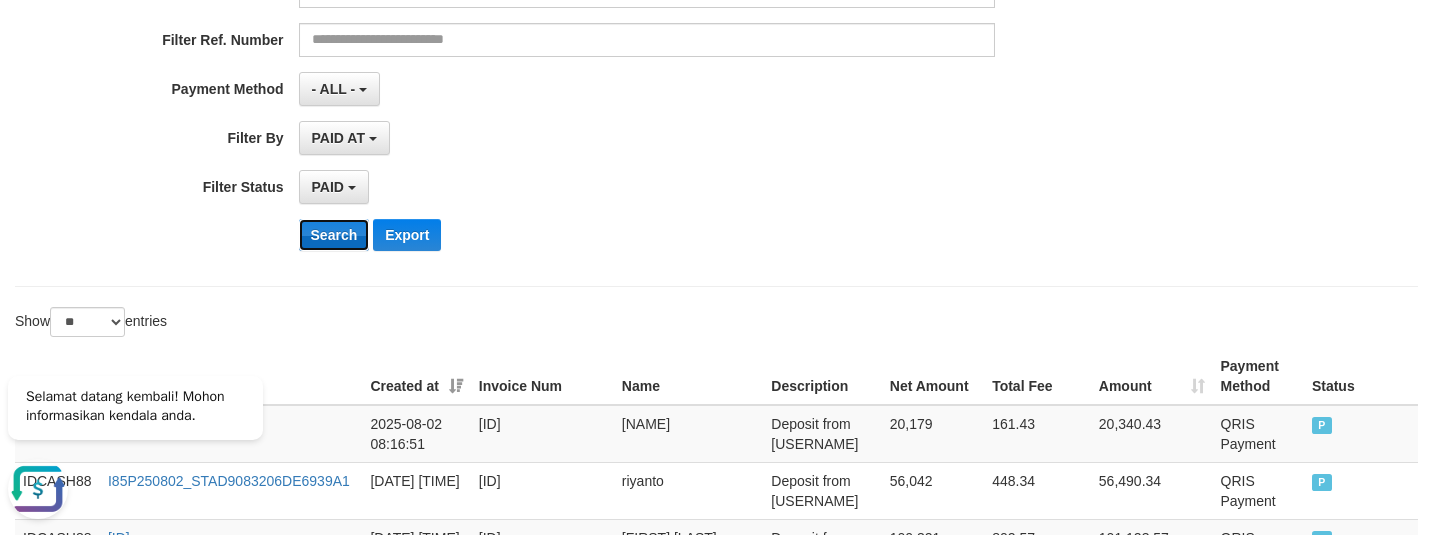 click on "Search" at bounding box center [334, 235] 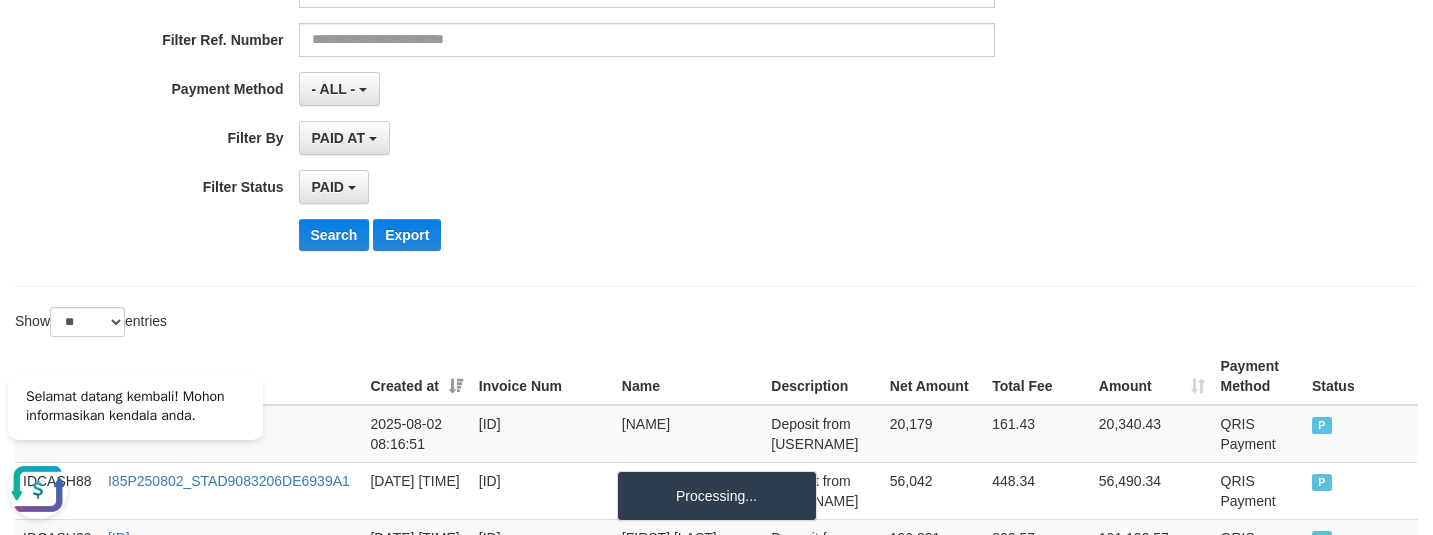 click on "**********" at bounding box center (597, 22) 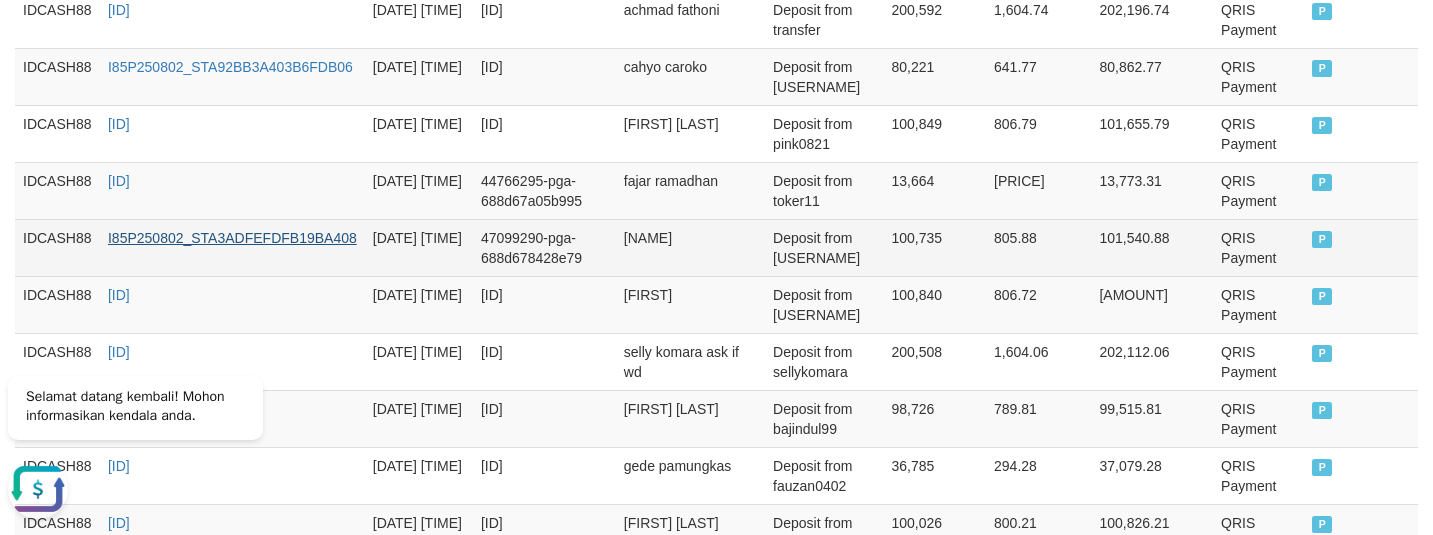 scroll, scrollTop: 634, scrollLeft: 0, axis: vertical 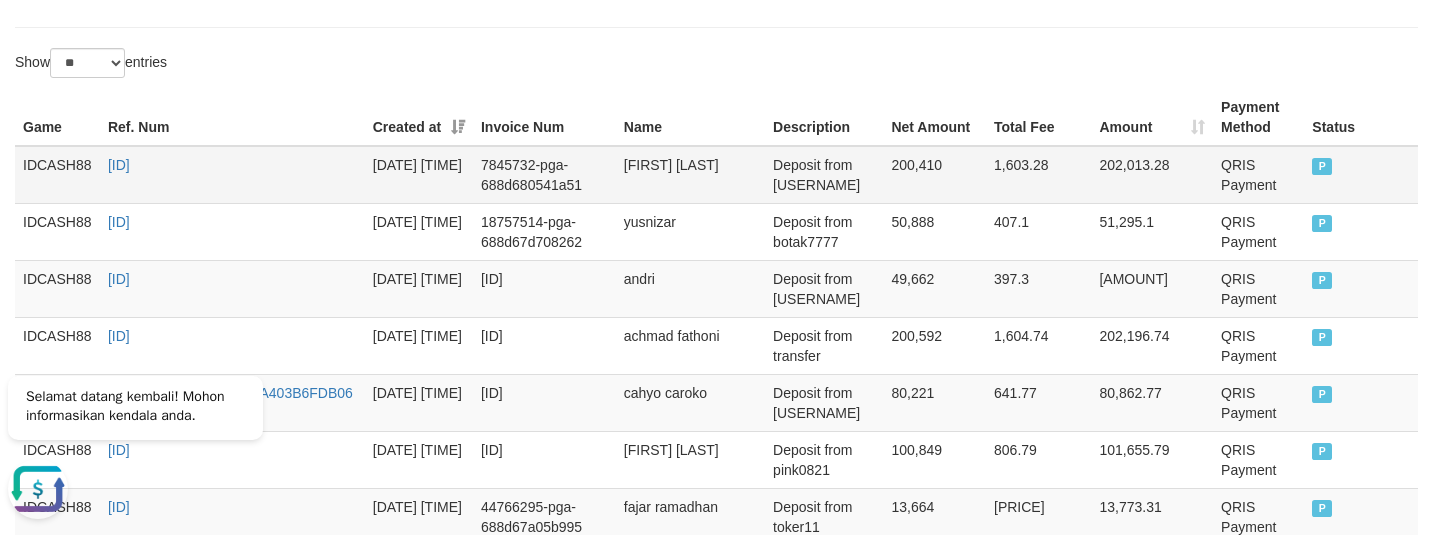 click on "IDCASH88" at bounding box center [57, 175] 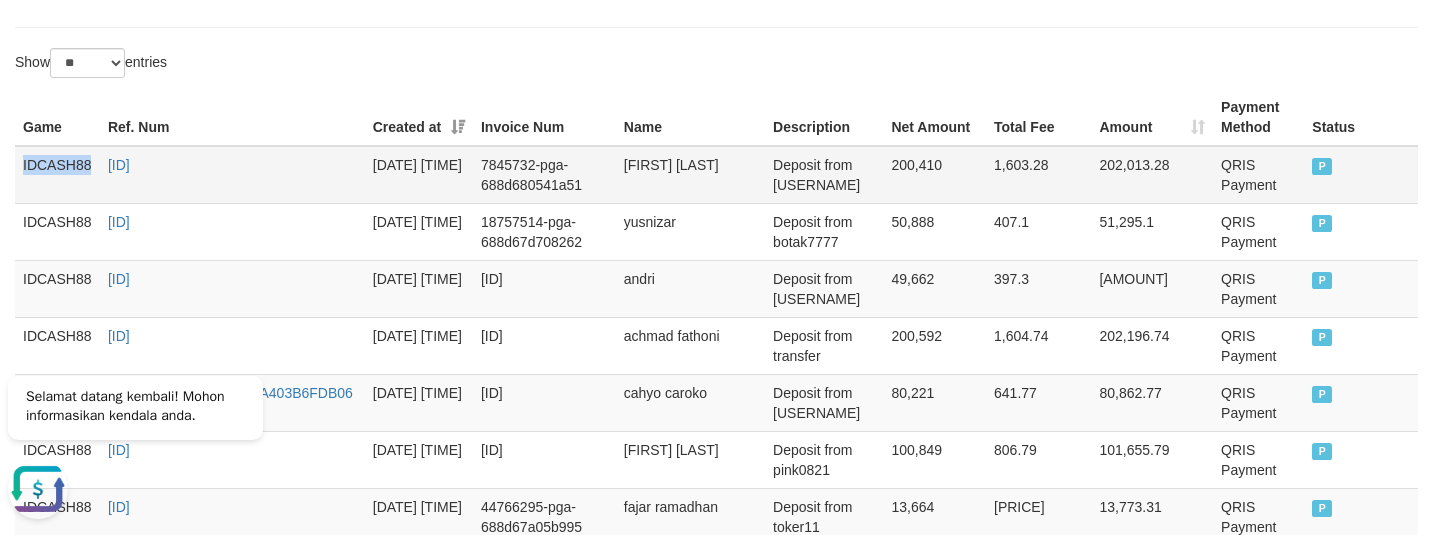 click on "IDCASH88" at bounding box center [57, 175] 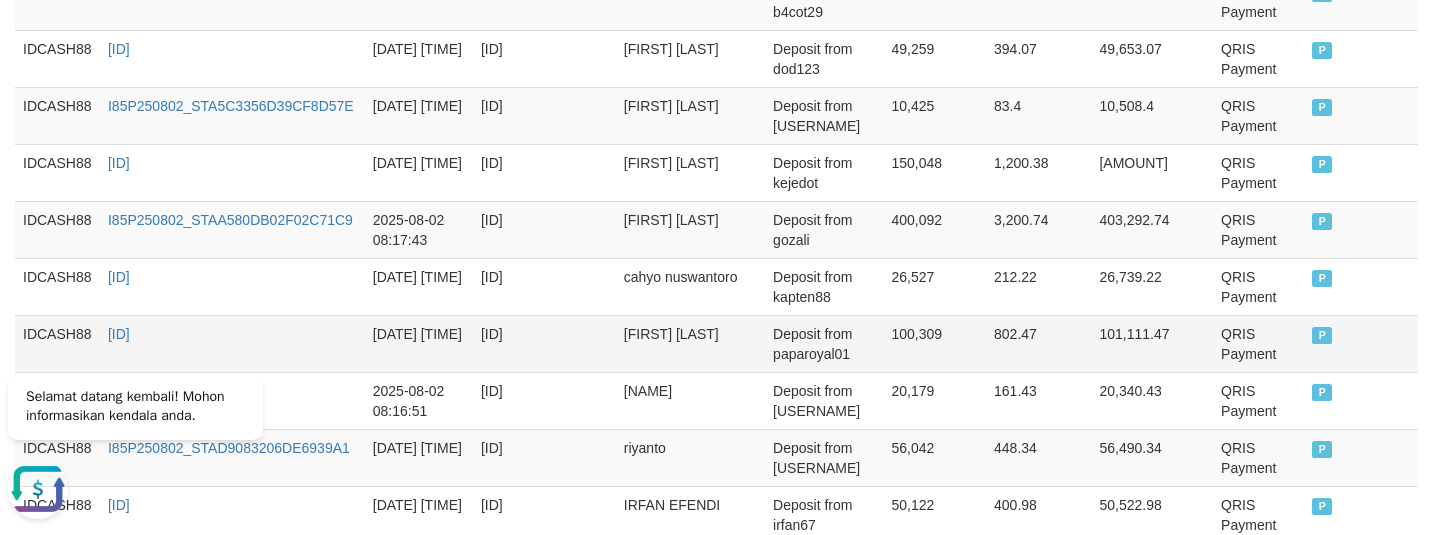 scroll, scrollTop: 1509, scrollLeft: 0, axis: vertical 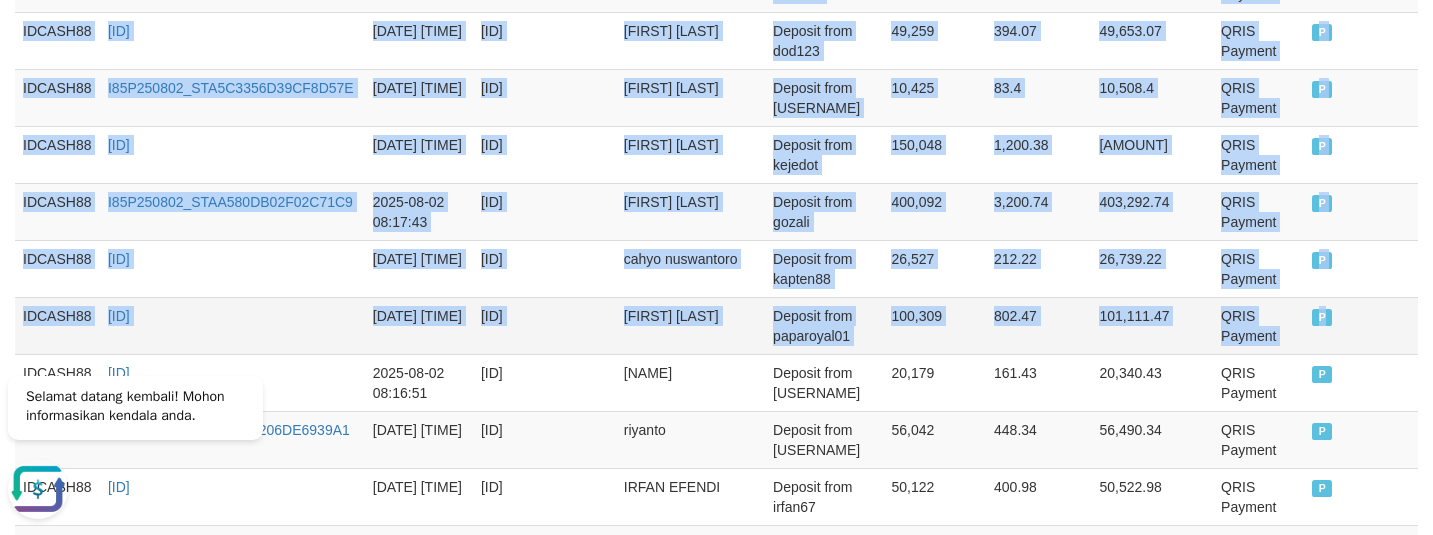 click on "P" at bounding box center [1361, 325] 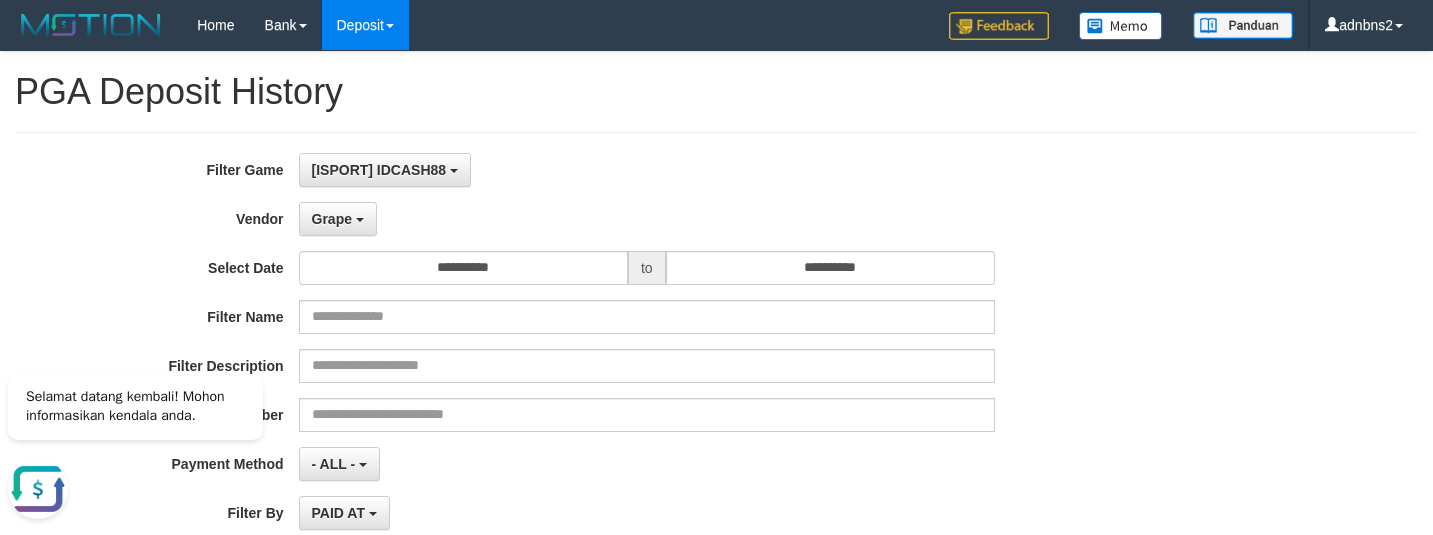 scroll, scrollTop: 500, scrollLeft: 0, axis: vertical 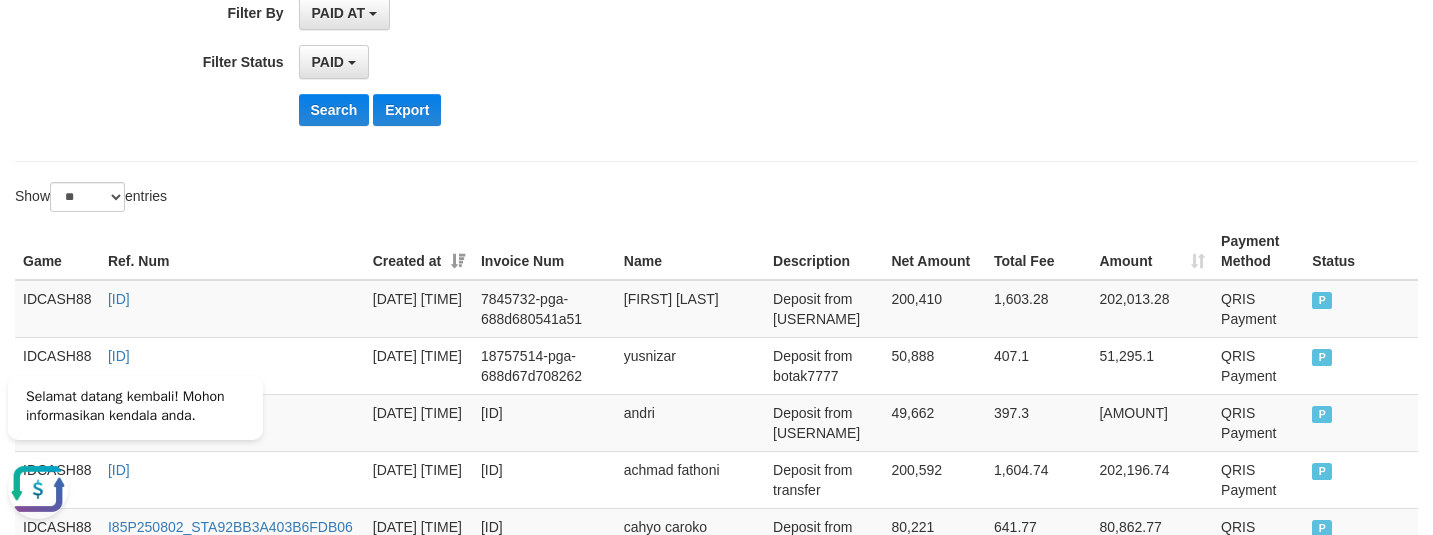 click on "**********" at bounding box center [597, -103] 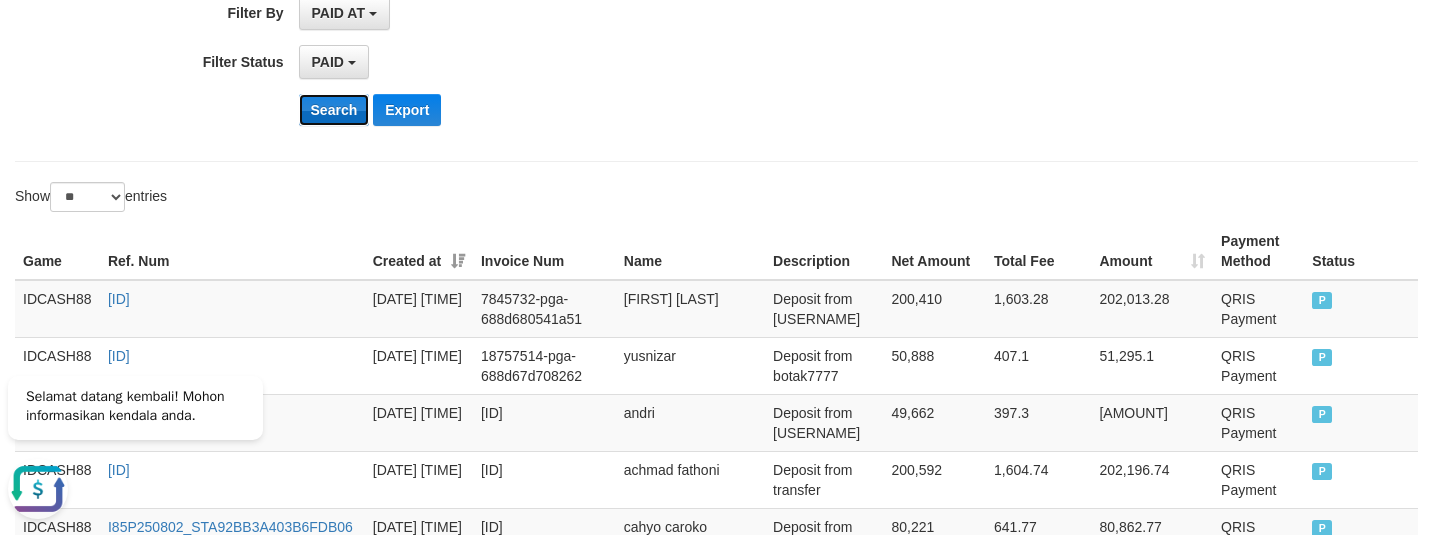 click on "Search" at bounding box center (334, 110) 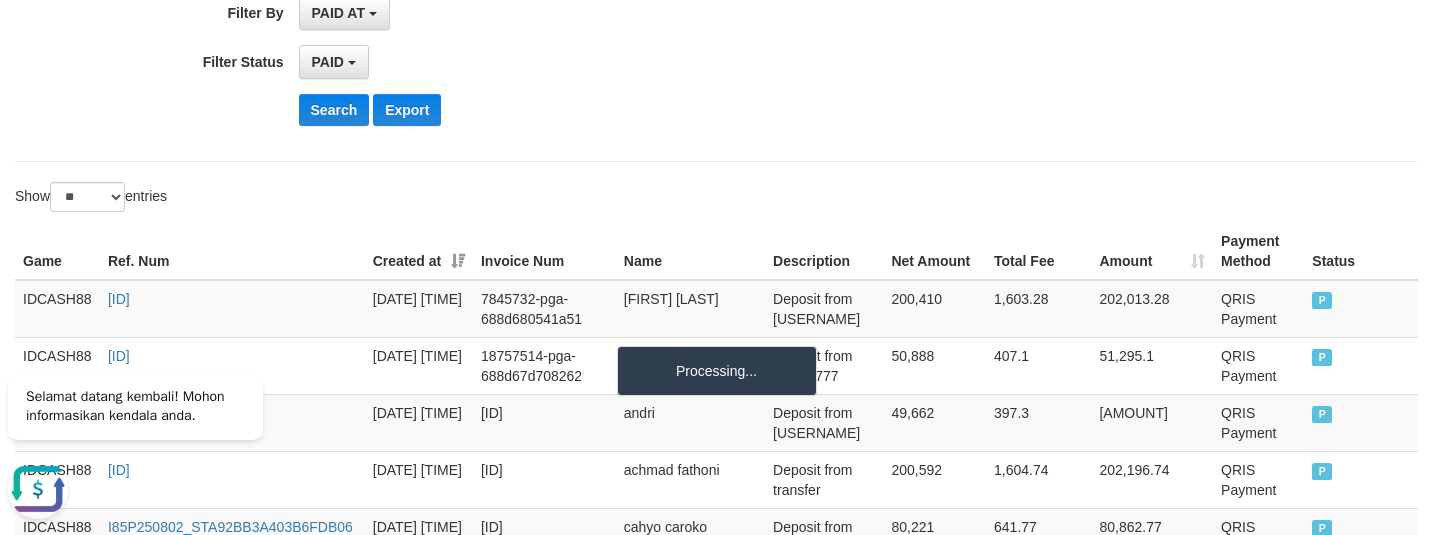 click on "**********" at bounding box center (716, -103) 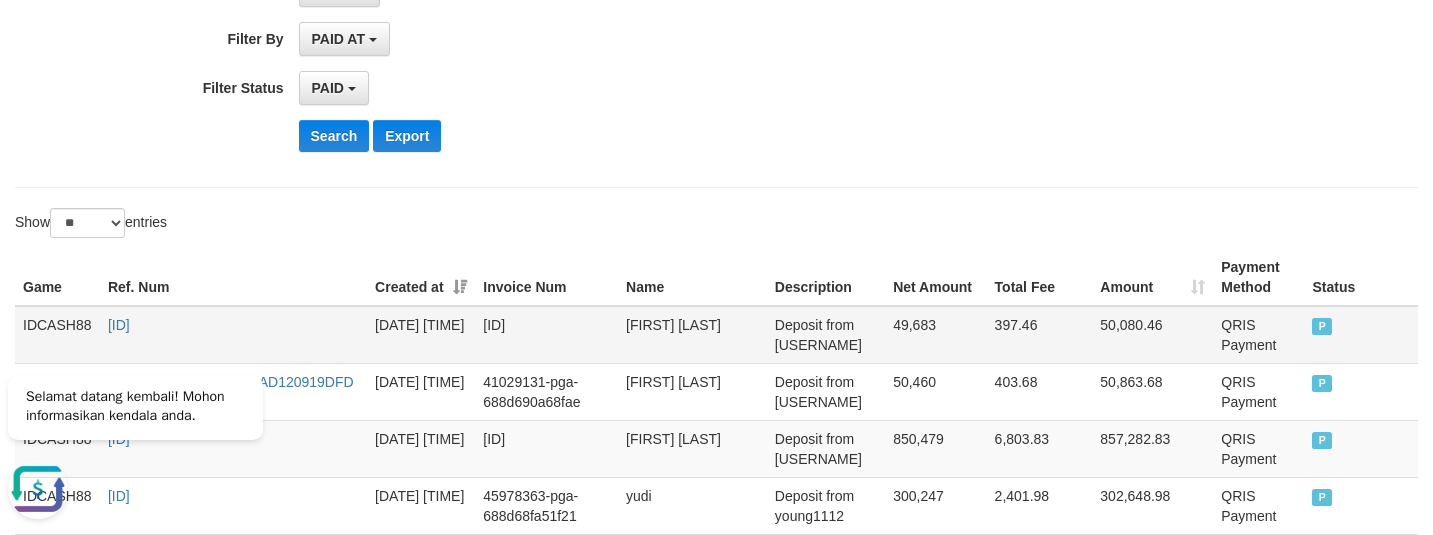 click on "IDCASH88" at bounding box center [57, 335] 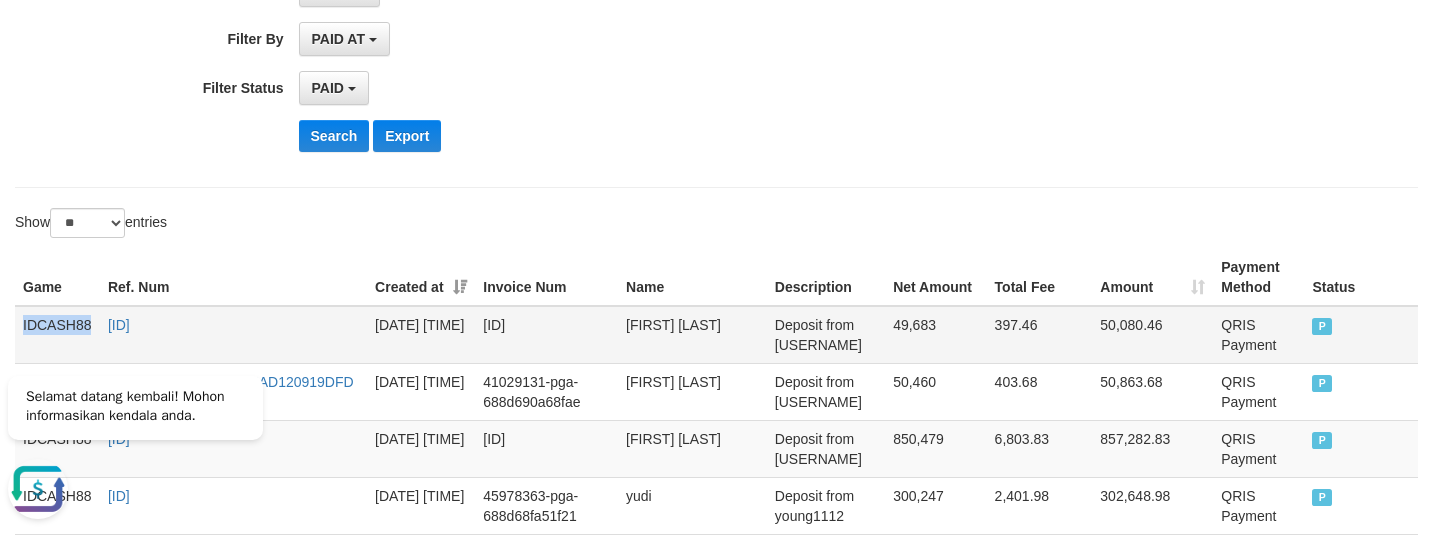 click on "IDCASH88" at bounding box center [57, 335] 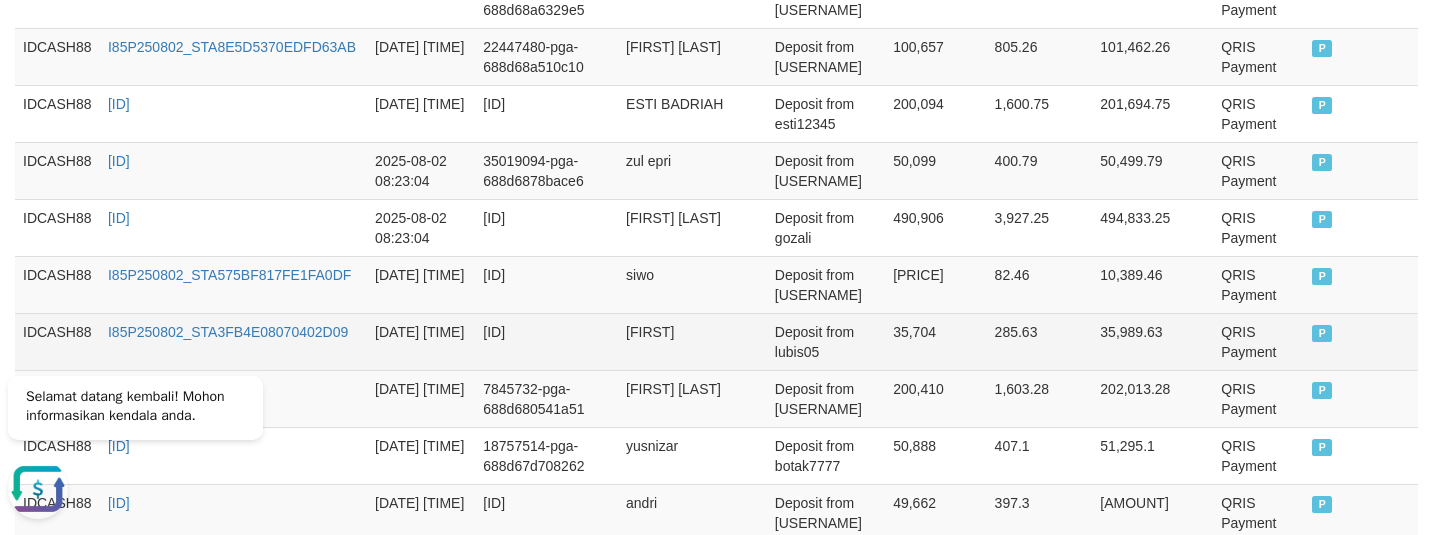 scroll, scrollTop: 1224, scrollLeft: 0, axis: vertical 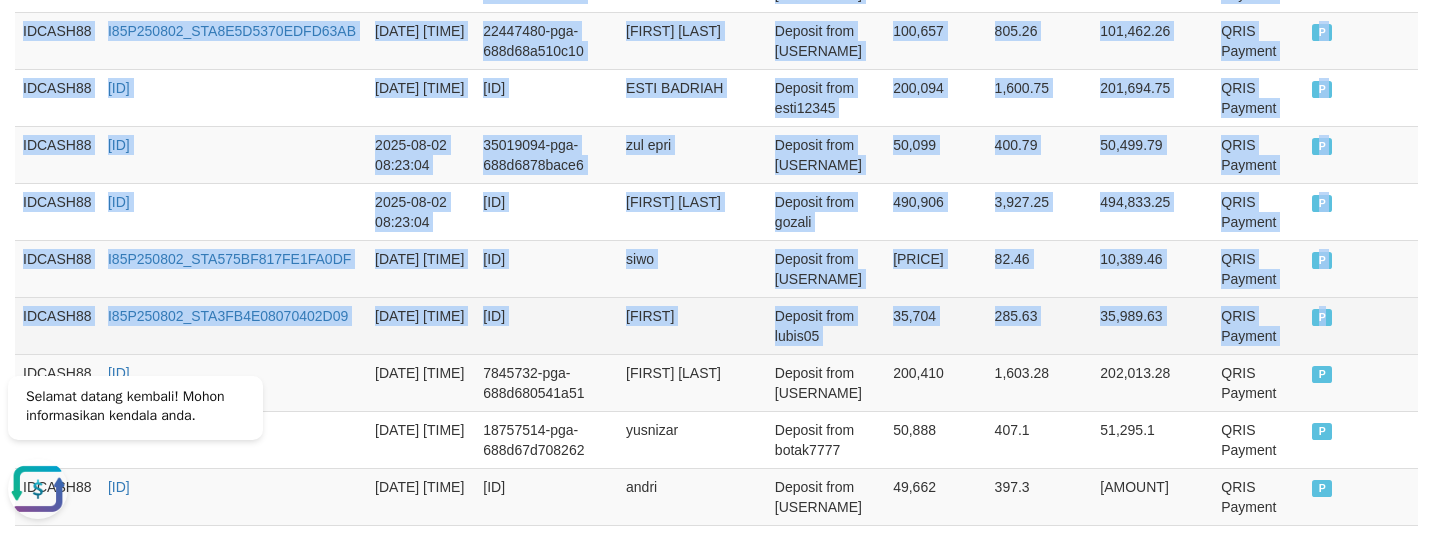 click on "P" at bounding box center [1361, 325] 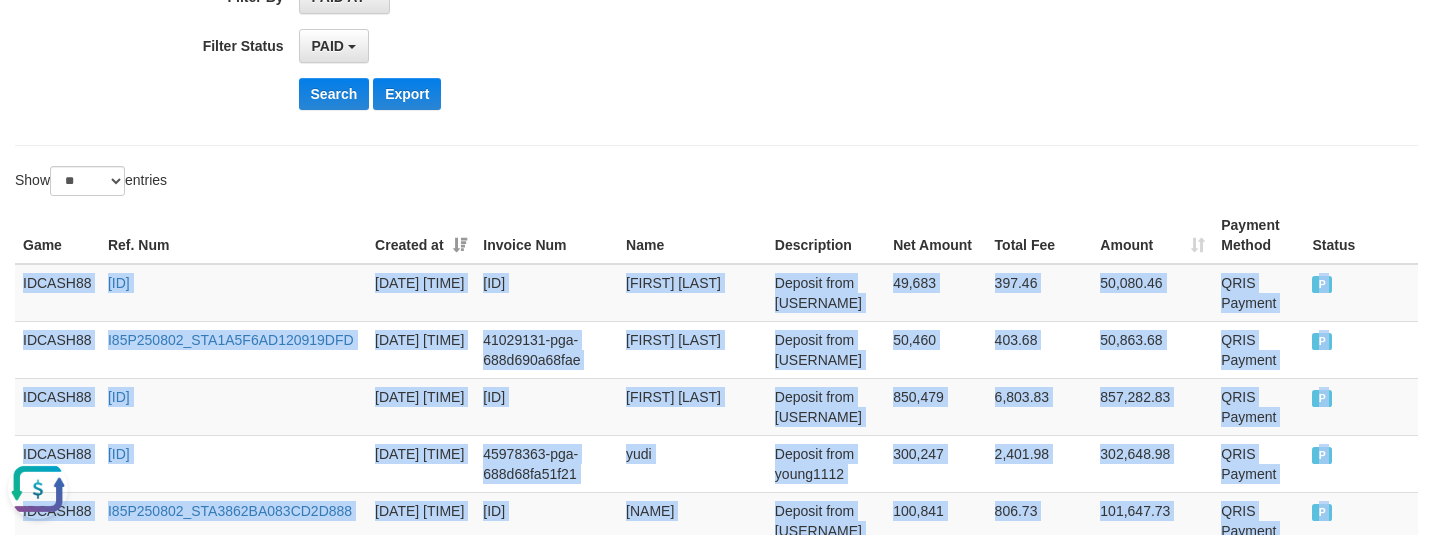 scroll, scrollTop: 474, scrollLeft: 0, axis: vertical 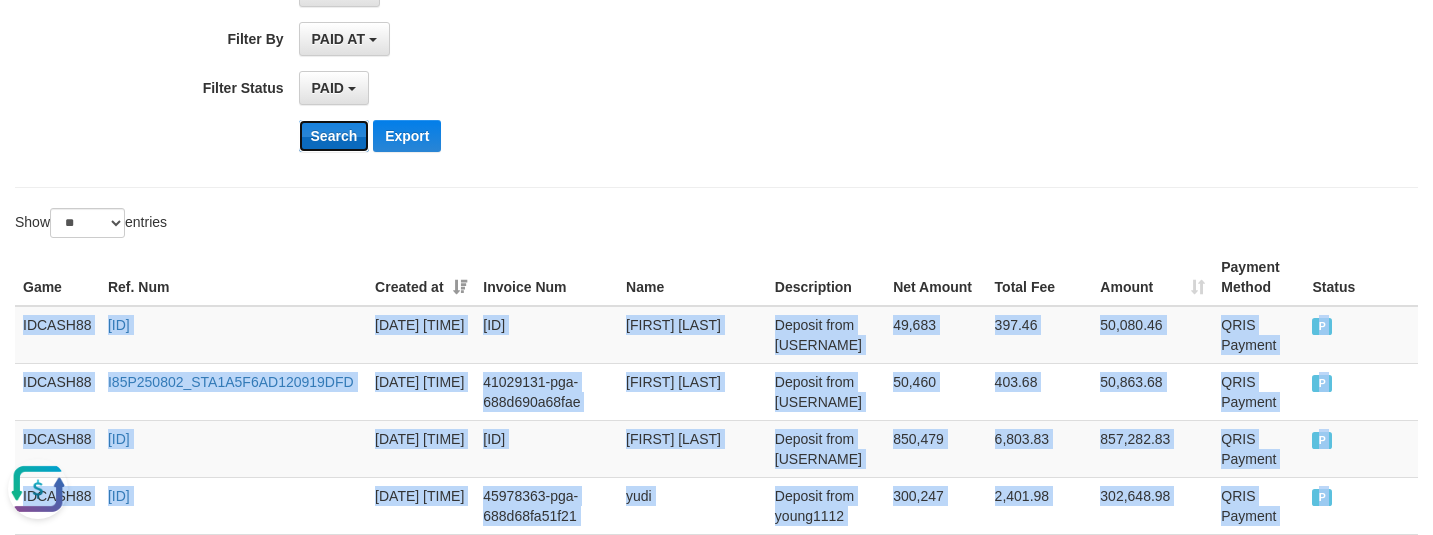 click on "Search" at bounding box center [334, 136] 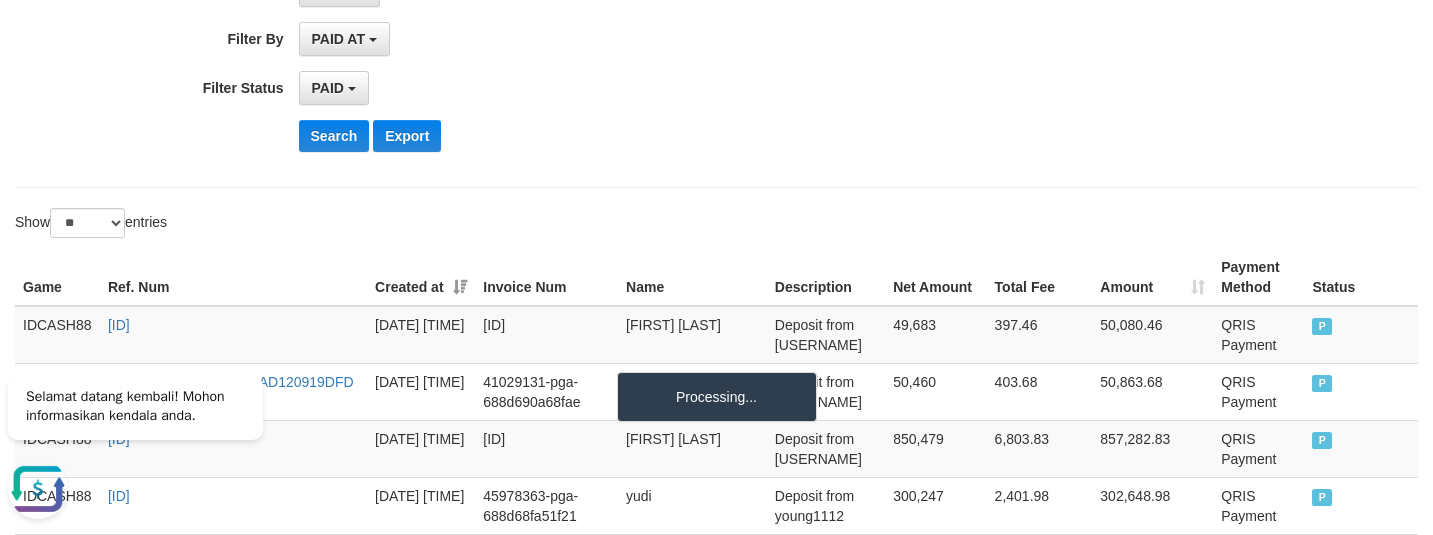 click on "**********" at bounding box center [716, -77] 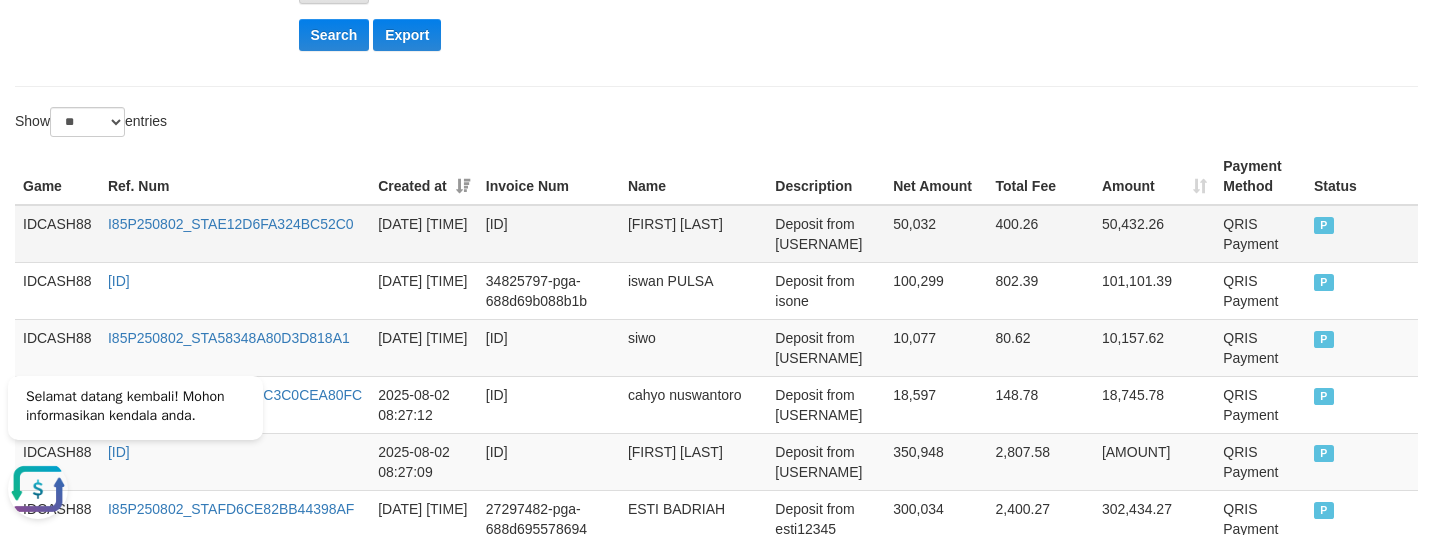 click on "IDCASH88" at bounding box center [57, 234] 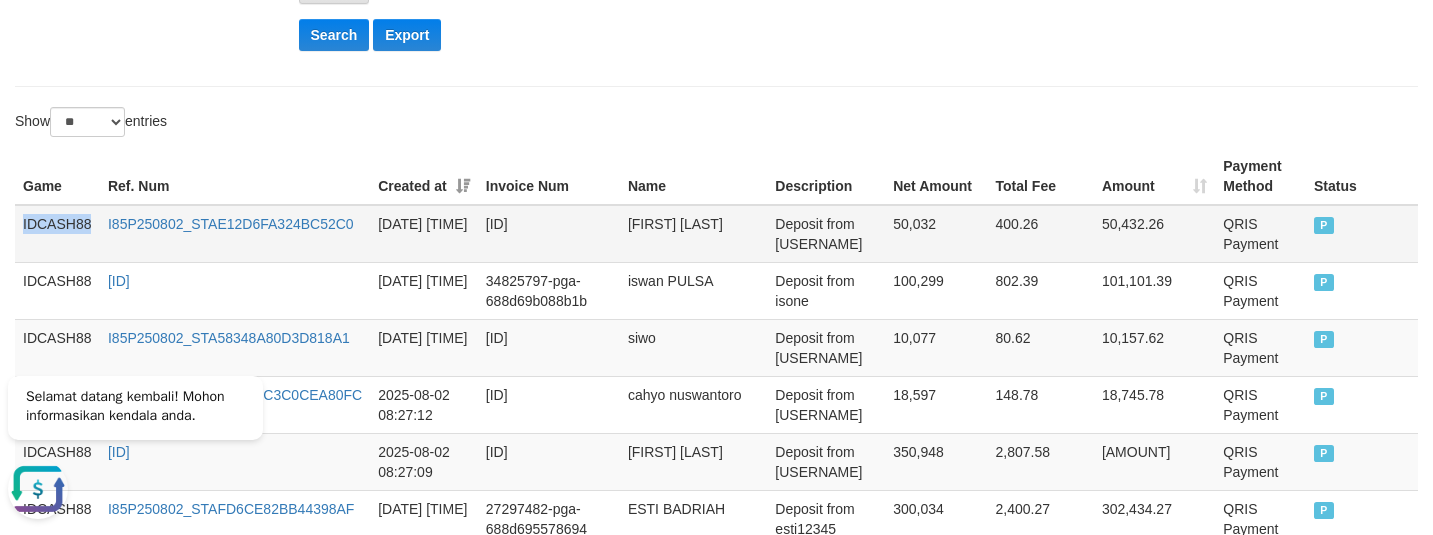 click on "IDCASH88" at bounding box center (57, 234) 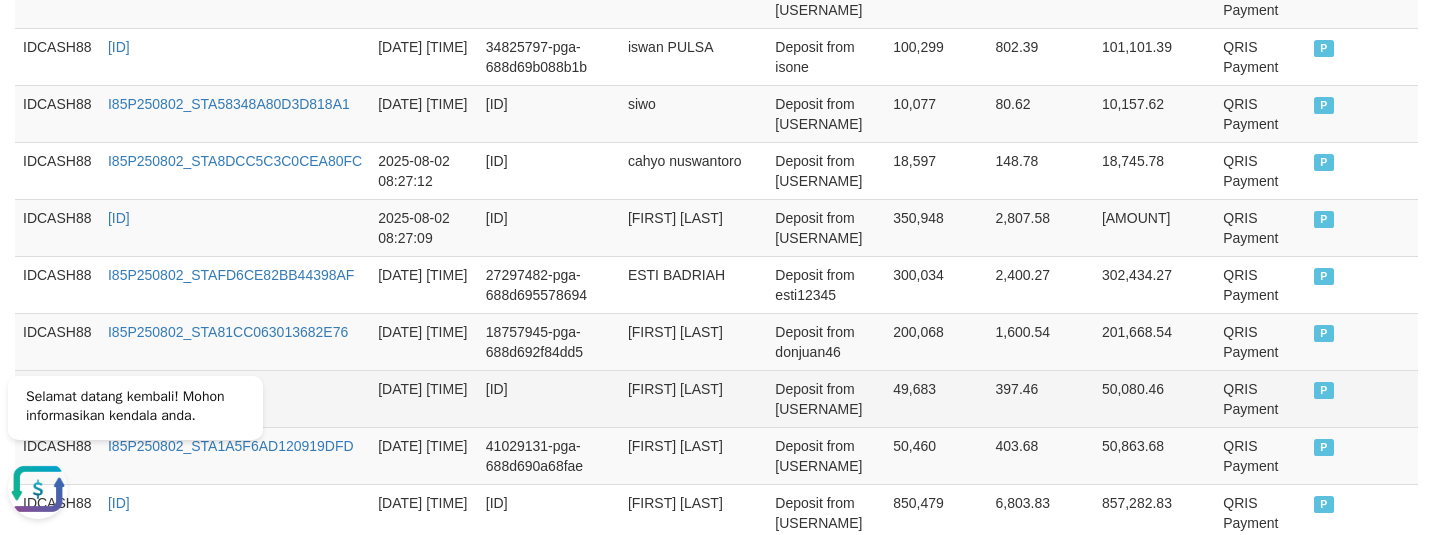 scroll, scrollTop: 950, scrollLeft: 0, axis: vertical 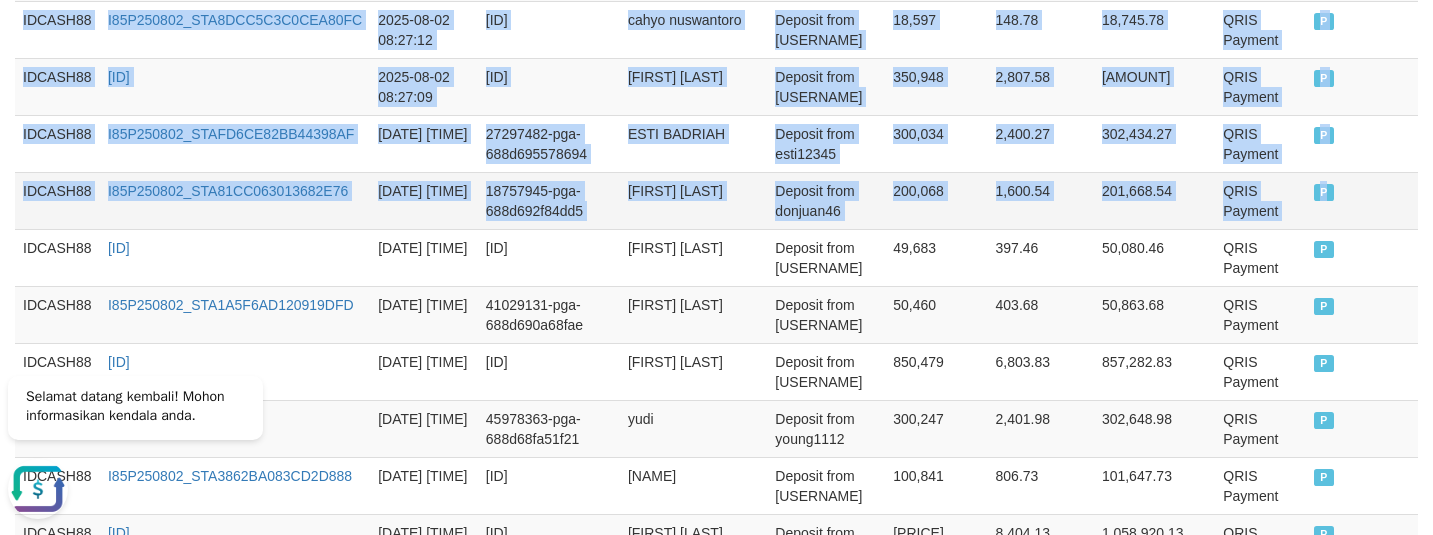 click on "P" at bounding box center (1362, 200) 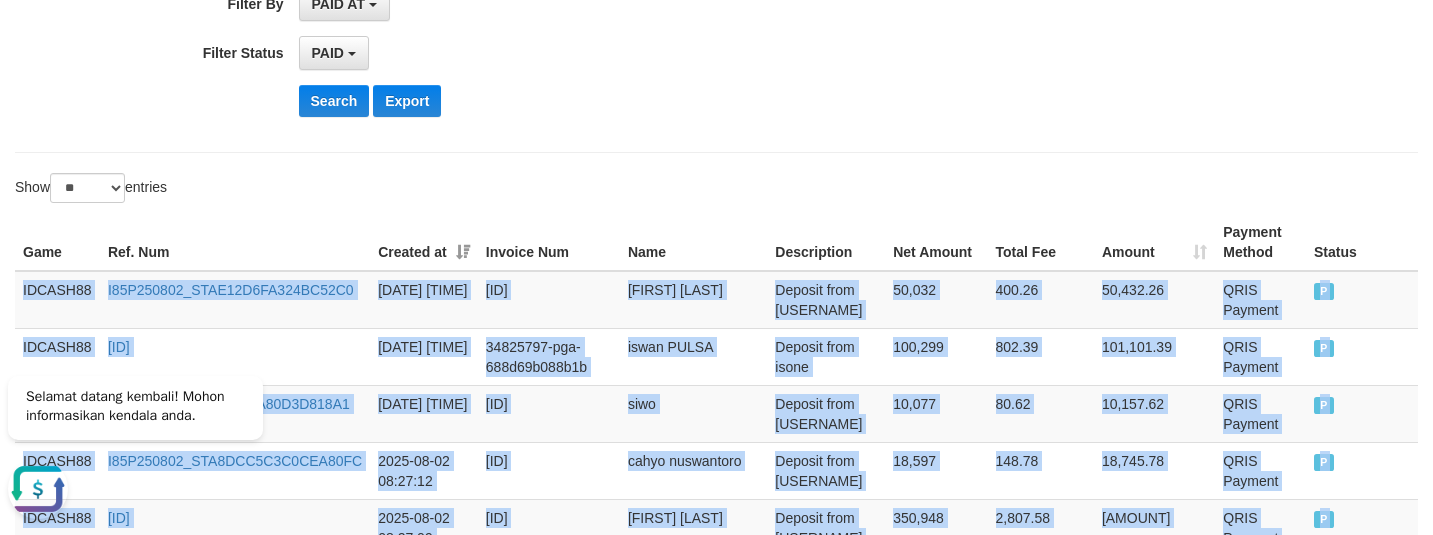 scroll, scrollTop: 500, scrollLeft: 0, axis: vertical 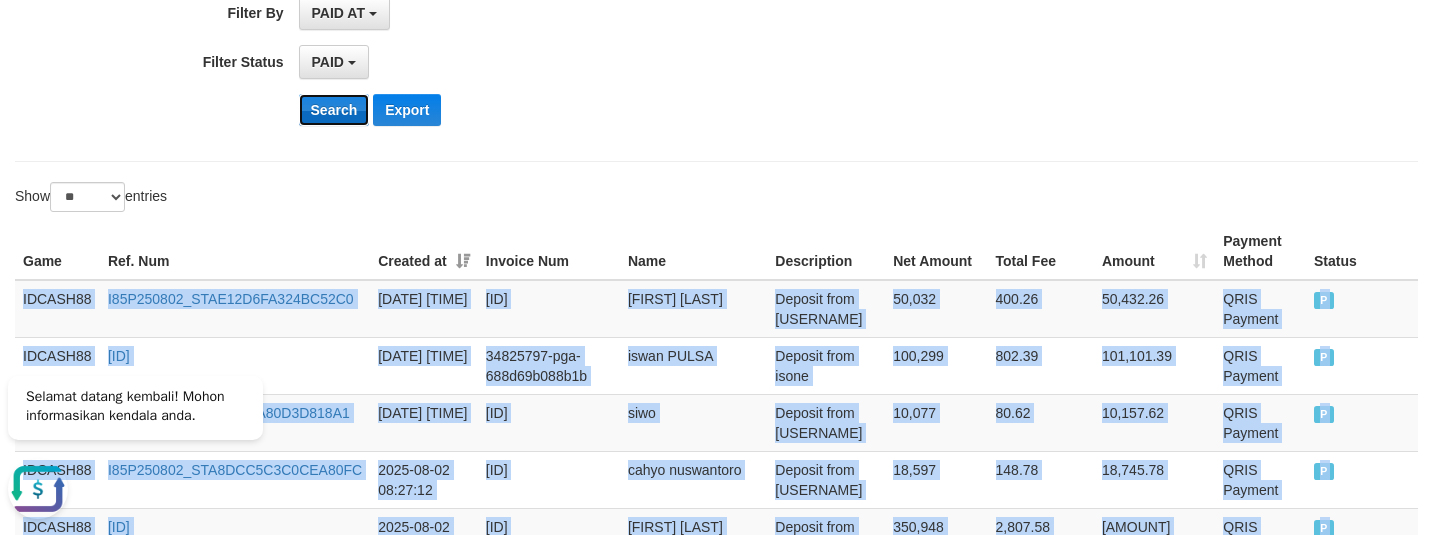 click on "Search" at bounding box center [334, 110] 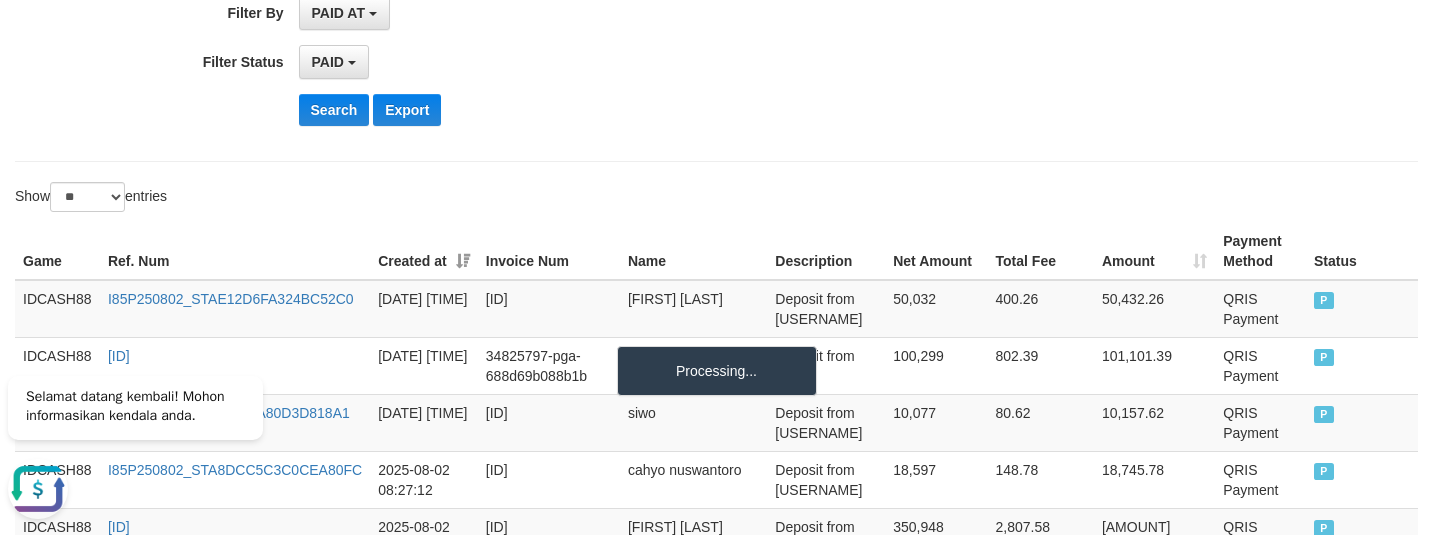 click on "**********" at bounding box center (716, -103) 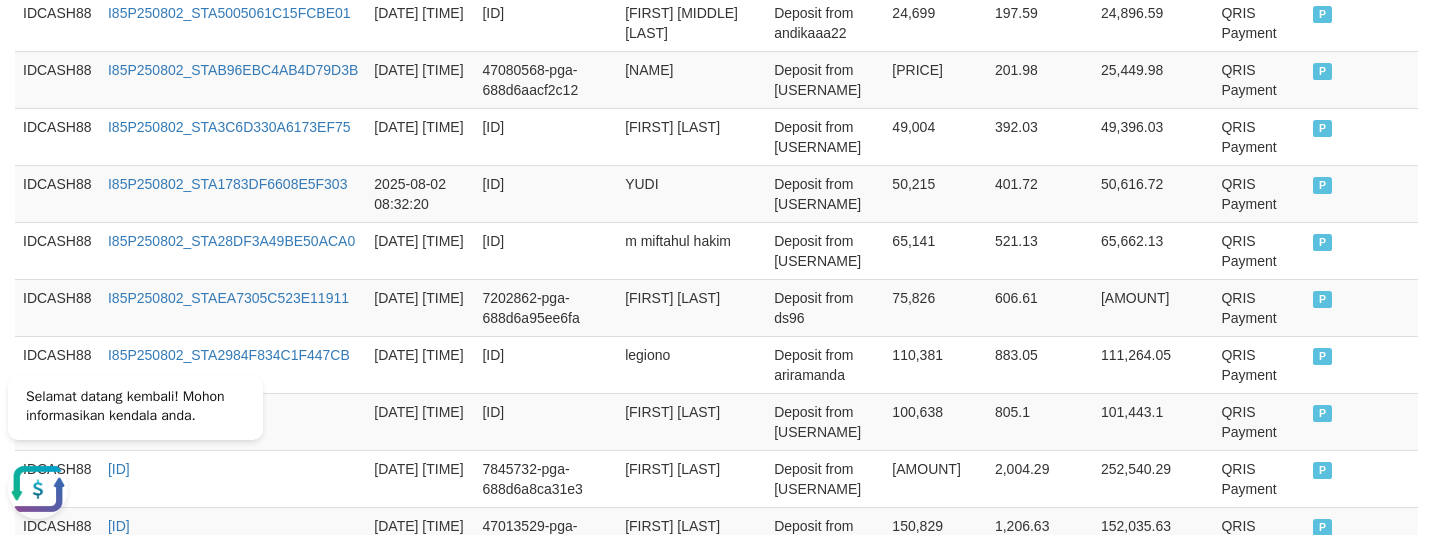 scroll, scrollTop: 1875, scrollLeft: 0, axis: vertical 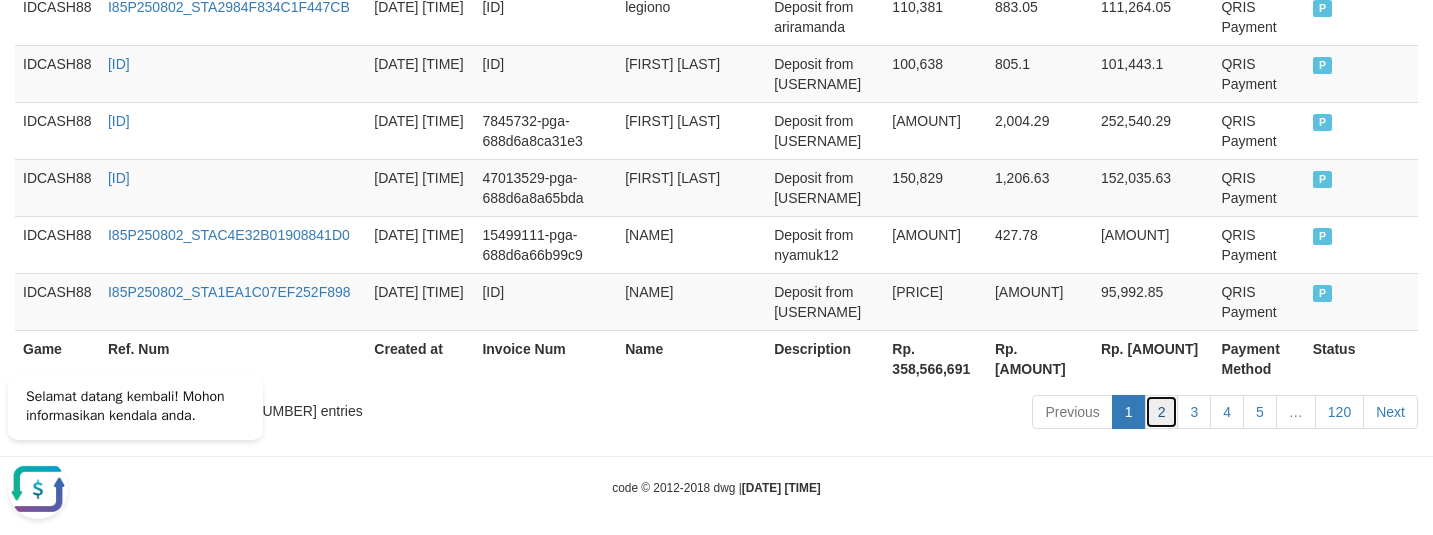 click on "2" at bounding box center [1162, 412] 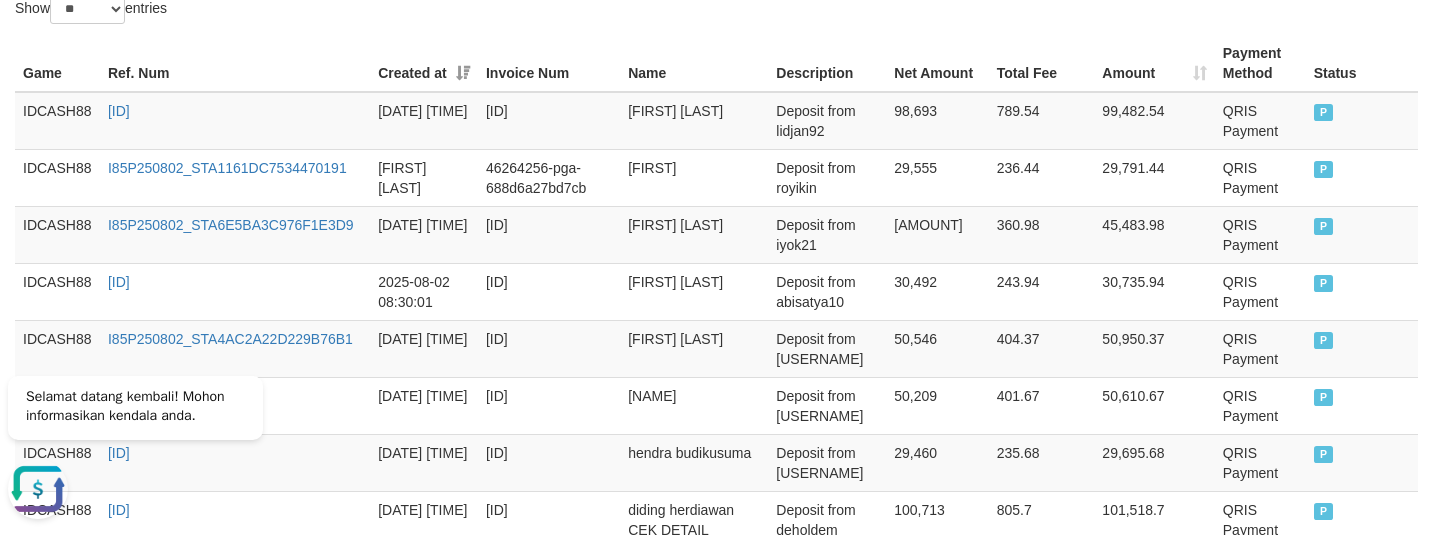 scroll, scrollTop: 500, scrollLeft: 0, axis: vertical 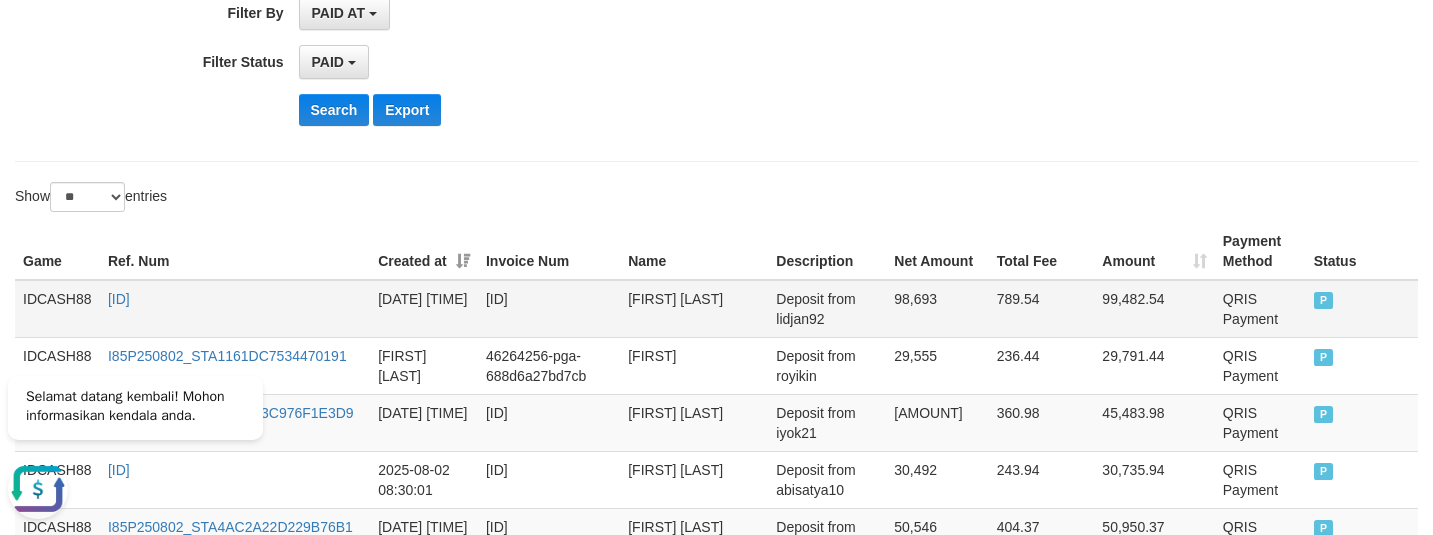 click on "IDCASH88" at bounding box center [57, 309] 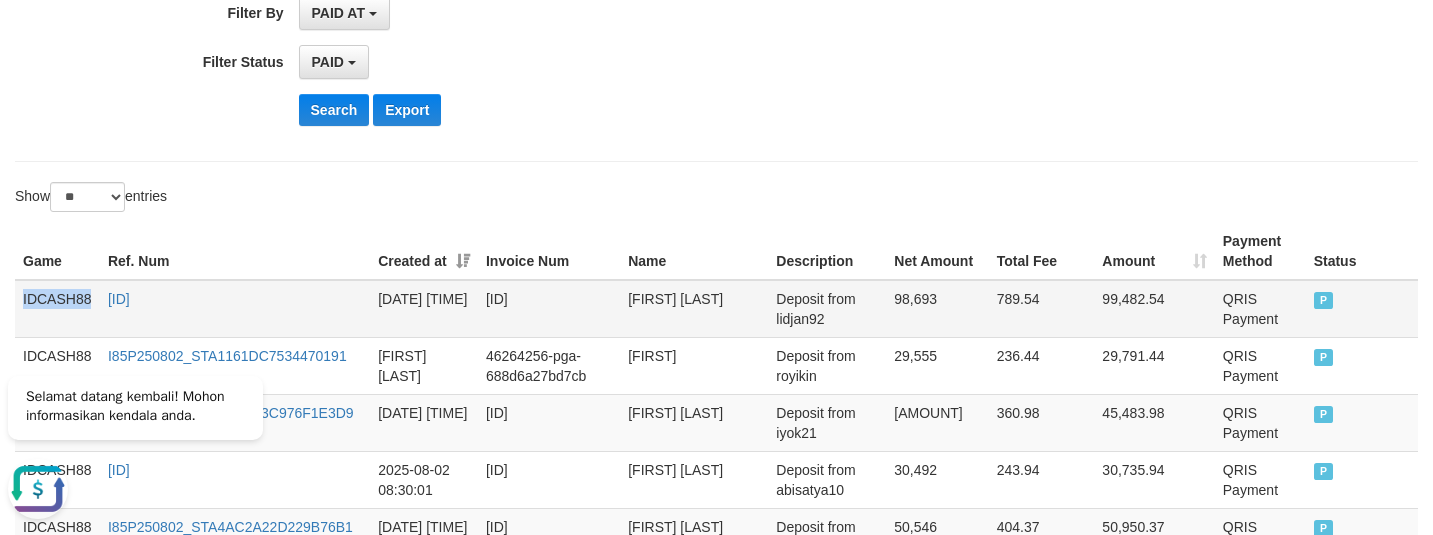click on "IDCASH88" at bounding box center (57, 309) 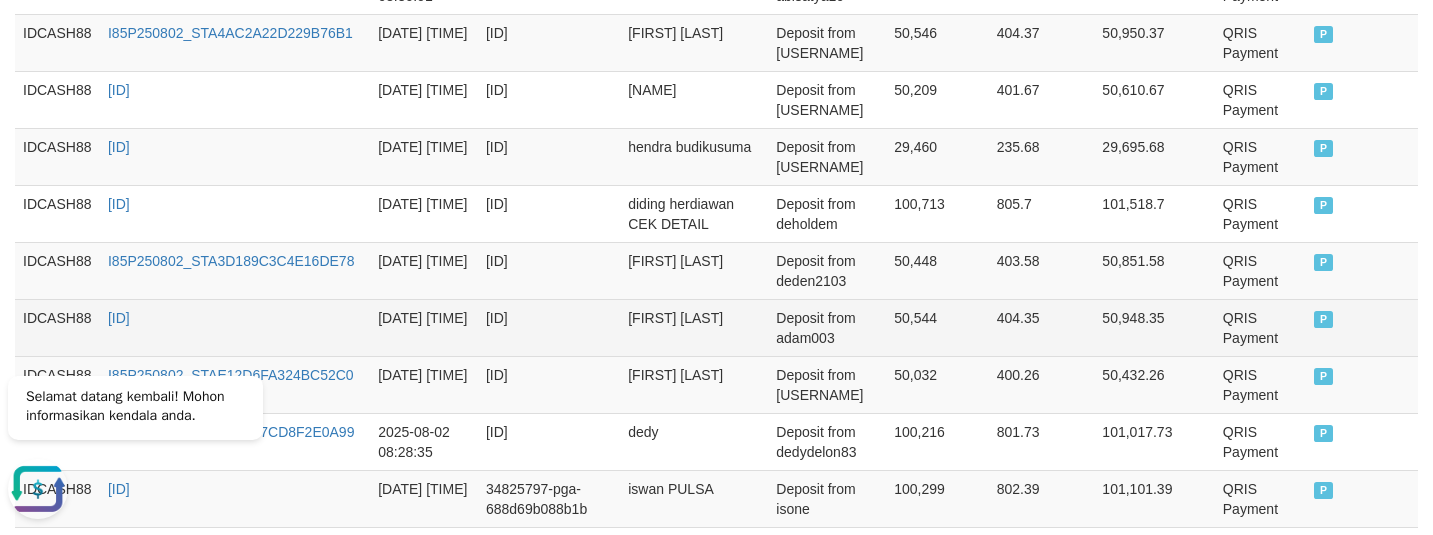 scroll, scrollTop: 1000, scrollLeft: 0, axis: vertical 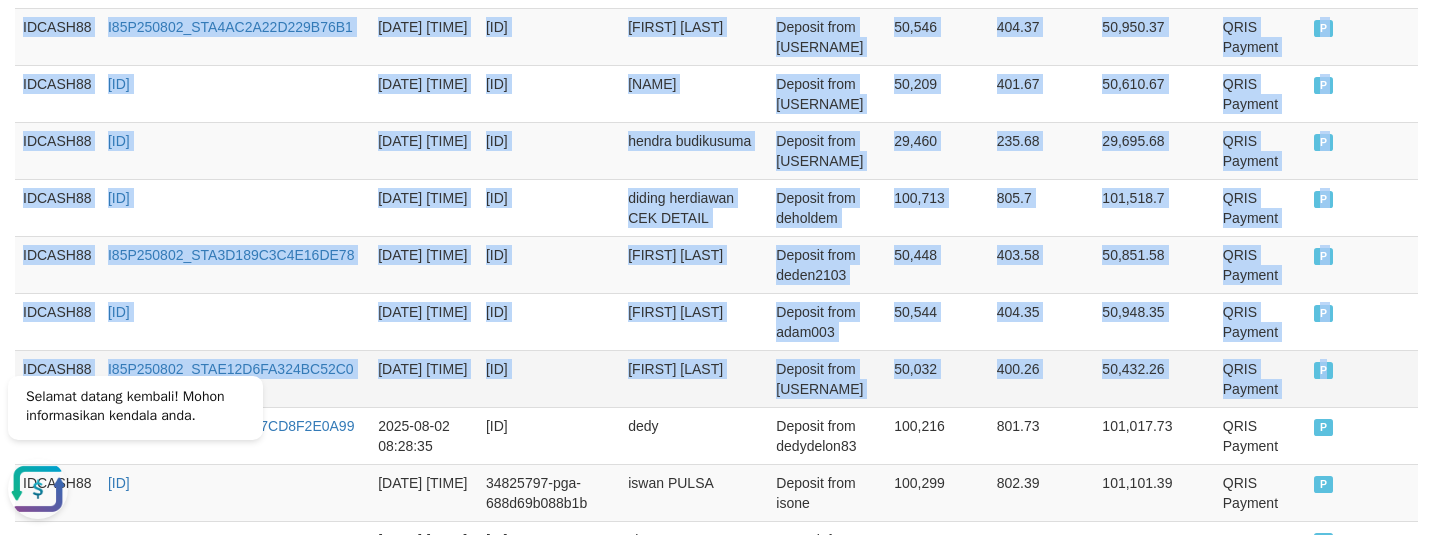 click on "P" at bounding box center [1362, 378] 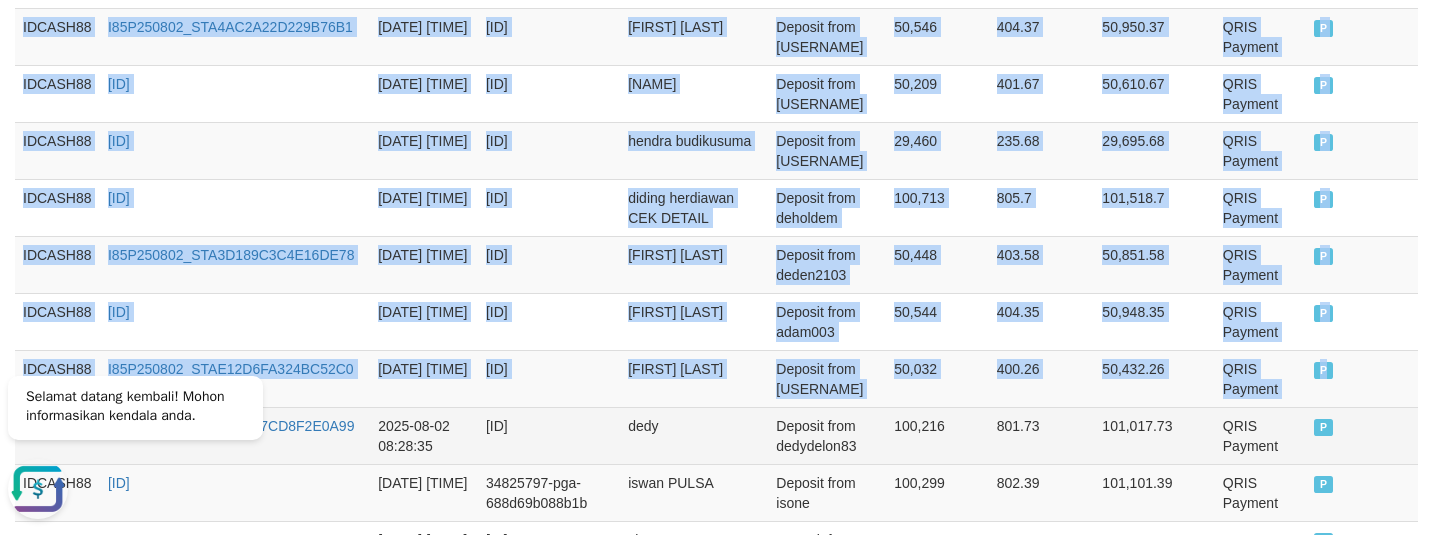 copy on "IDCASH88 I85P250802_STA06A0D97C8D6AC2B0 [DATE] [TIME] [ID] [ID] [FIRST] [LAST] Deposit from [USERNAME] [AMOUNT] [AMOUNT] [AMOUNT] QRIS Payment P   IDCASH88 I85P250802_STA1161DC7534470191 [DATE] [TIME] [ID] [FIRST] Deposit from [USERNAME] [AMOUNT] [AMOUNT] [AMOUNT] QRIS Payment P   IDCASH88 I85P250802_STA6E5BA3C976F1E3D9 [DATE] [TIME] [ID] [FIRST] [LAST] Deposit from [USERNAME] [AMOUNT] [AMOUNT] [AMOUNT] QRIS Payment P   IDCASH88 I85P250802_STAE4AAE8451DAED5C8 [DATE] [TIME] [ID] [ID] [FIRST] [LAST] Deposit from [USERNAME] [AMOUNT] [AMOUNT] [AMOUNT] QRIS Payment P   IDCASH88 I85P250802_STA4AC2A22D229B76B1 [DATE] [TIME] [ID] [ID] [FIRST] [LAST] Deposit from [USERNAME] [AMOUNT] [AMOUNT] [AMOUNT] QRIS Payment P   IDCASH88 I85P250802_STAB3BAB30821D4A438 [DATE] [TIME] [ID] [ID] [FIRST] [LAST] Deposit from [USERNAME] [AMOUNT] [AMOUNT] [AMOUNT] QRIS Payment P   IDCASH88 I85P250802_STA3B959B3459B..." 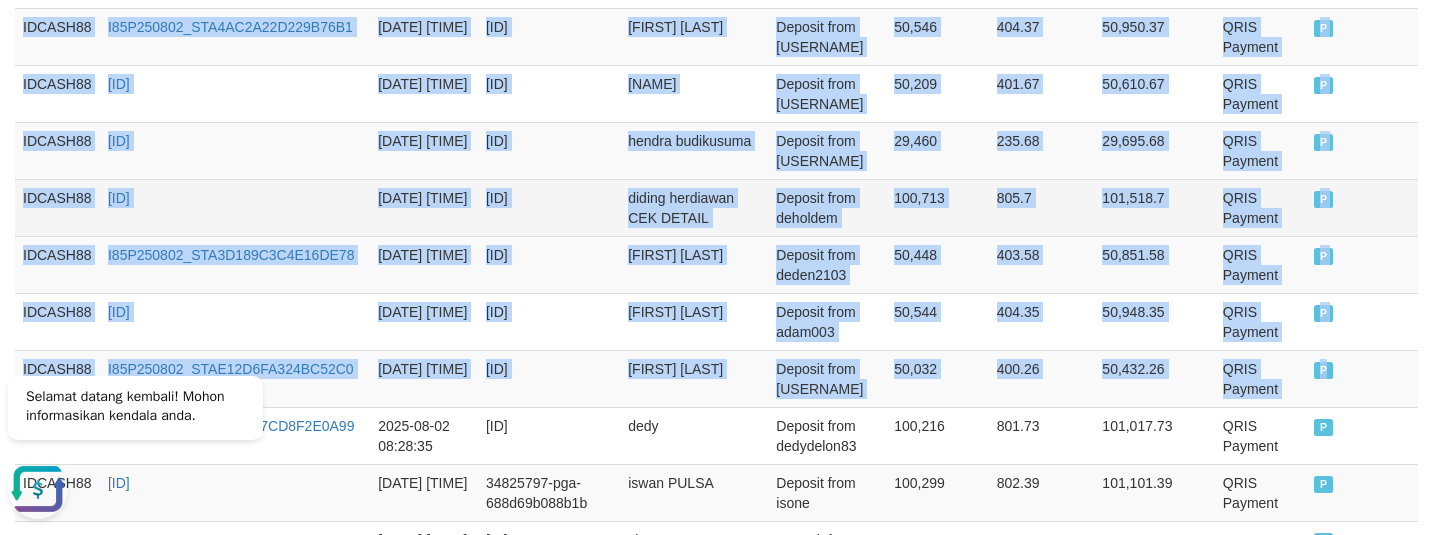 click on "100,713" at bounding box center [937, 207] 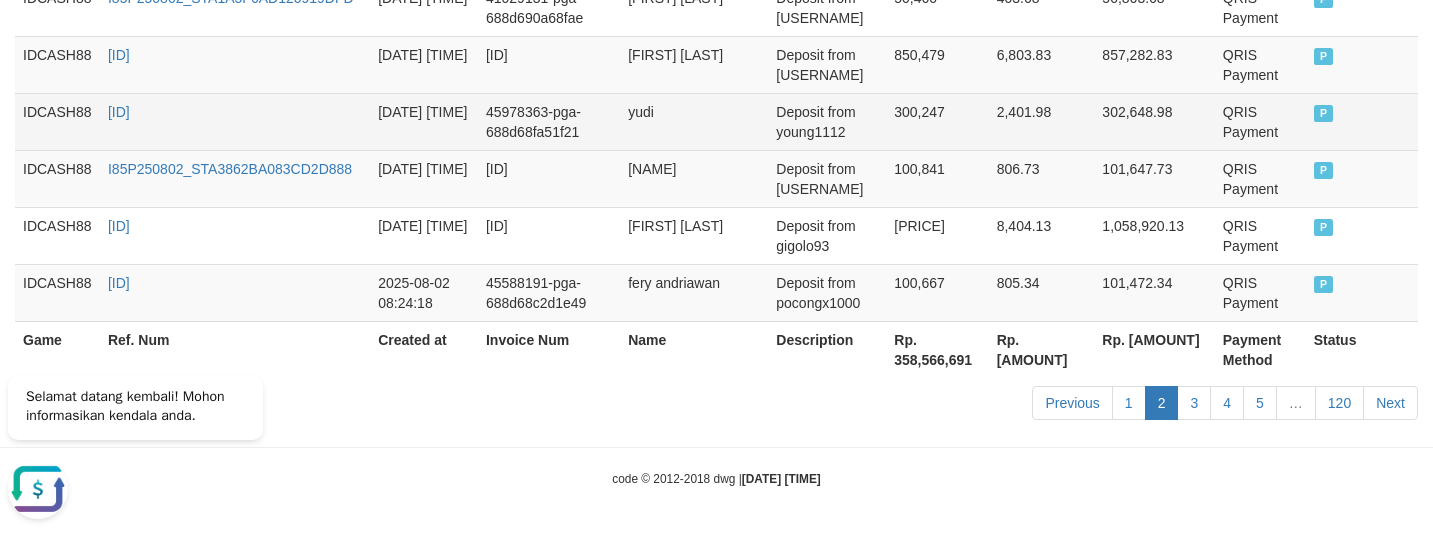 scroll, scrollTop: 1887, scrollLeft: 0, axis: vertical 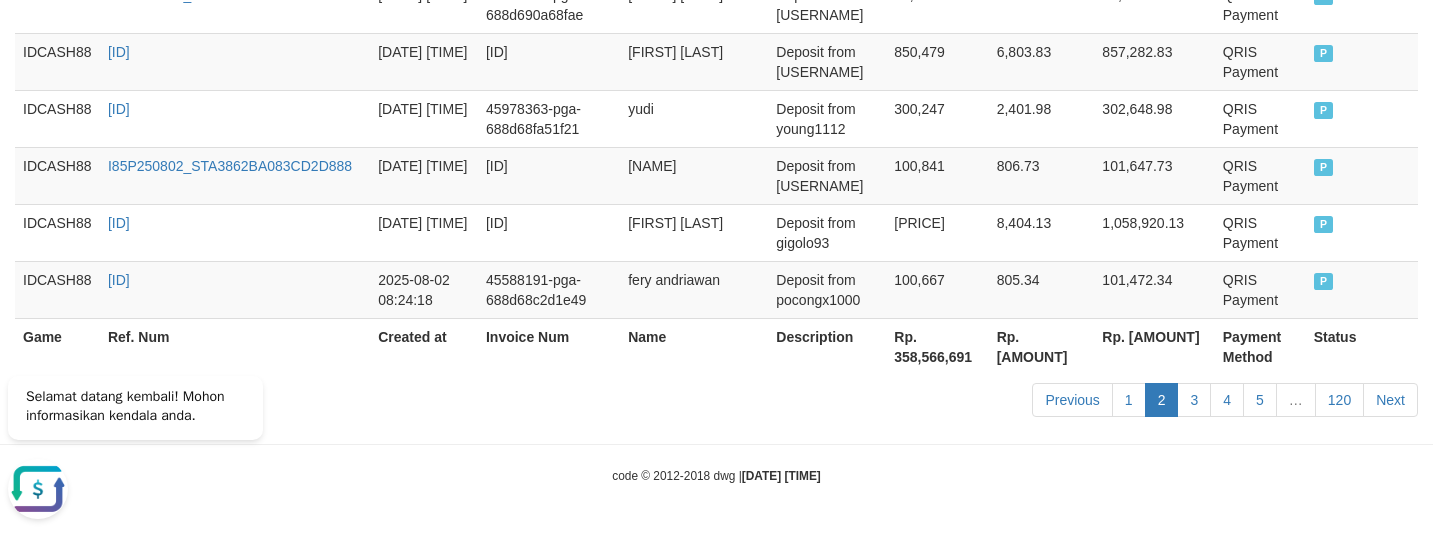 click on "Previous 1 2 3 4 5 … 120 Next" at bounding box center [1015, 402] 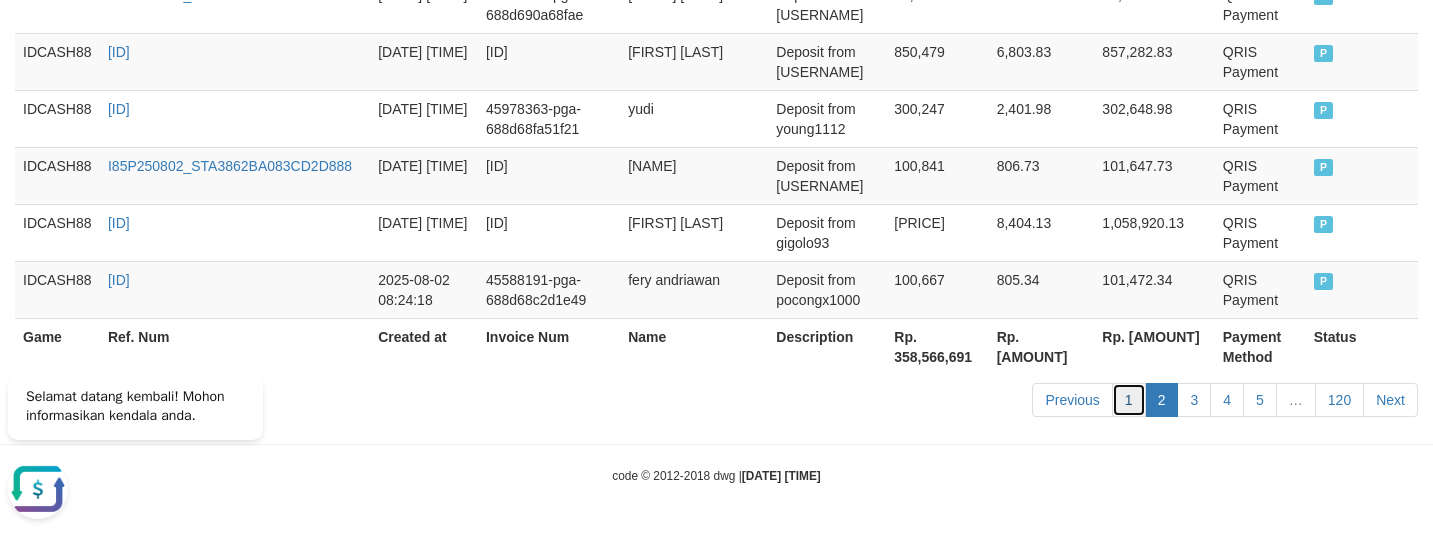 click on "1" at bounding box center [1129, 400] 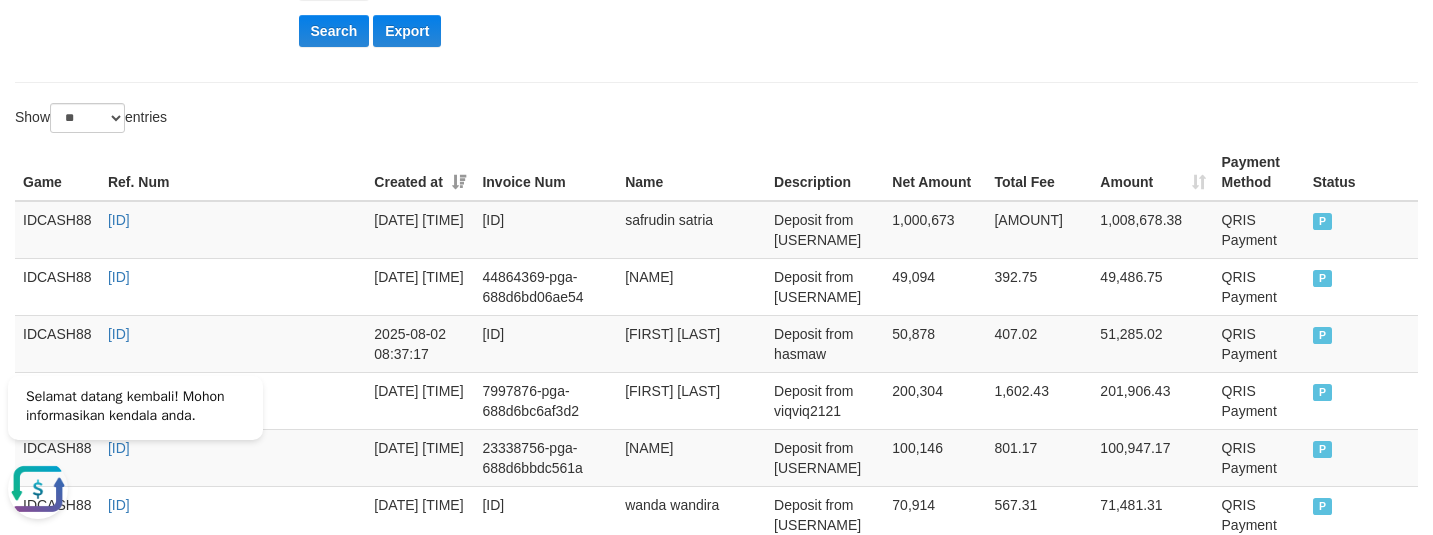 scroll, scrollTop: 512, scrollLeft: 0, axis: vertical 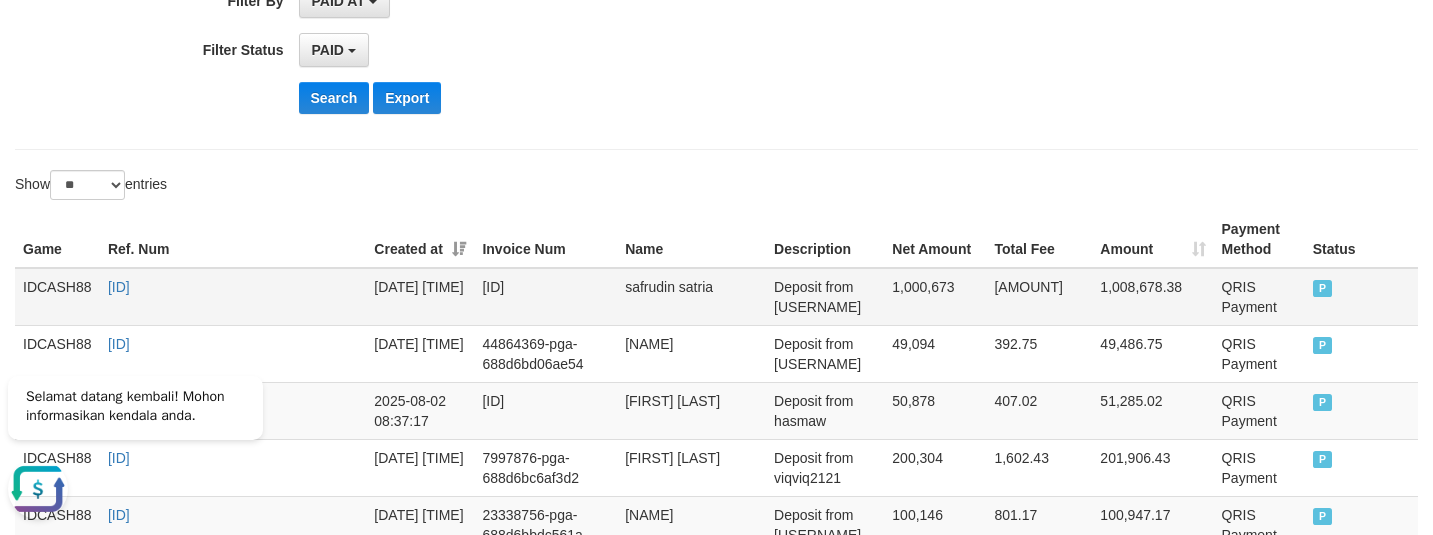 click on "IDCASH88" at bounding box center (57, 297) 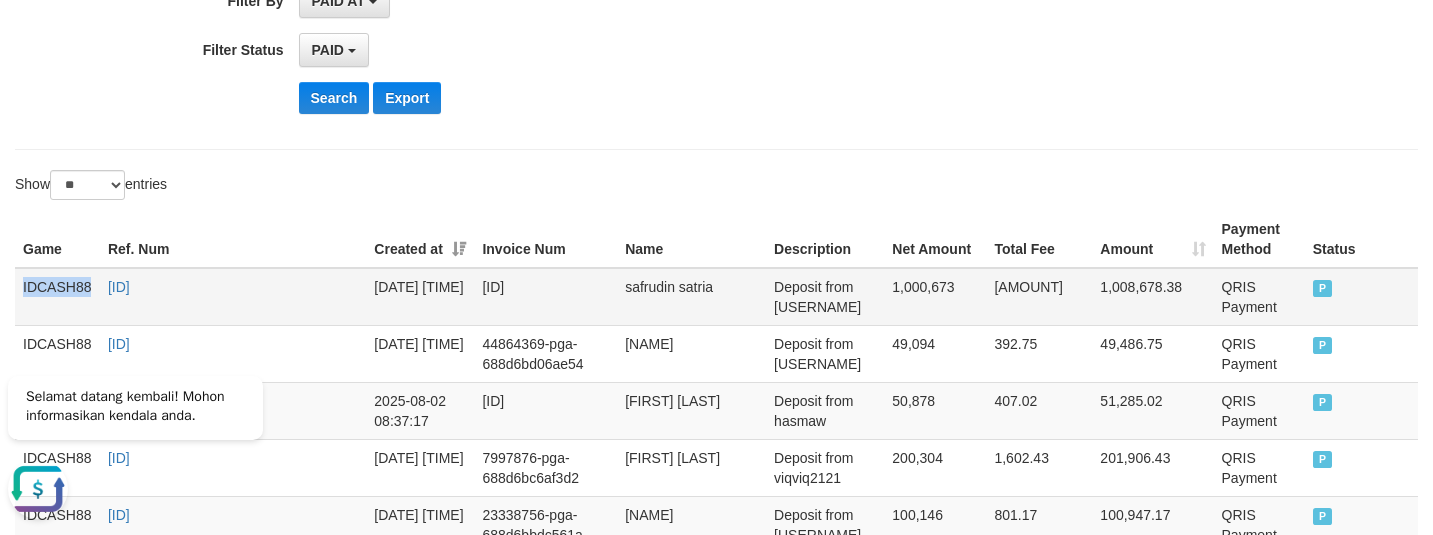 click on "IDCASH88" at bounding box center (57, 297) 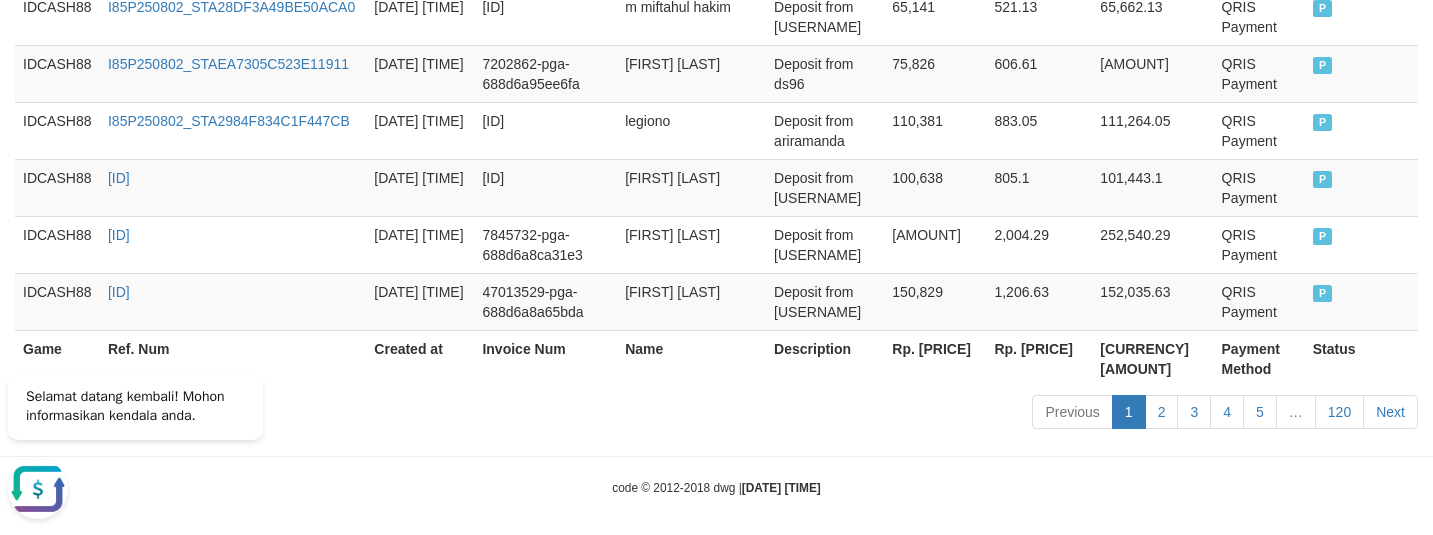 scroll, scrollTop: 1887, scrollLeft: 0, axis: vertical 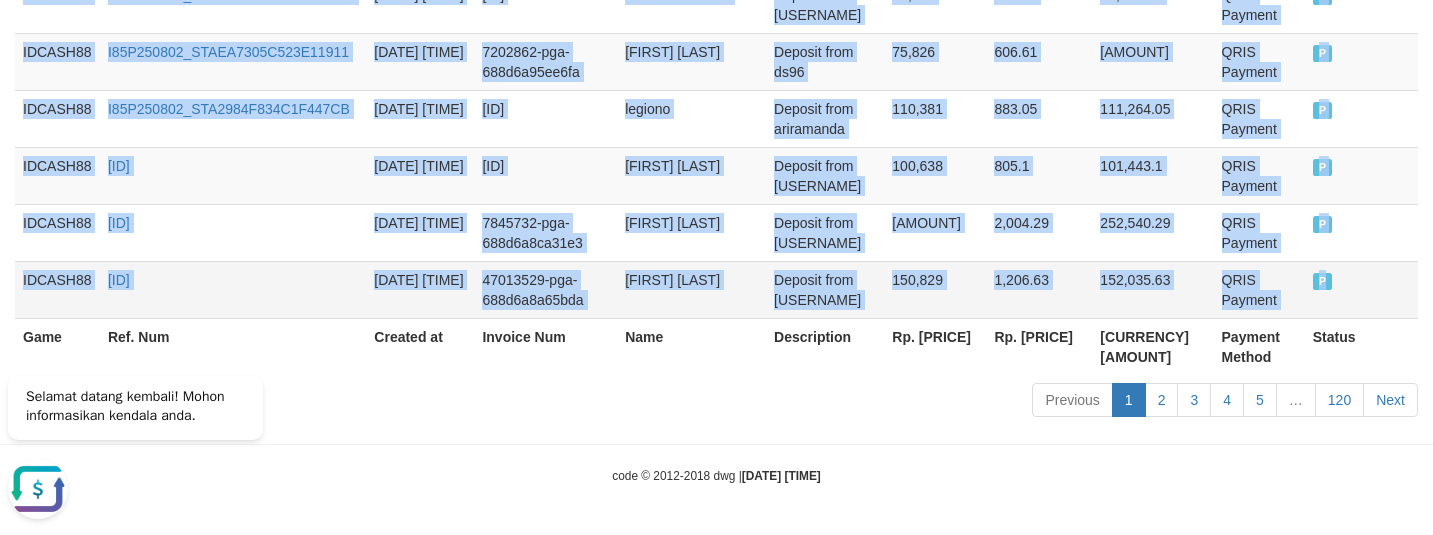 click on "P" at bounding box center (1361, 289) 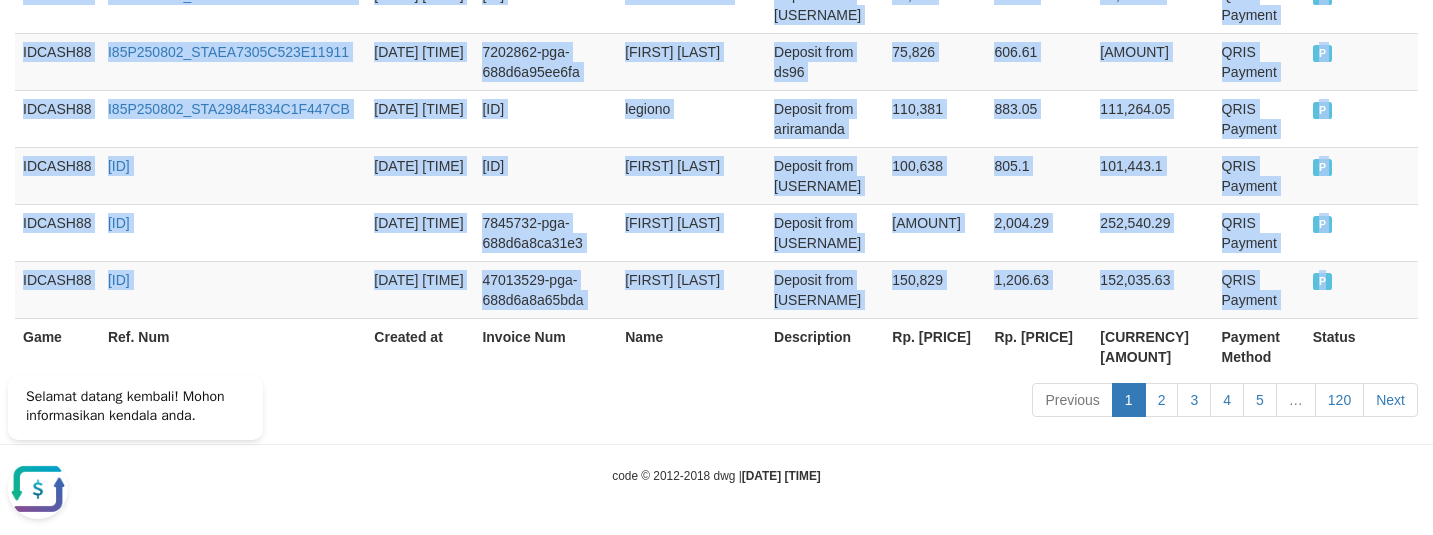 copy on "IDCASH88 I85P250802_STAAB27E2130AD3B0FA [DATE] [TIME] [ID] [ID] [FIRST] [LAST] Deposit from [USERNAME] [AMOUNT] [AMOUNT] [AMOUNT] QRIS Payment P   IDCASH88 I85P250802_STAB8DCE9B9530ACFC7 [DATE] [TIME] [ID] [ID] [FIRST] [LAST] Deposit from [USERNAME] [AMOUNT] [AMOUNT] [AMOUNT] QRIS Payment P   IDCASH88 I85P250802_STAB68FE7A59EF5BD71 [DATE] [TIME] [ID] [ID] [FIRST] Deposit from [USERNAME] [AMOUNT] [AMOUNT] [AMOUNT] QRIS Payment P   IDCASH88 I85P250802_STAE3045E4CF713962D [DATE] [TIME] [ID] [ID] [FIRST] [LAST] Deposit from [USERNAME] [AMOUNT] [AMOUNT] [AMOUNT] QRIS Payment P   IDCASH88 I85P250802_STAB95CC1242BCFED16 [DATE] [TIME] [ID] [ID] [FIRST] [LAST] Deposit from [USERNAME] [AMOUNT] [AMOUNT] [AMOUNT] QRIS Payment P   IDCASH88 I85P250802_STA55CBCF47C1B7F549 [DATE] [TIME] [ID] [ID] [FIRST] [LAST] Deposit from [USERNAME] [AMOUNT] [AMOUNT] [AMOUNT] QRIS Payment P   IDCASH88 I8..." 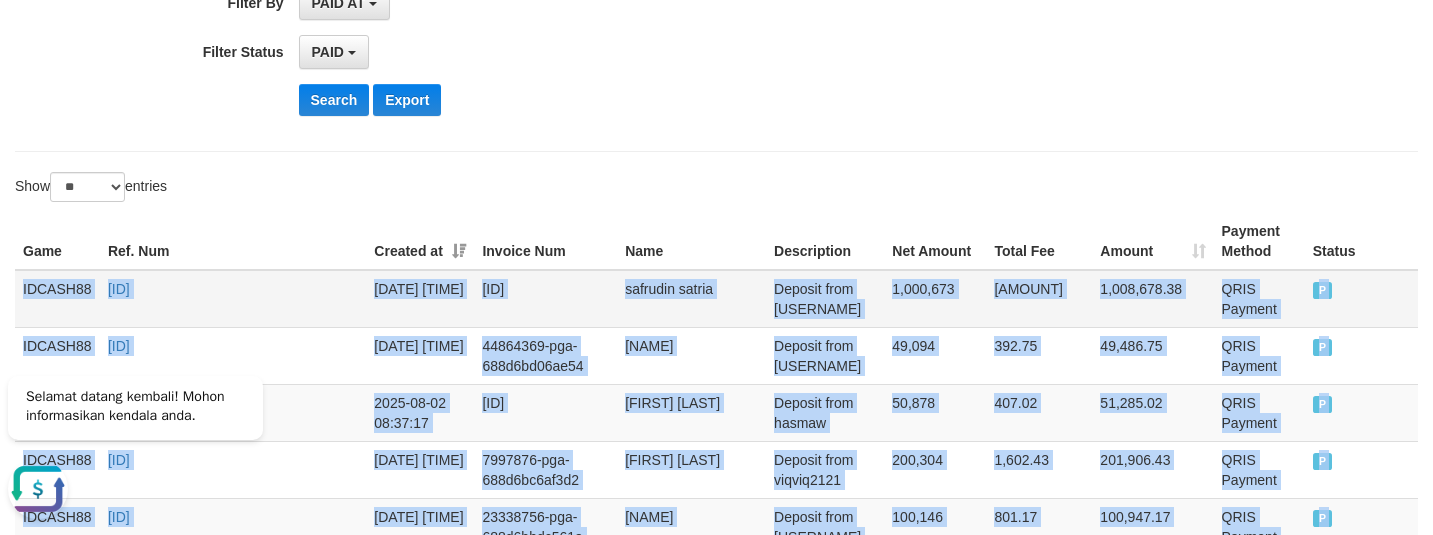 scroll, scrollTop: 500, scrollLeft: 0, axis: vertical 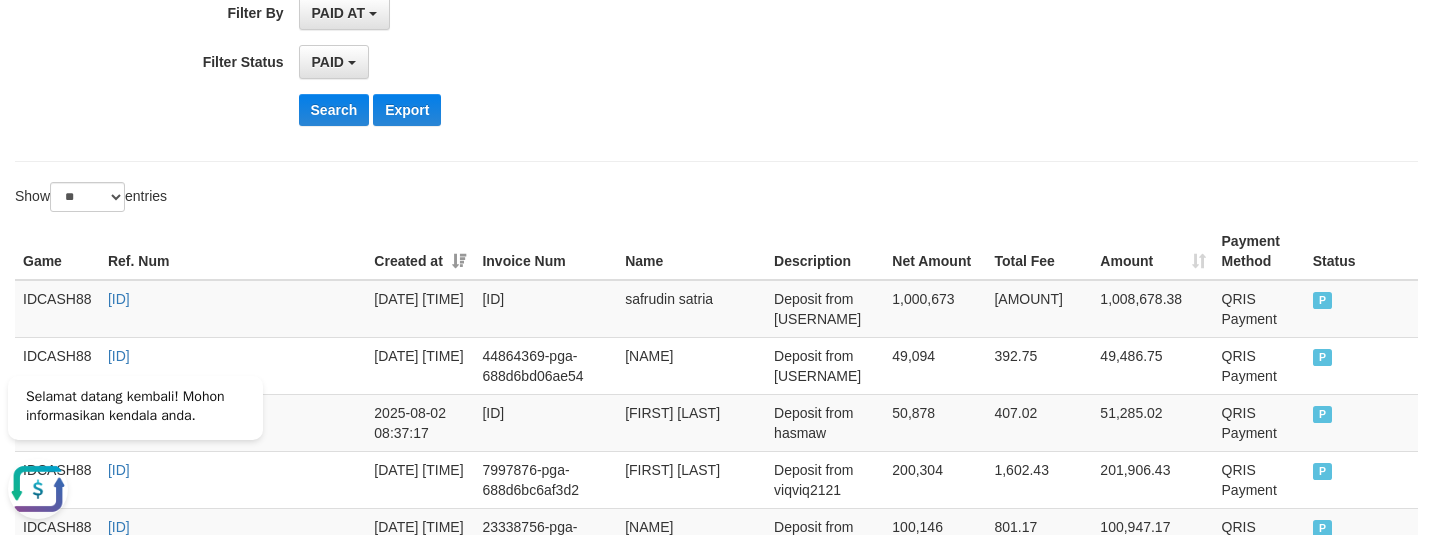 click on "**********" at bounding box center (716, 681) 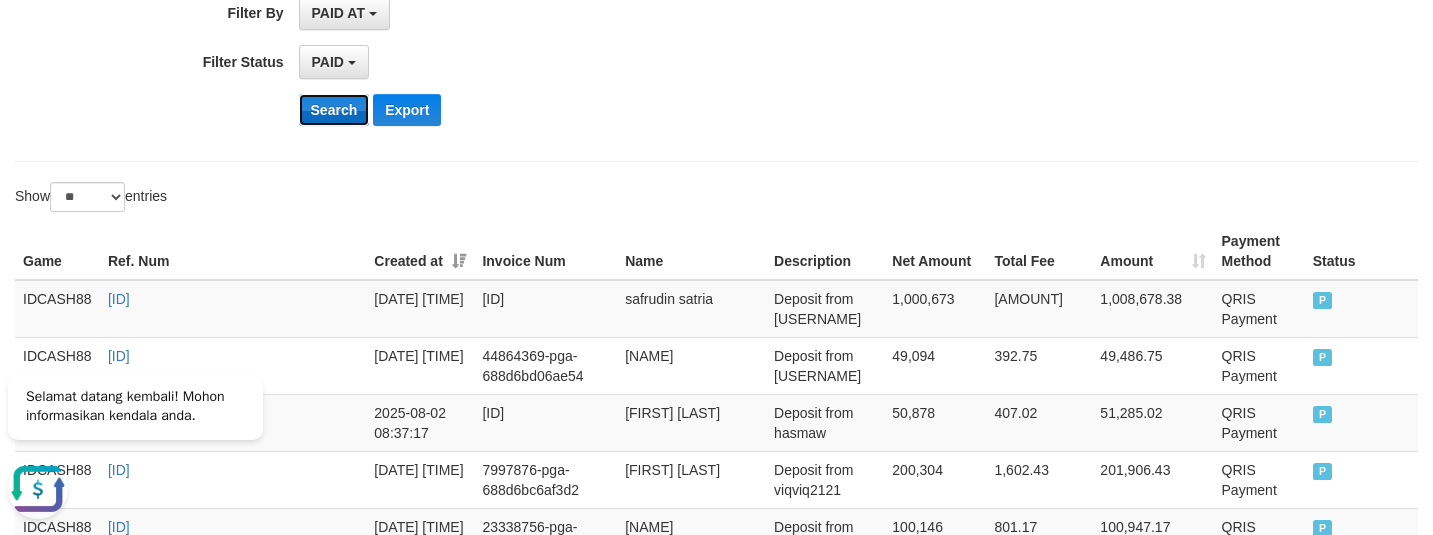 click on "Search" at bounding box center [334, 110] 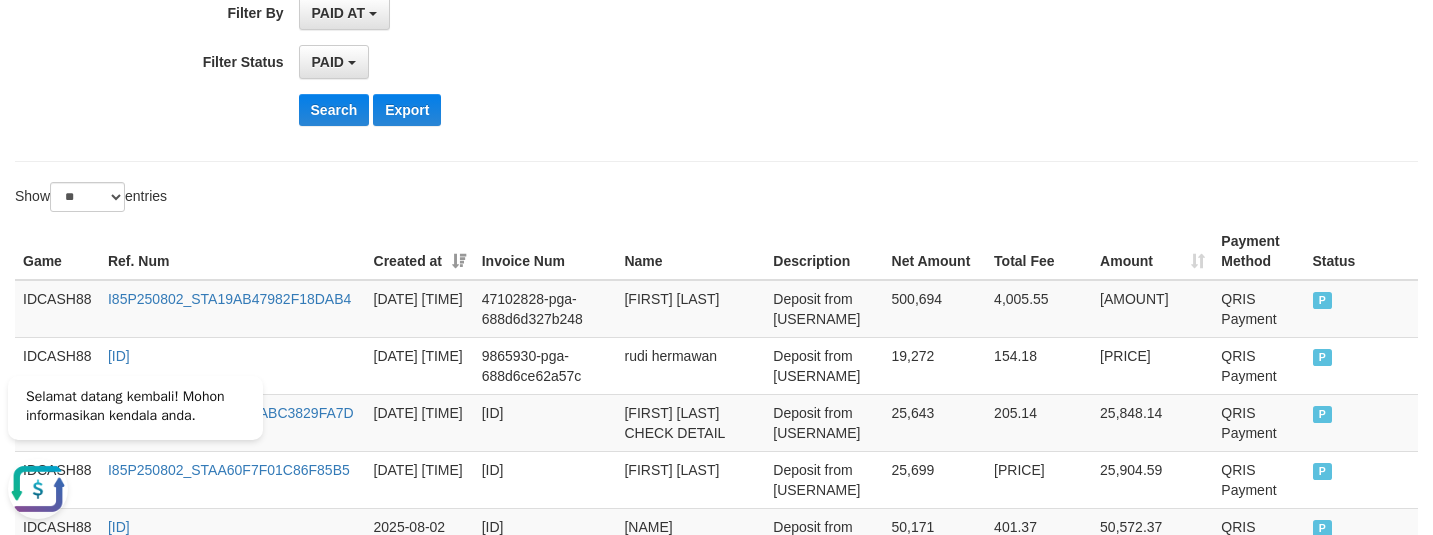 click on "**********" at bounding box center (716, -103) 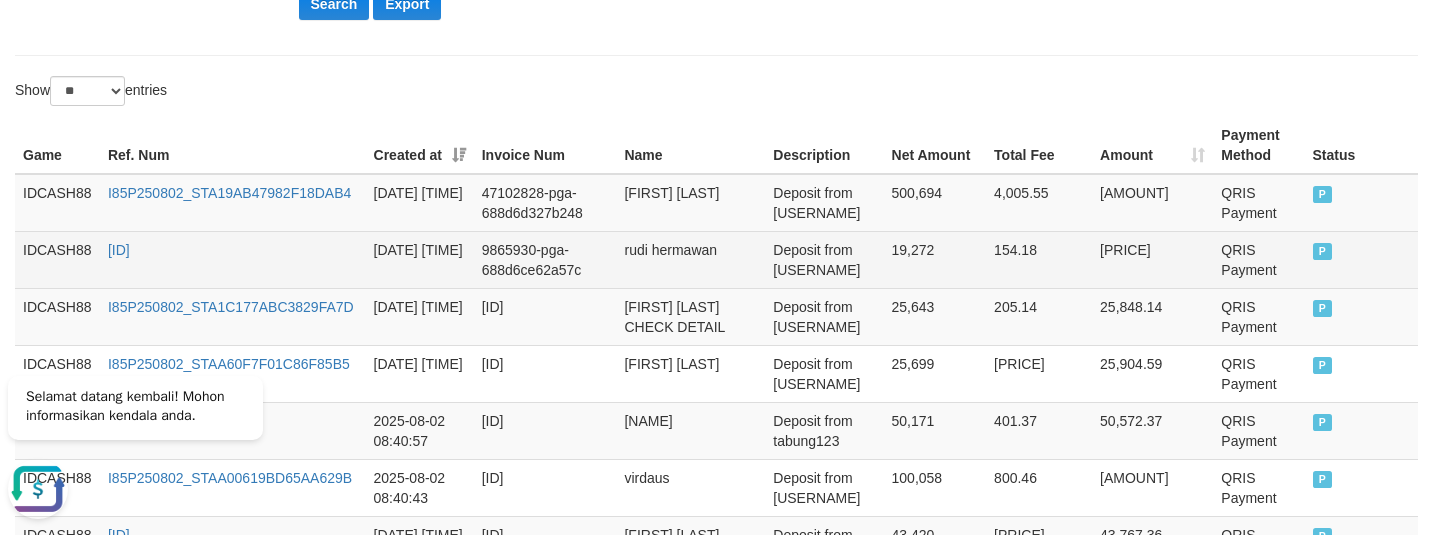 scroll, scrollTop: 527, scrollLeft: 0, axis: vertical 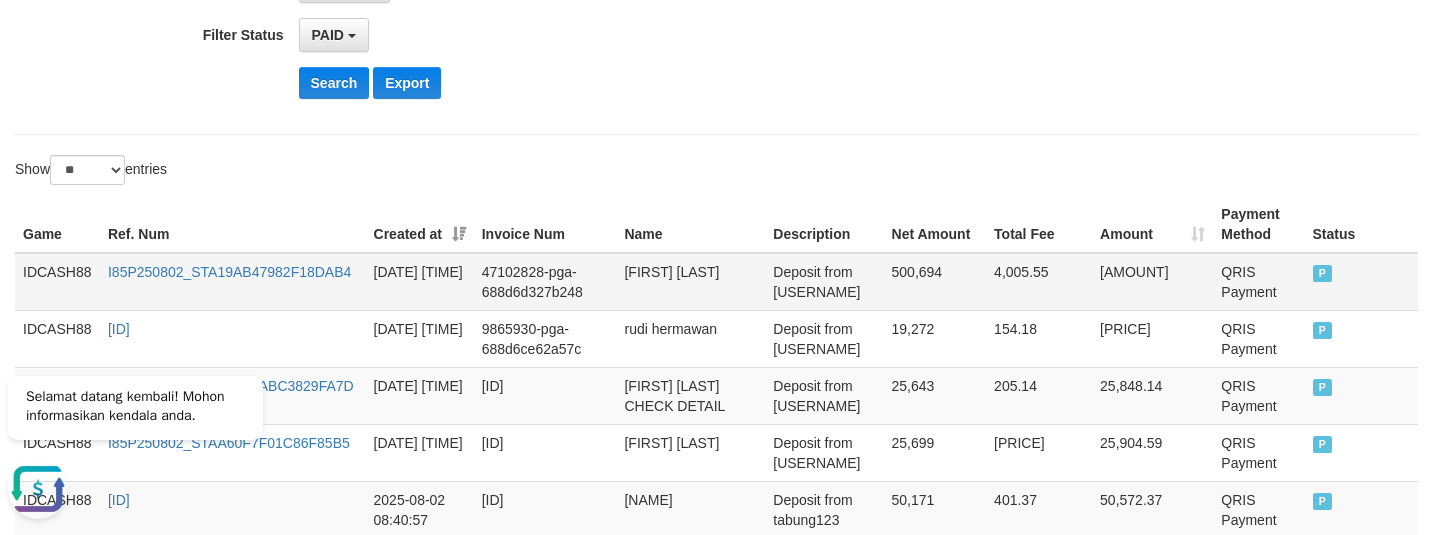 click on "IDCASH88" at bounding box center [57, 282] 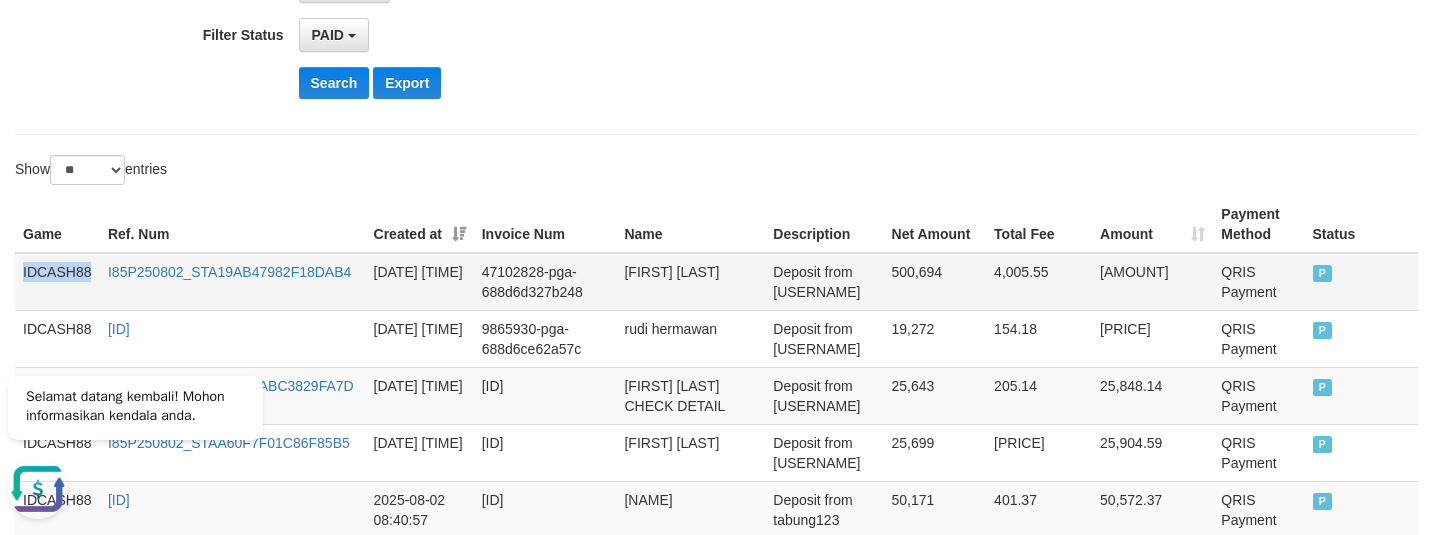 click on "IDCASH88" at bounding box center [57, 282] 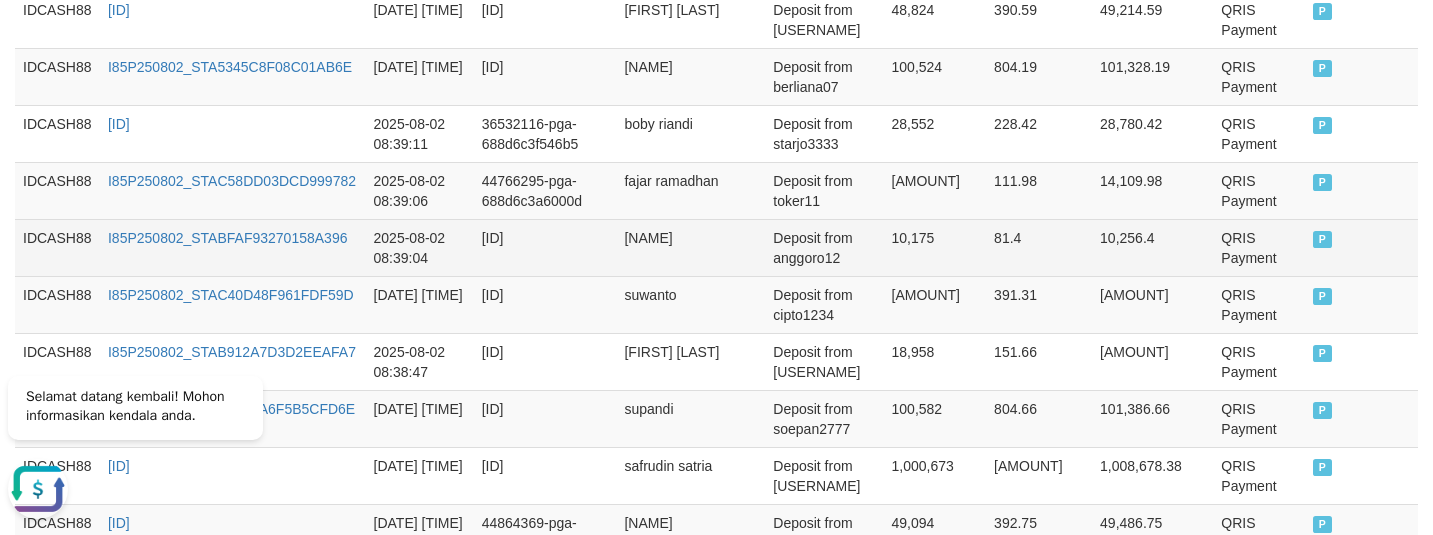scroll, scrollTop: 1652, scrollLeft: 0, axis: vertical 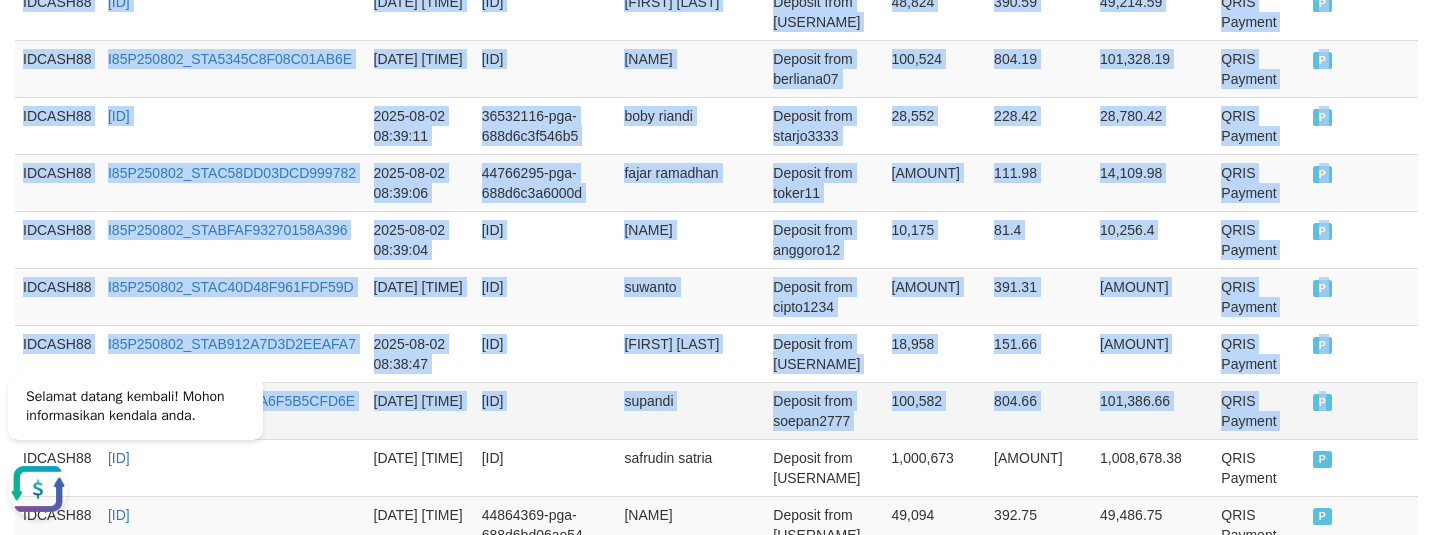click on "P" at bounding box center (1323, 402) 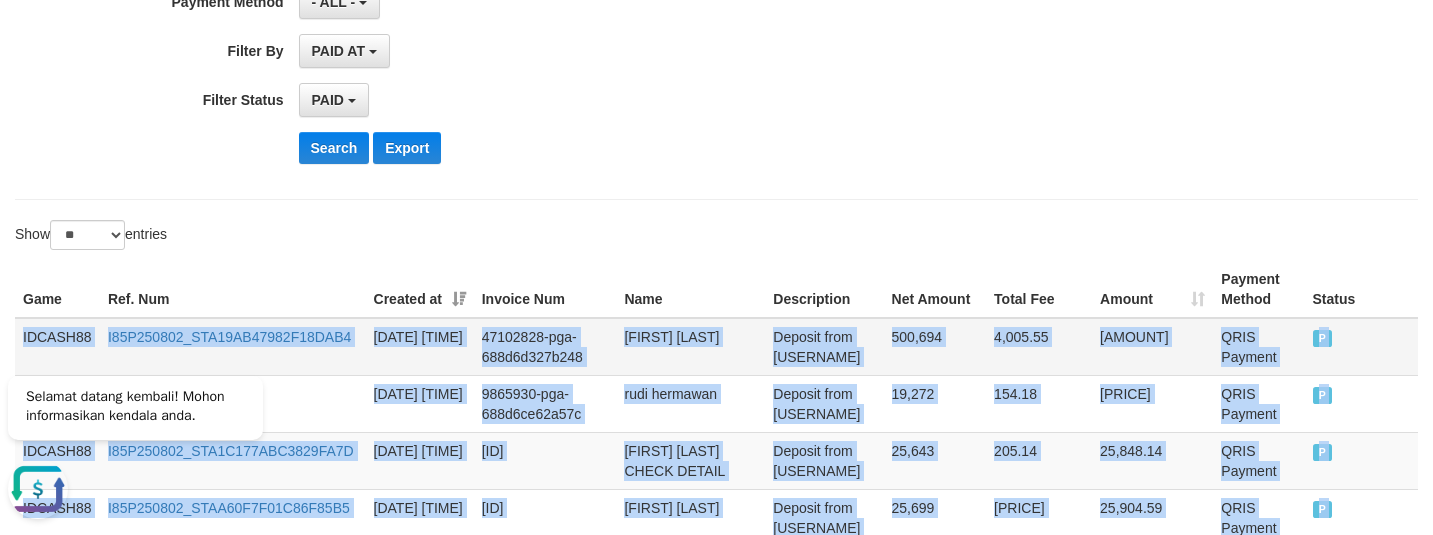 scroll, scrollTop: 152, scrollLeft: 0, axis: vertical 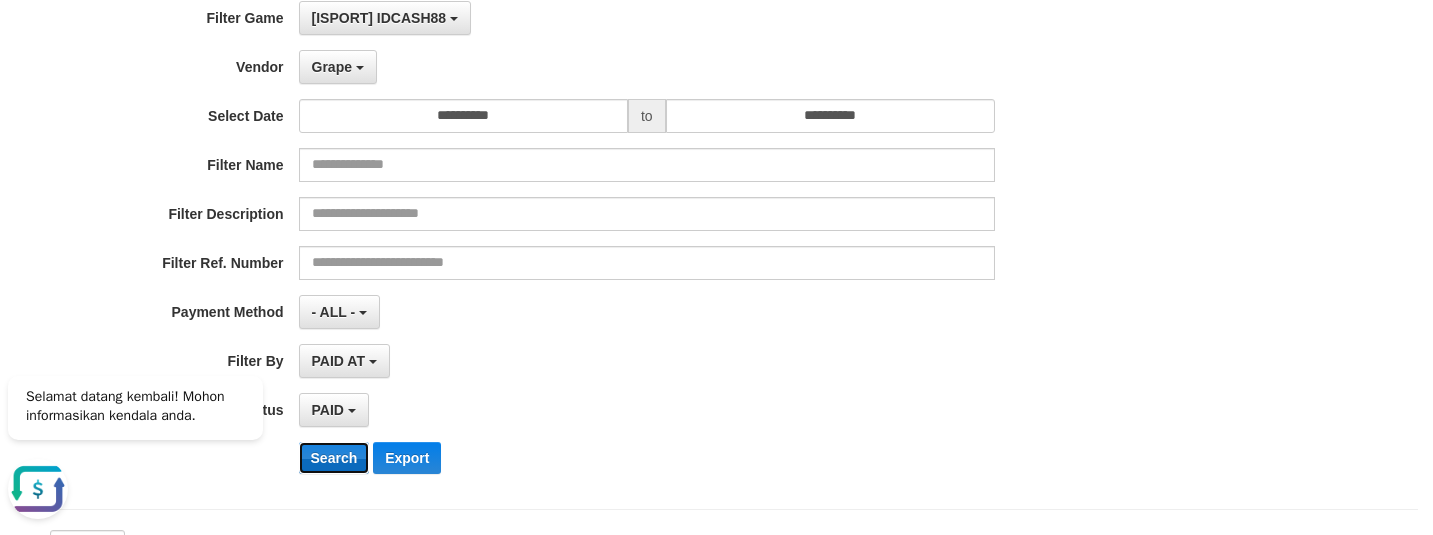click on "Search" at bounding box center [334, 458] 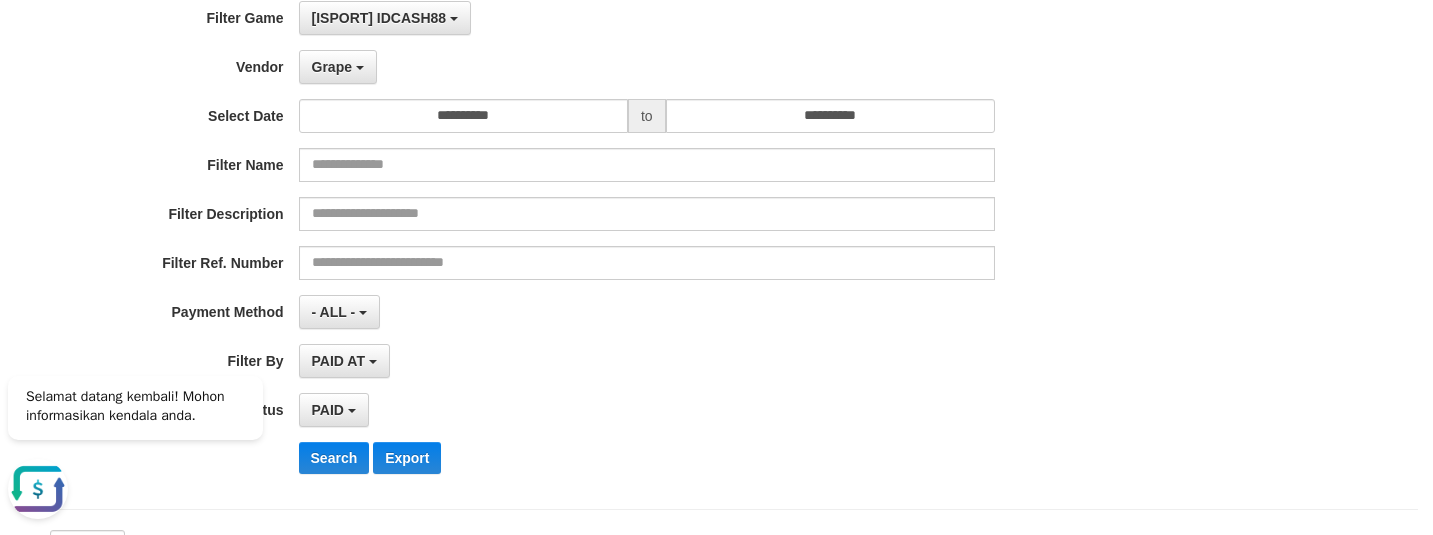 click on "PAID AT
PAID AT
CREATED AT" at bounding box center [647, 361] 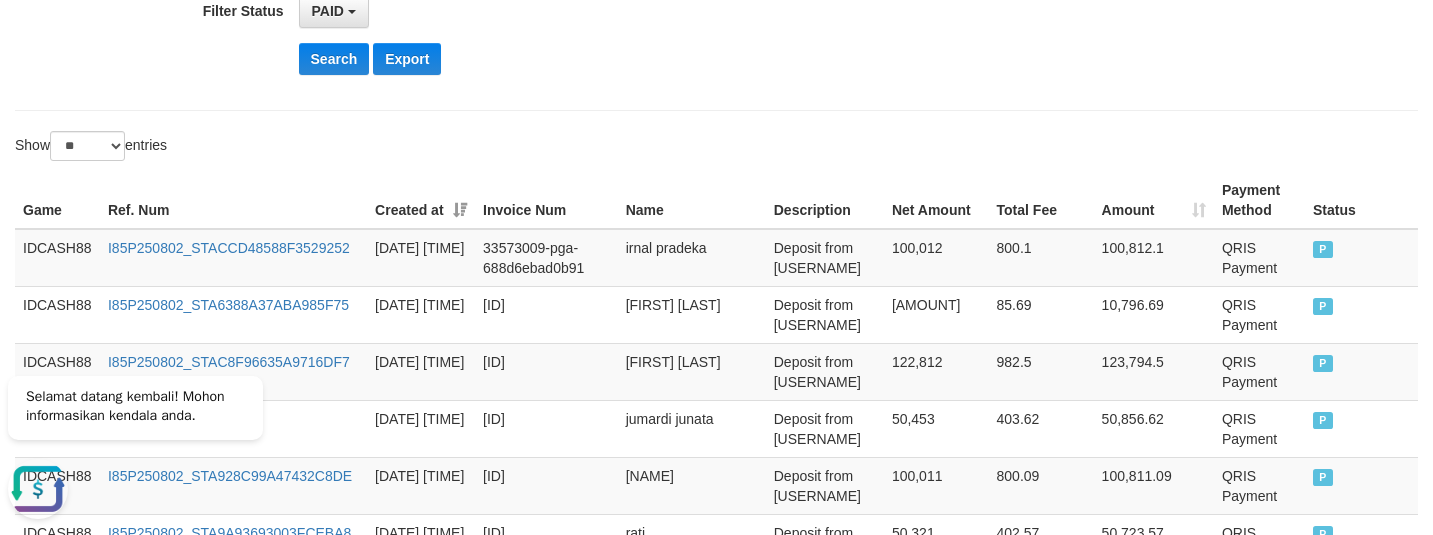 click on "**********" at bounding box center [716, 630] 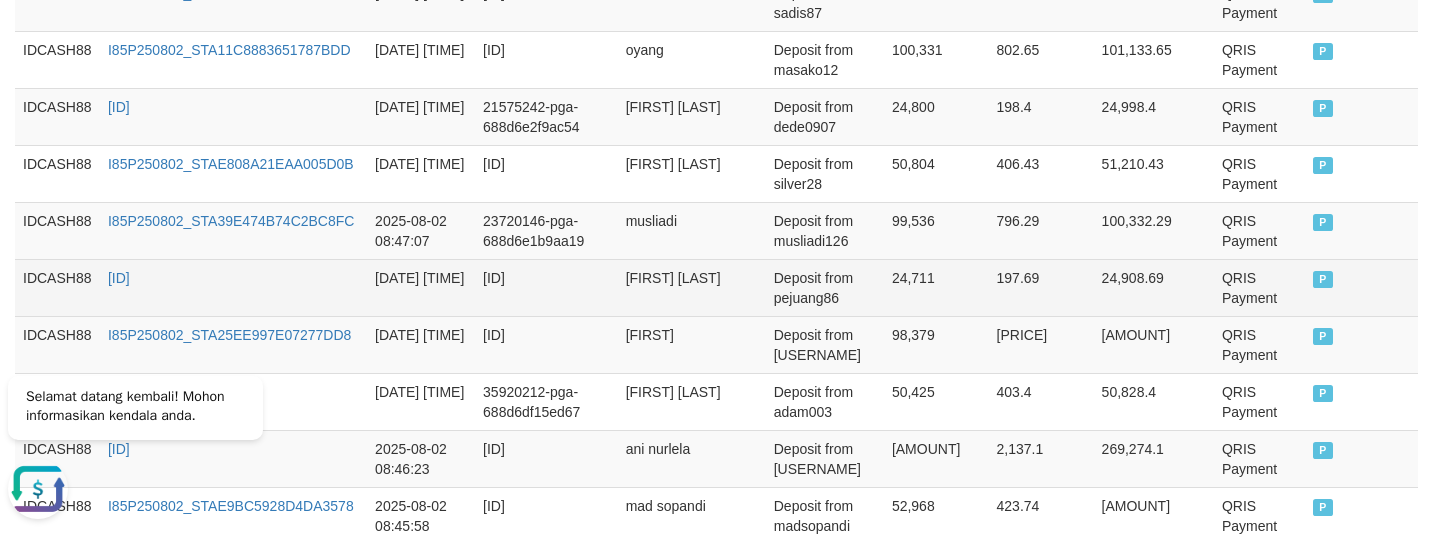 scroll, scrollTop: 637, scrollLeft: 0, axis: vertical 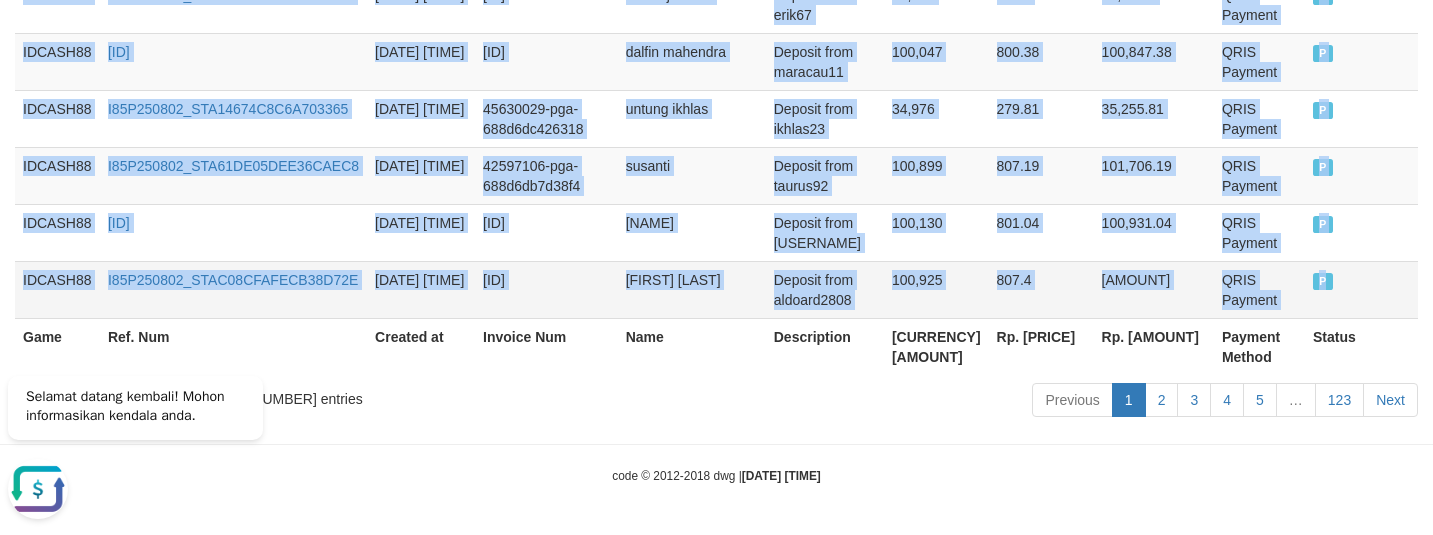 drag, startPoint x: 23, startPoint y: 165, endPoint x: 1365, endPoint y: 275, distance: 1346.5006 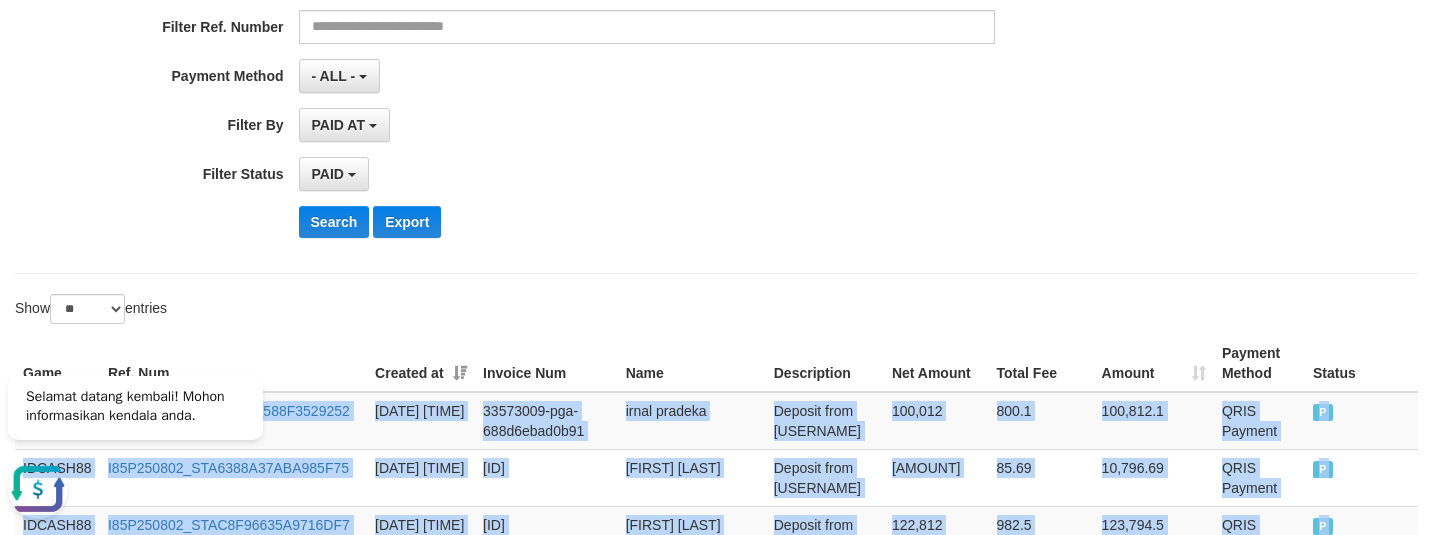 scroll, scrollTop: 387, scrollLeft: 0, axis: vertical 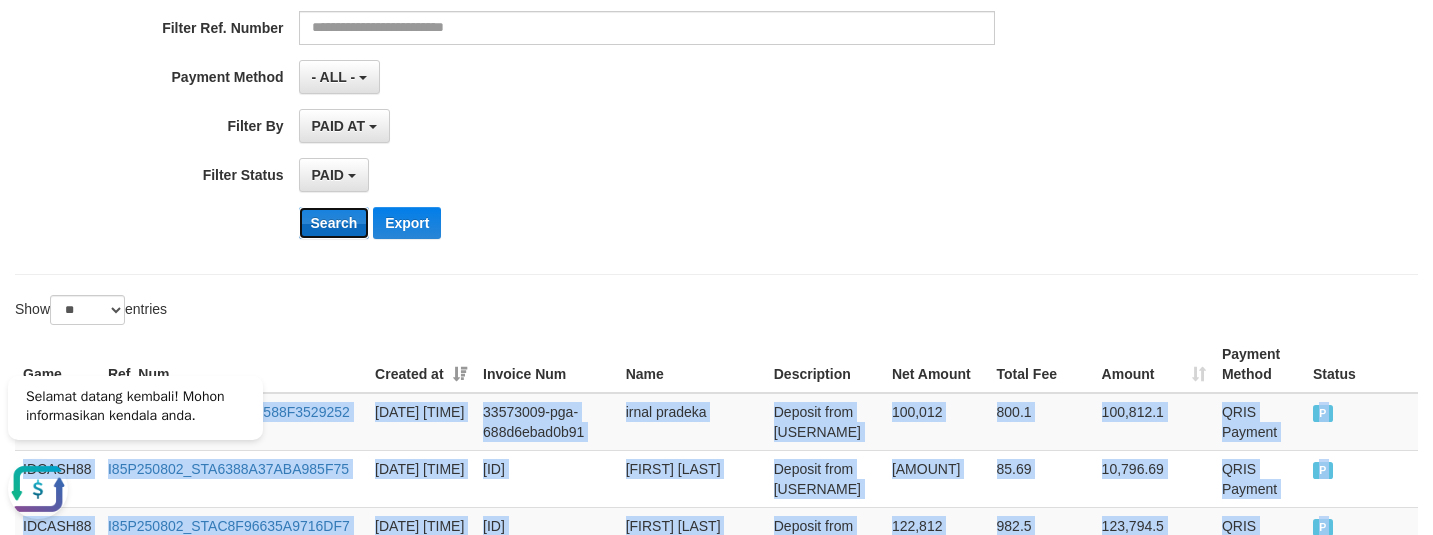 click on "Search" at bounding box center (334, 223) 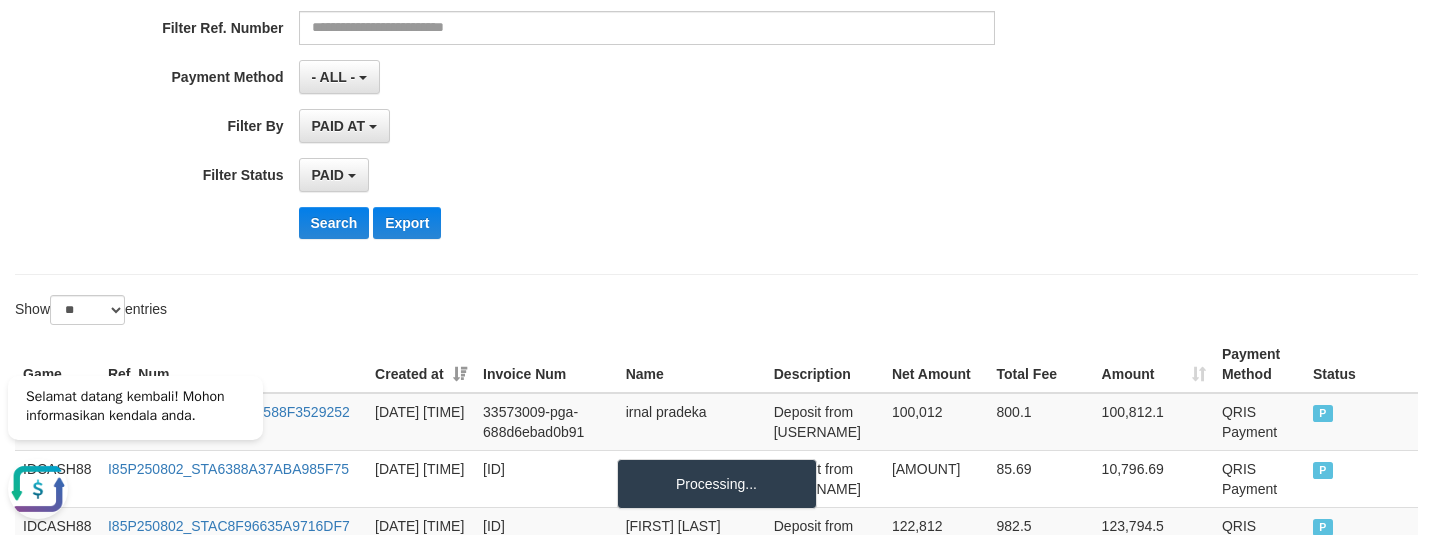 click on "Search
Export" at bounding box center (747, 223) 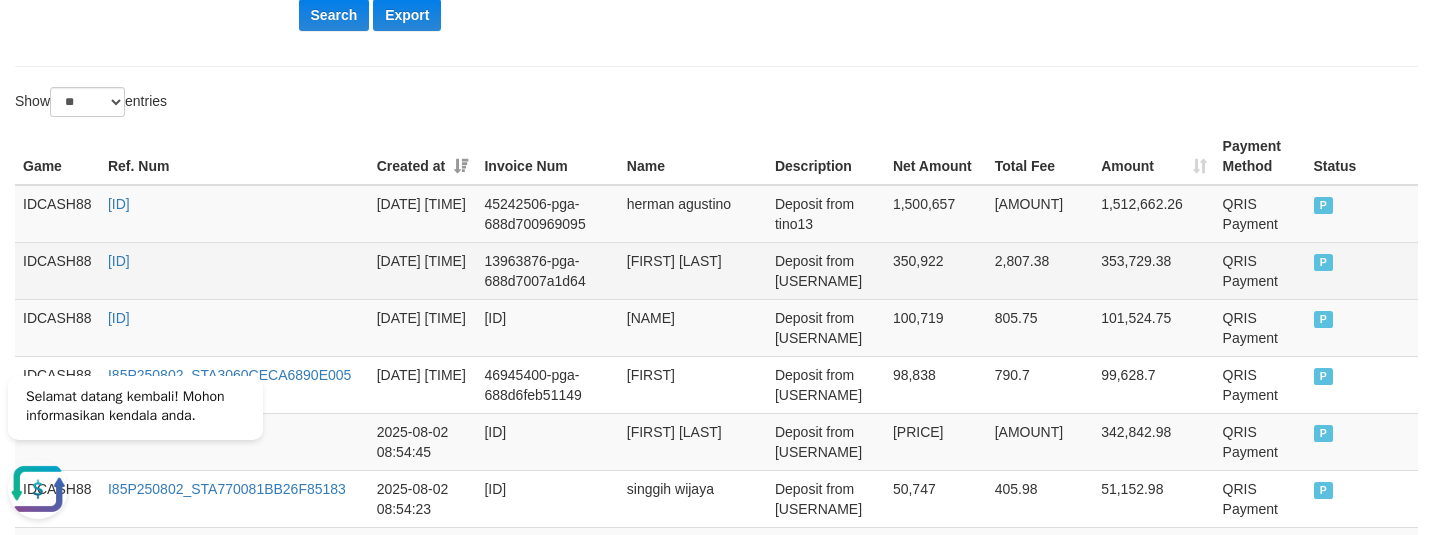 scroll, scrollTop: 634, scrollLeft: 0, axis: vertical 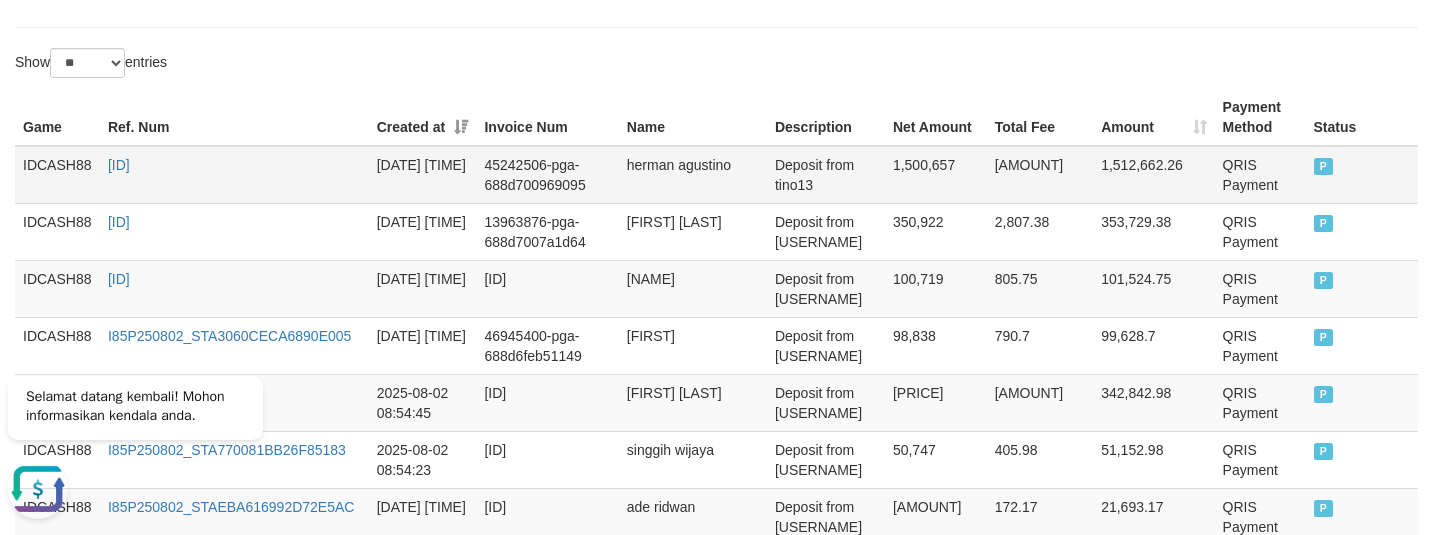click on "IDCASH88" at bounding box center (57, 175) 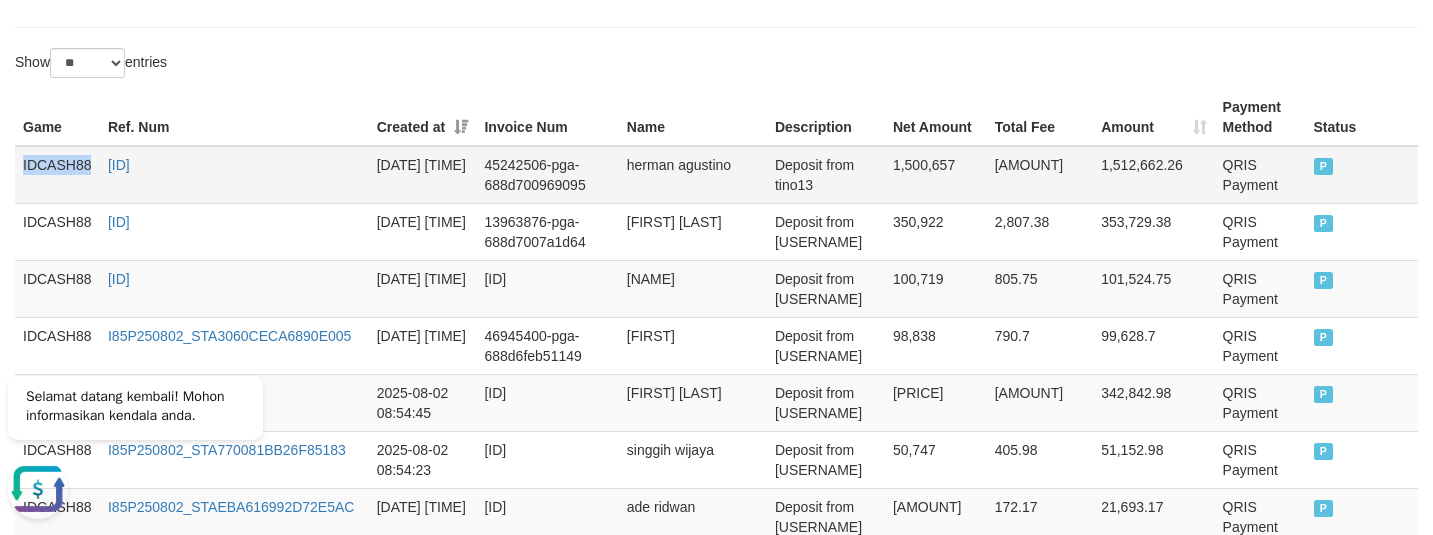 click on "IDCASH88" at bounding box center [57, 175] 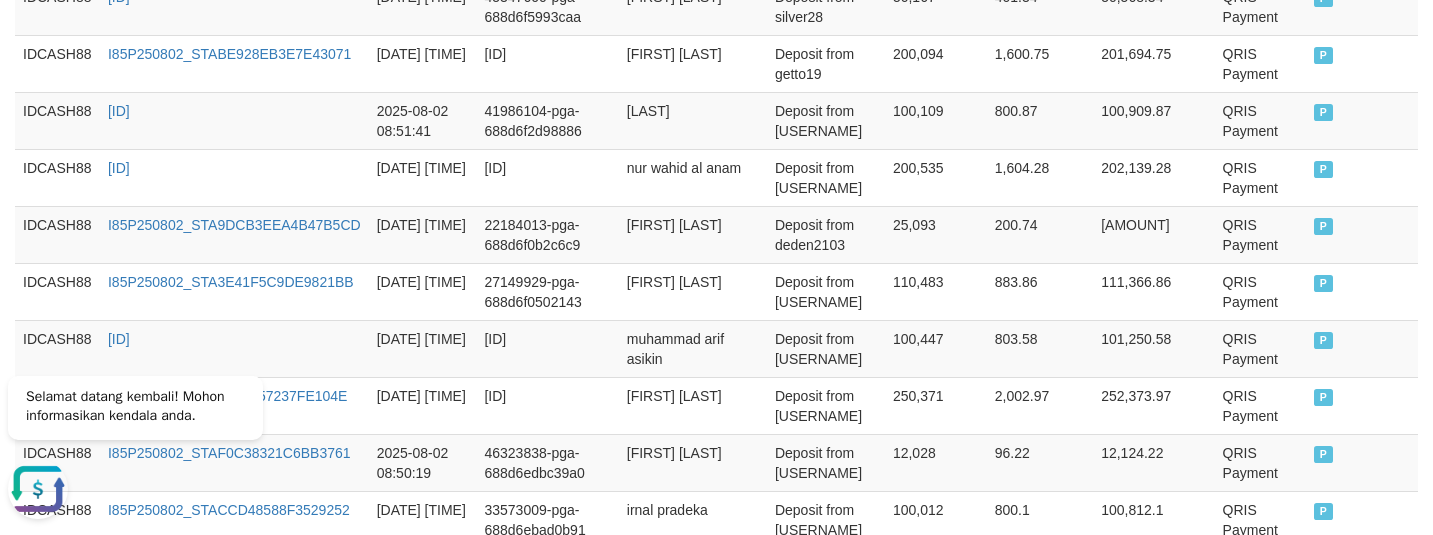 scroll, scrollTop: 1634, scrollLeft: 0, axis: vertical 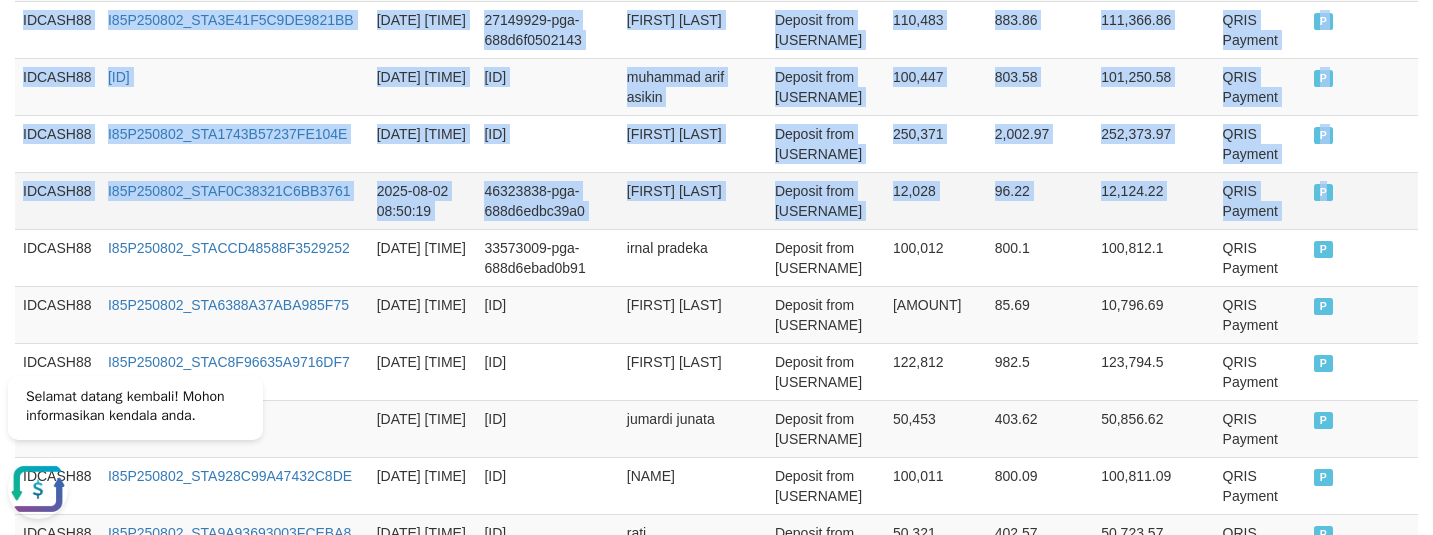 click on "P" at bounding box center (1324, 192) 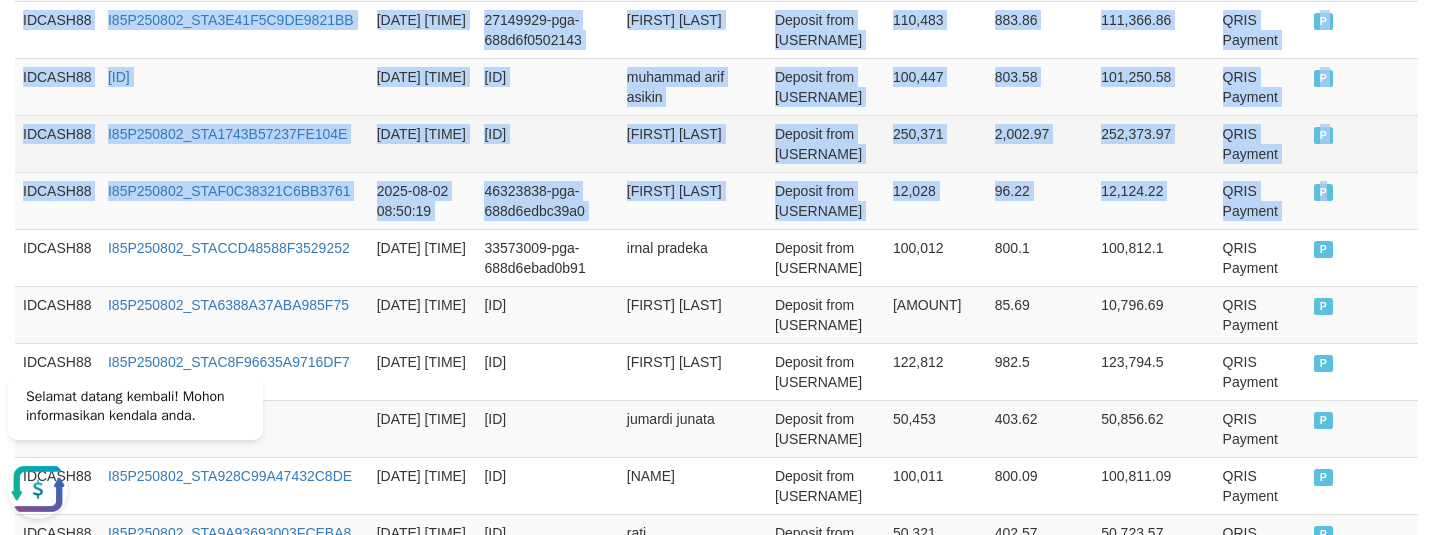 click on "[ID]" at bounding box center (547, 143) 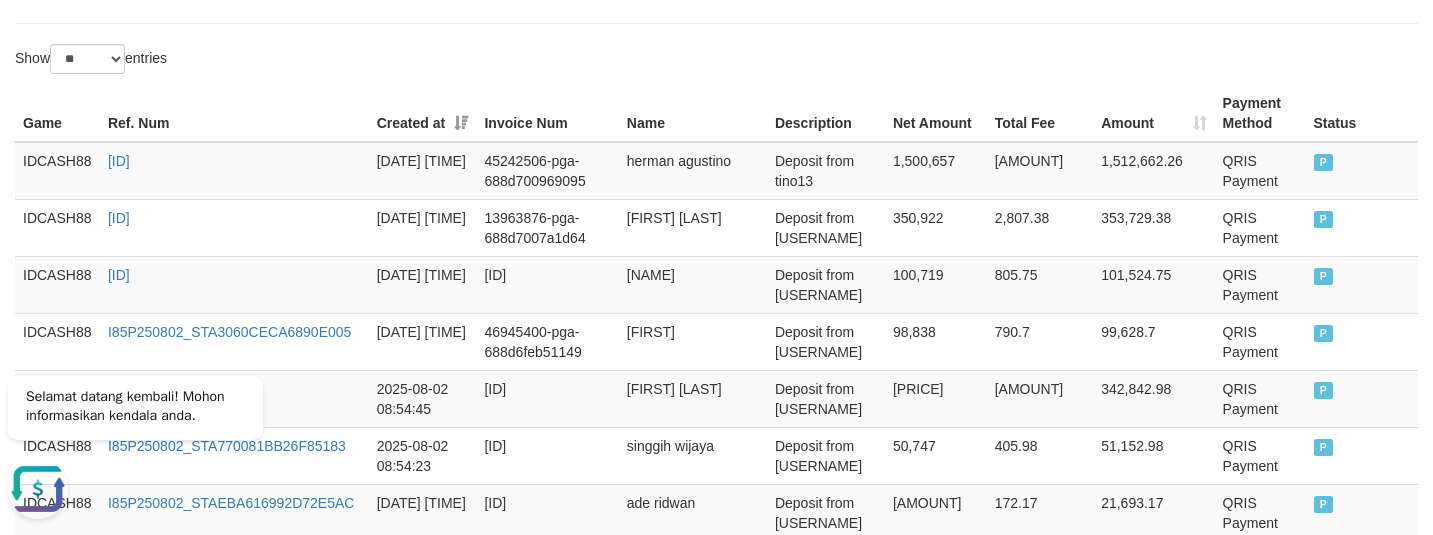 scroll, scrollTop: 259, scrollLeft: 0, axis: vertical 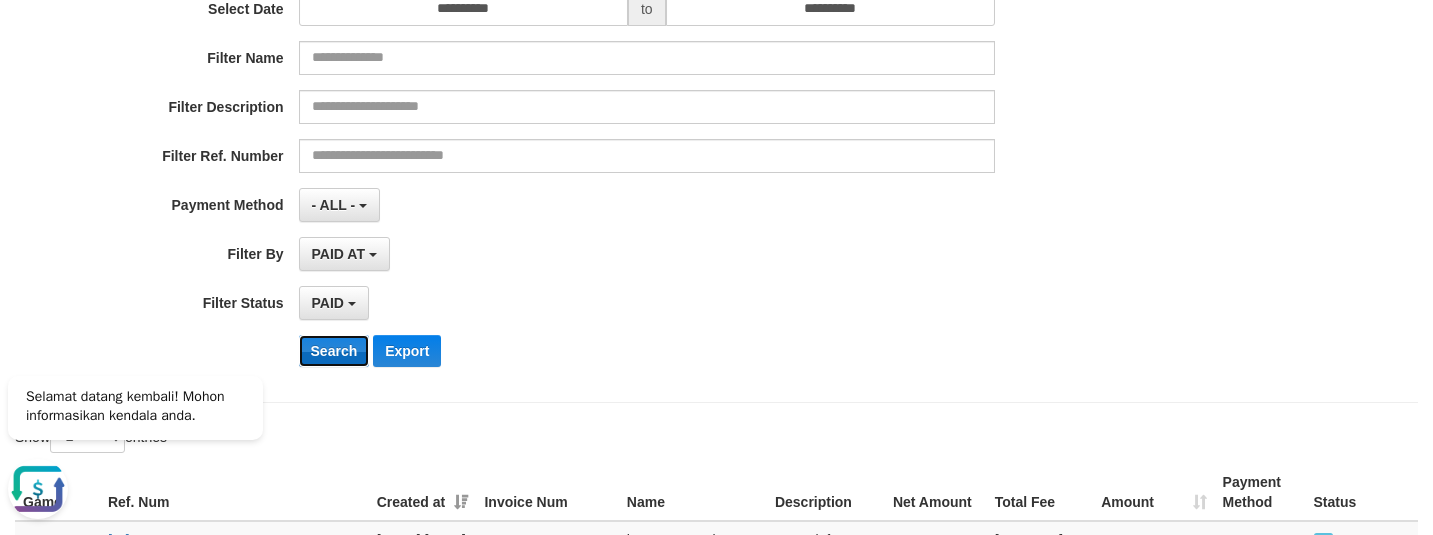 click on "Search" at bounding box center (334, 351) 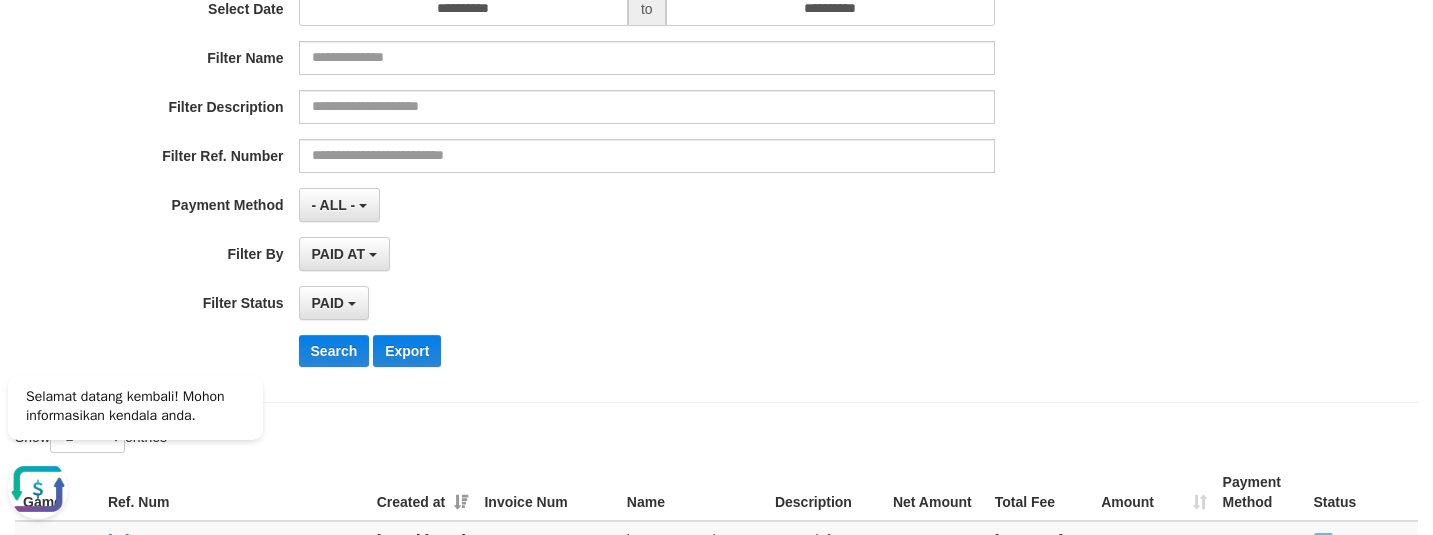 click on "PAID								    SELECT ALL  - ALL -  SELECT STATUS
PENDING/UNPAID
PAID
CANCELED
EXPIRED" at bounding box center (647, 303) 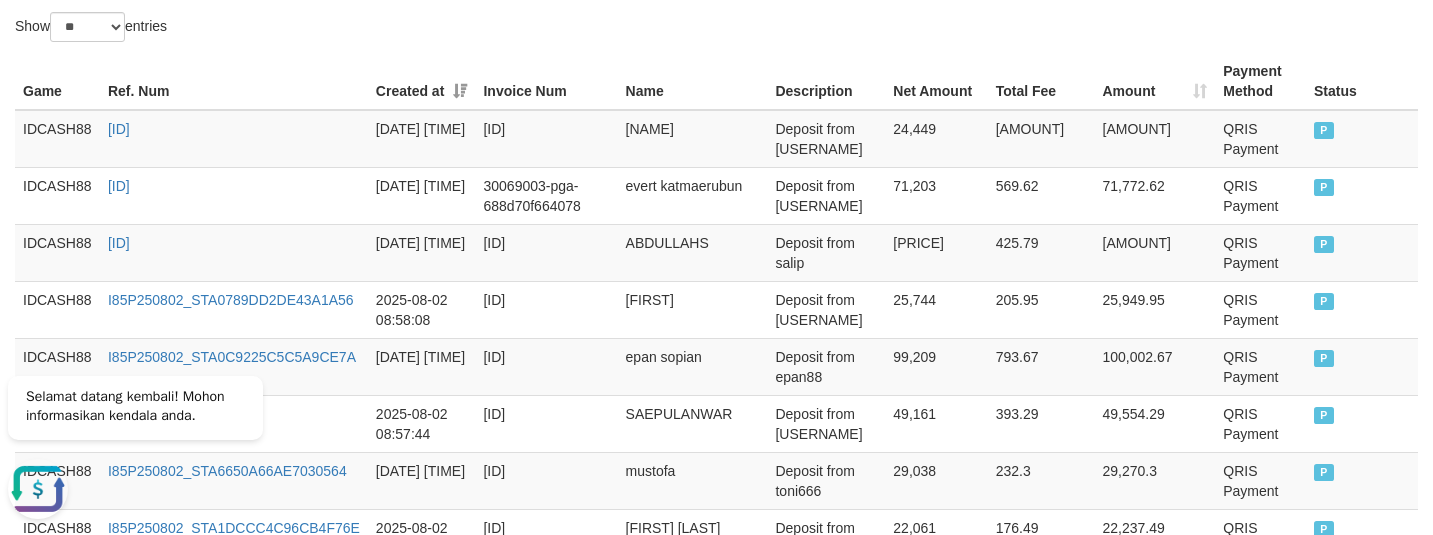 scroll, scrollTop: 485, scrollLeft: 0, axis: vertical 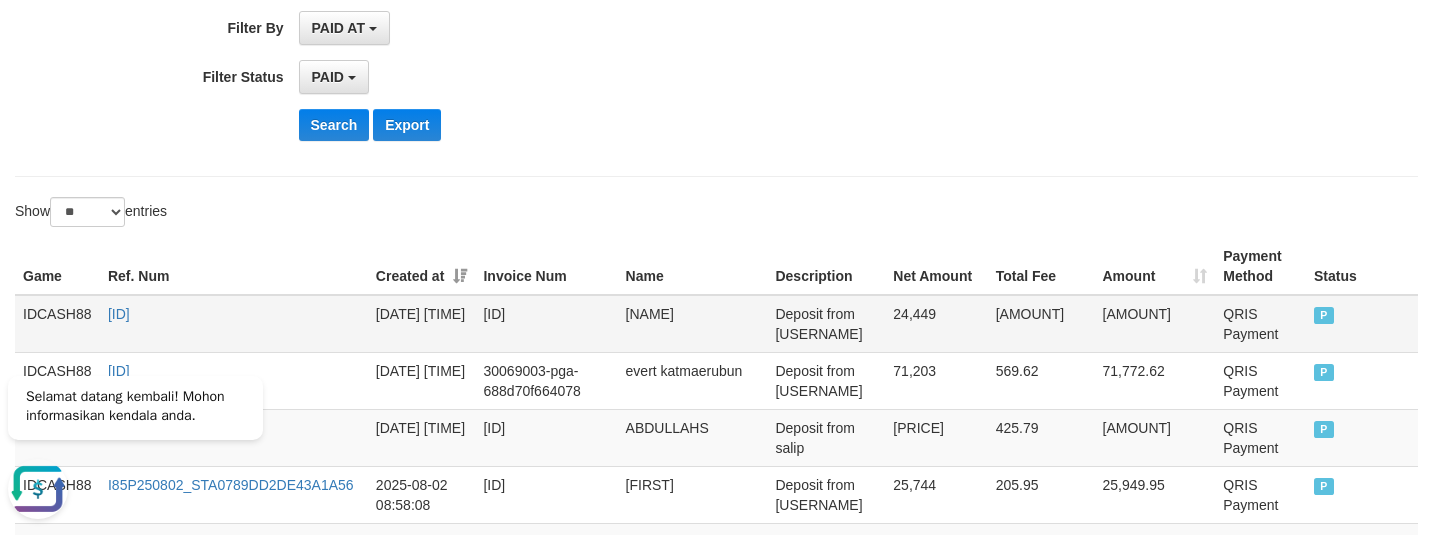 click on "IDCASH88" at bounding box center [57, 324] 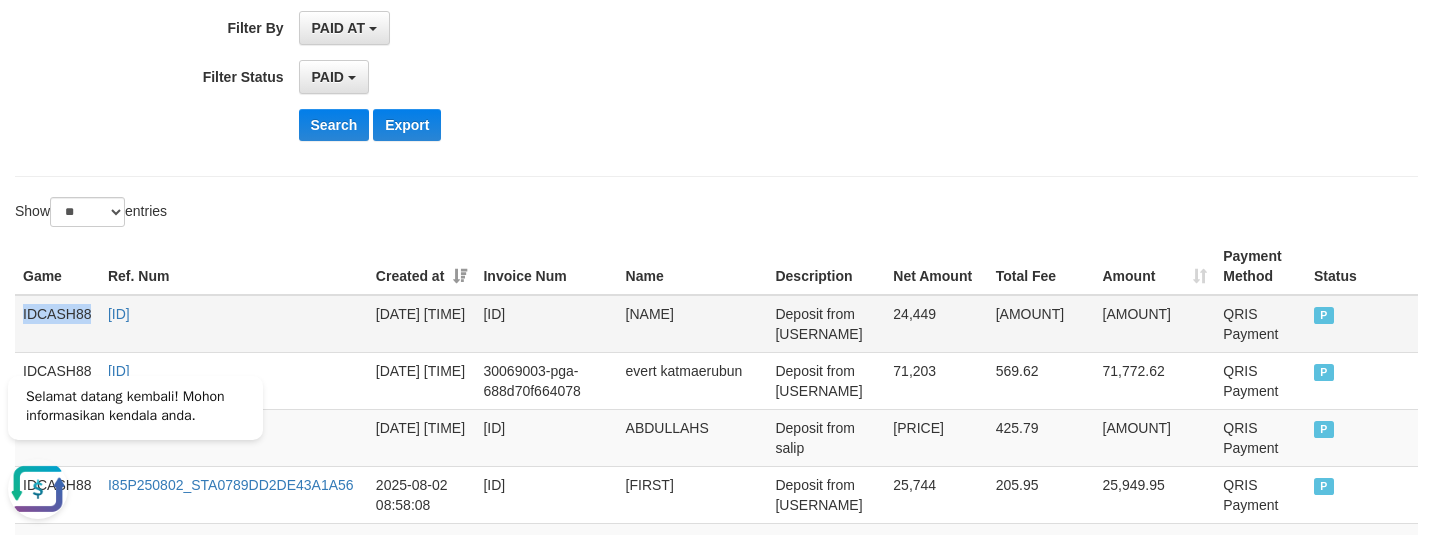click on "IDCASH88" at bounding box center (57, 324) 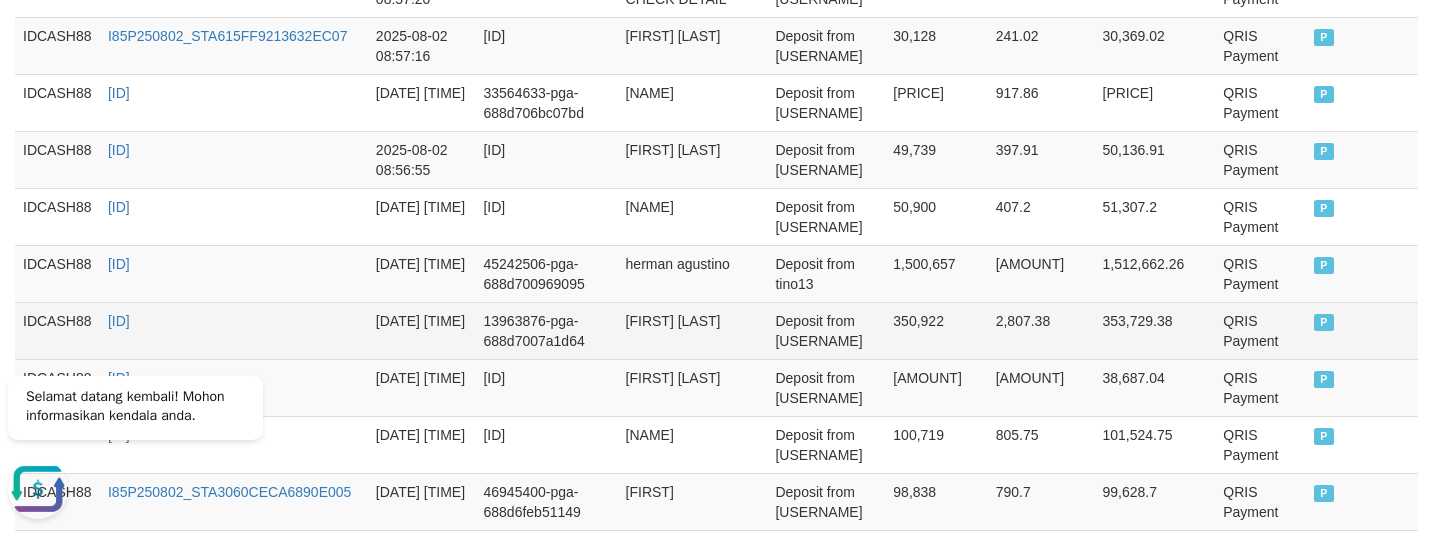 scroll, scrollTop: 1235, scrollLeft: 0, axis: vertical 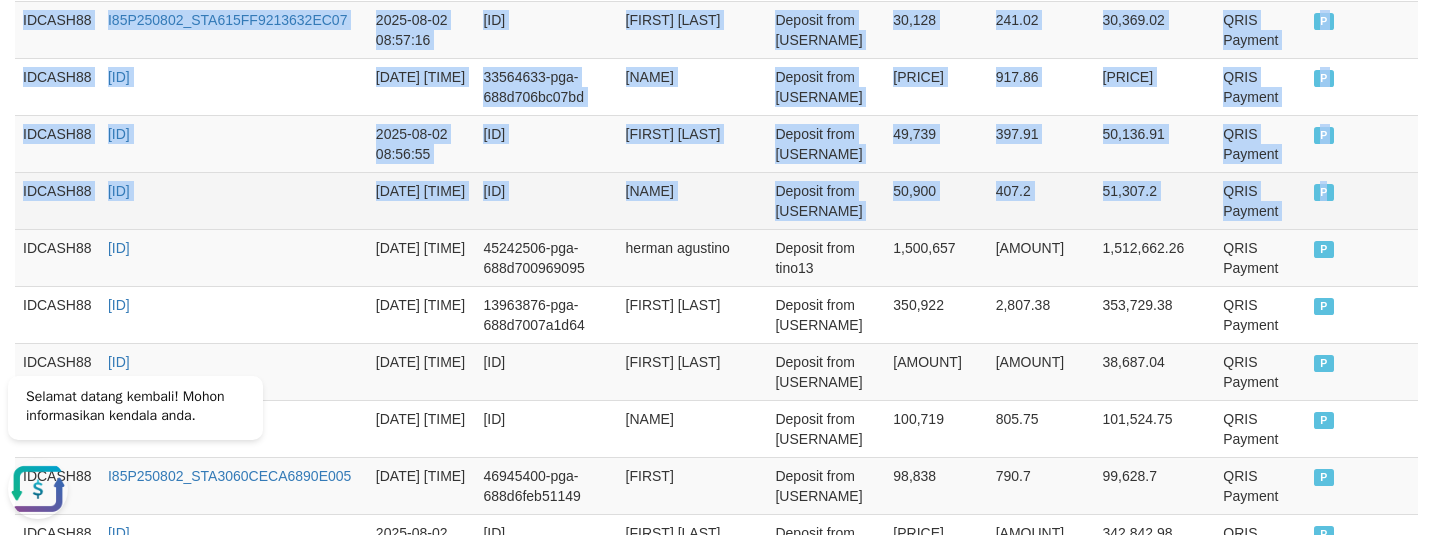 click on "P" at bounding box center (1324, 192) 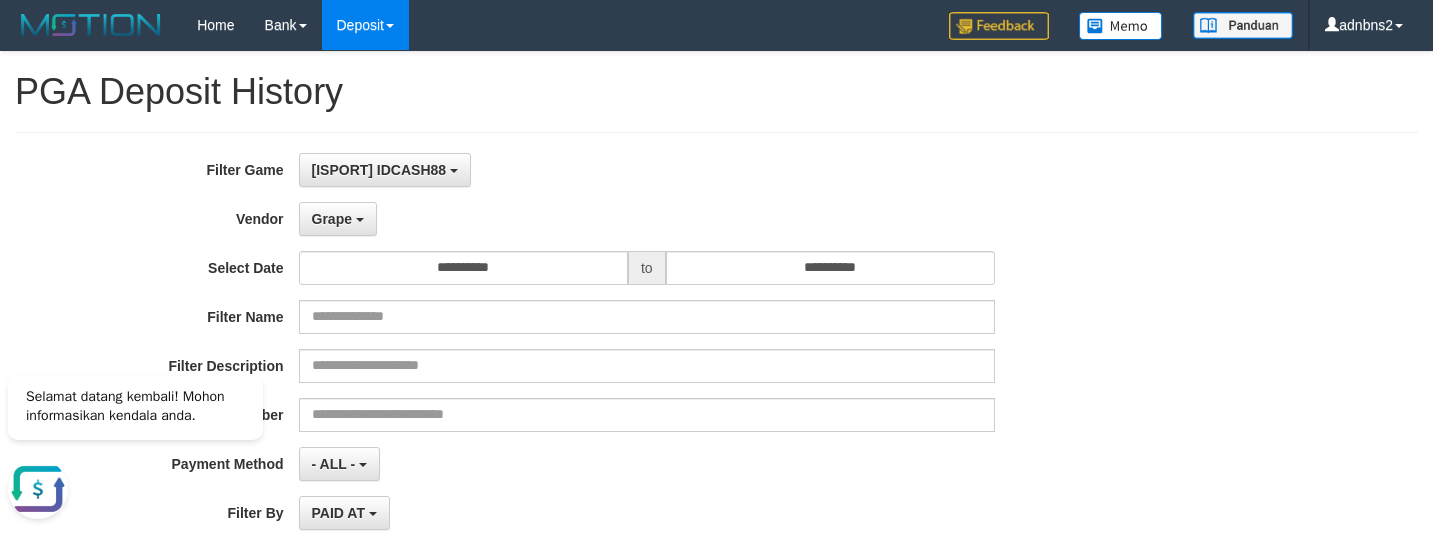 scroll, scrollTop: 375, scrollLeft: 0, axis: vertical 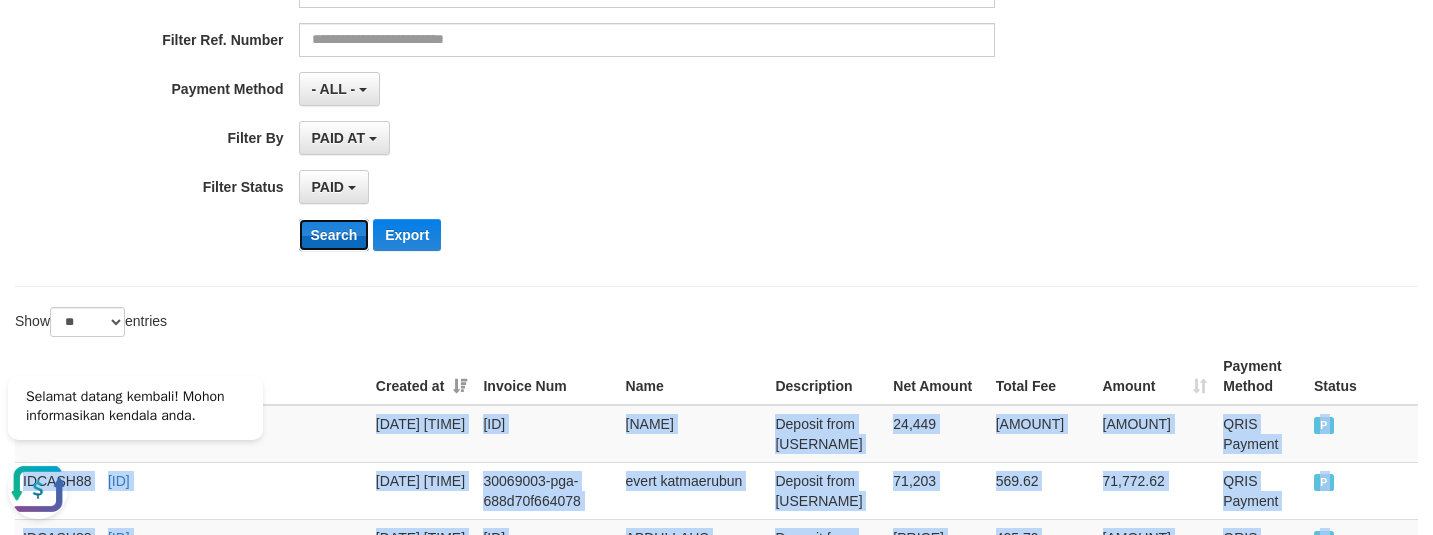 click on "Search" at bounding box center [334, 235] 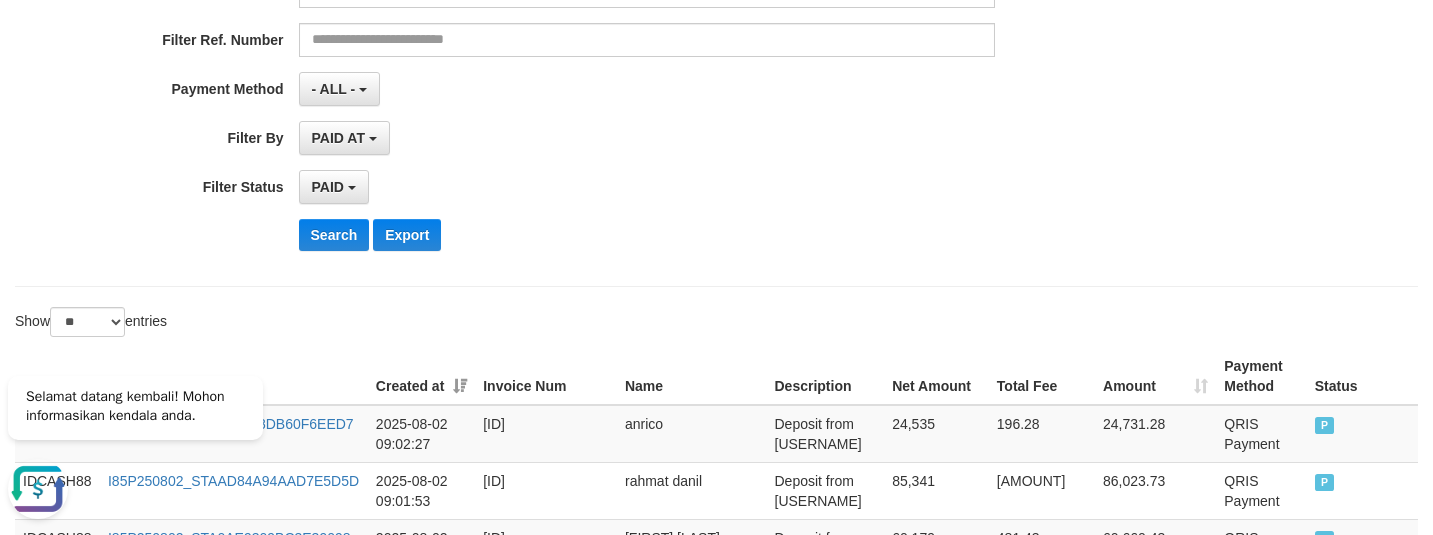 click on "**********" at bounding box center (597, 22) 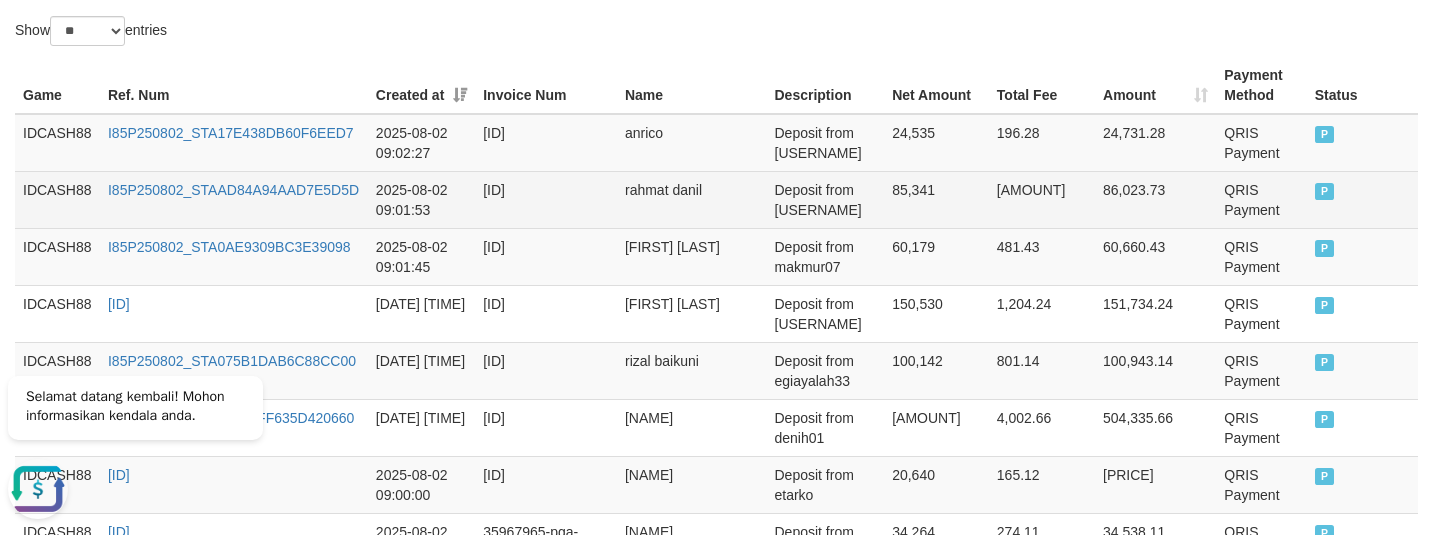 scroll, scrollTop: 632, scrollLeft: 0, axis: vertical 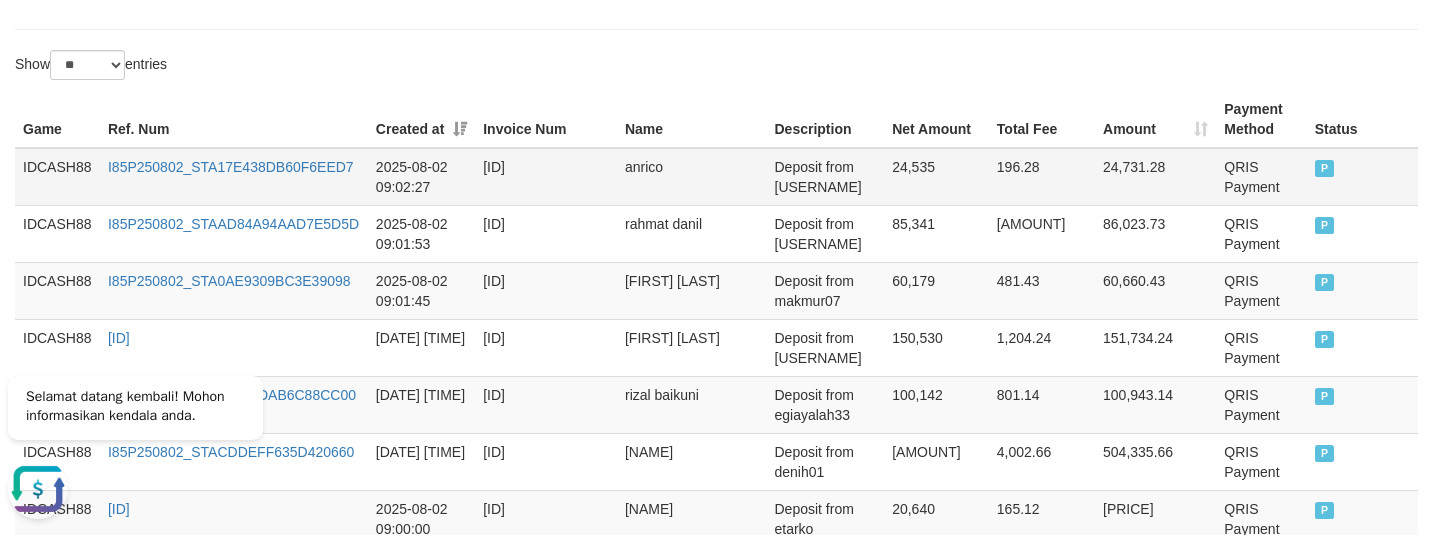 click on "IDCASH88" at bounding box center (57, 177) 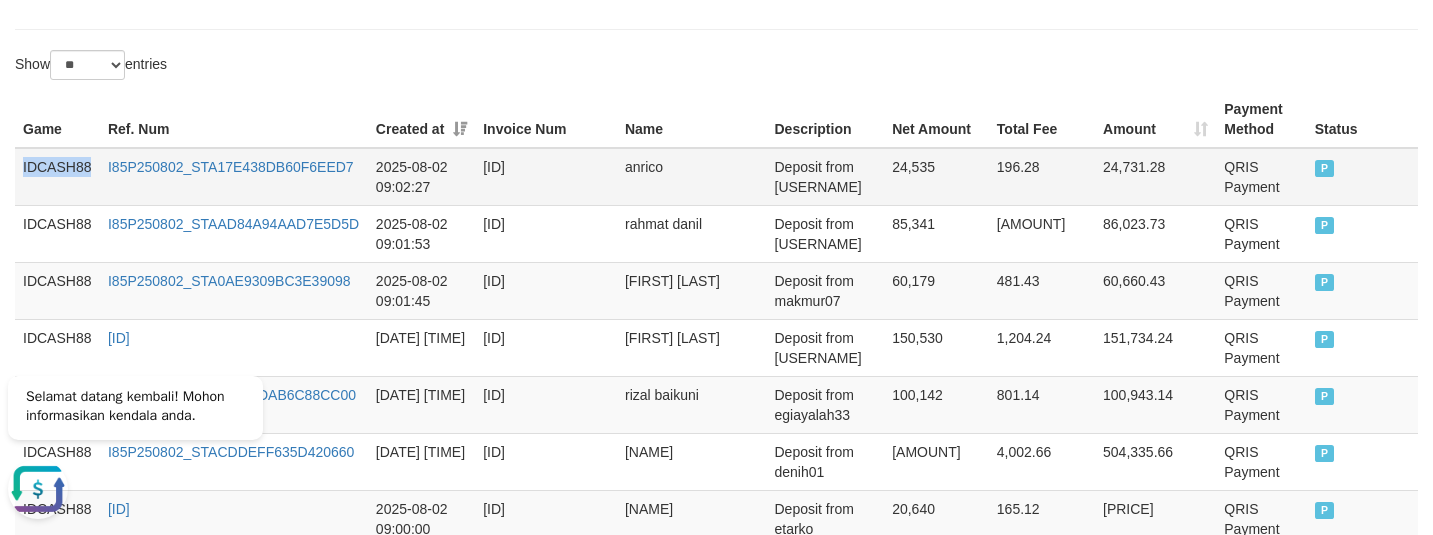 click on "IDCASH88" at bounding box center (57, 177) 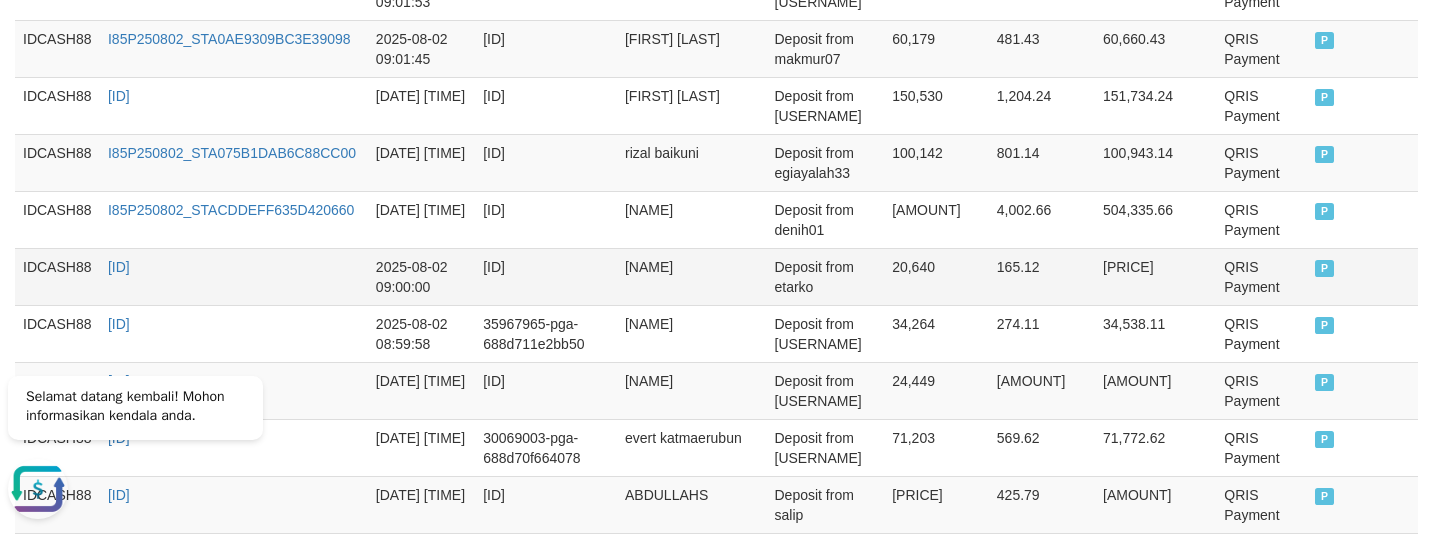 scroll, scrollTop: 882, scrollLeft: 0, axis: vertical 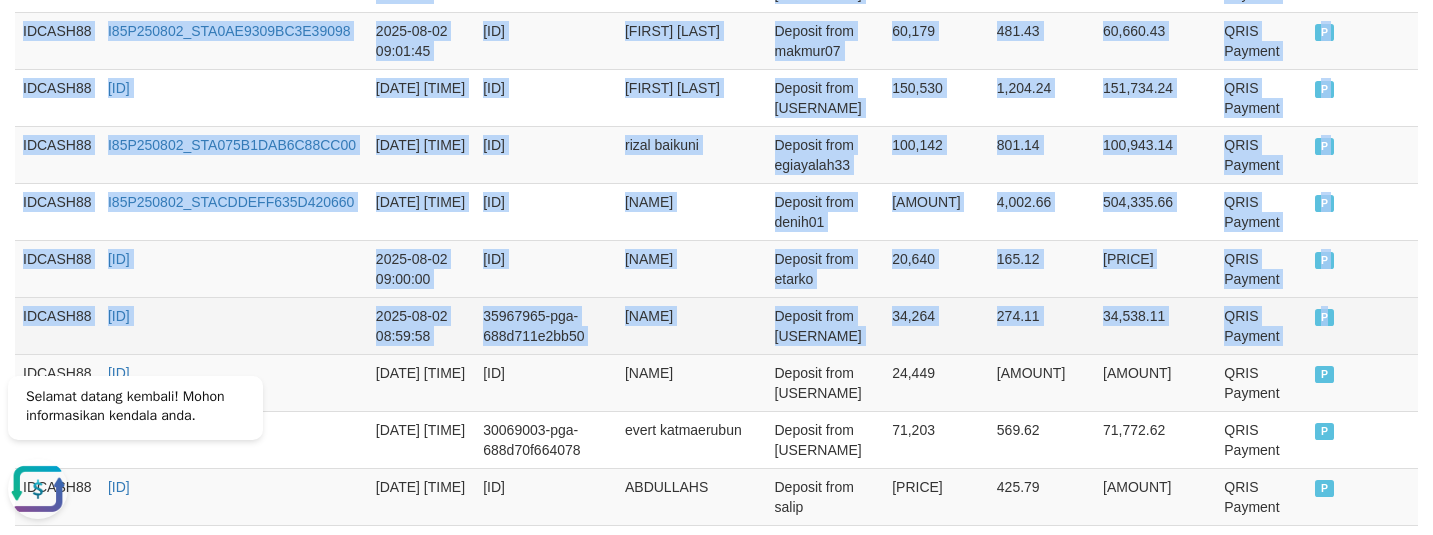 click on "P" at bounding box center (1325, 317) 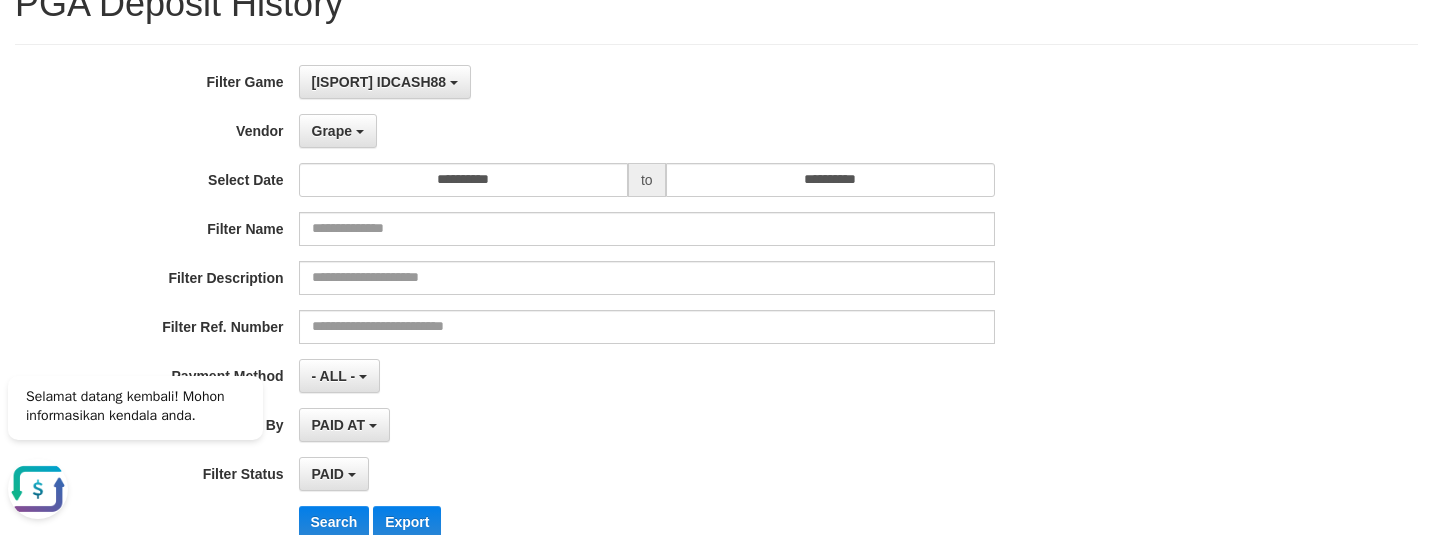 scroll, scrollTop: 250, scrollLeft: 0, axis: vertical 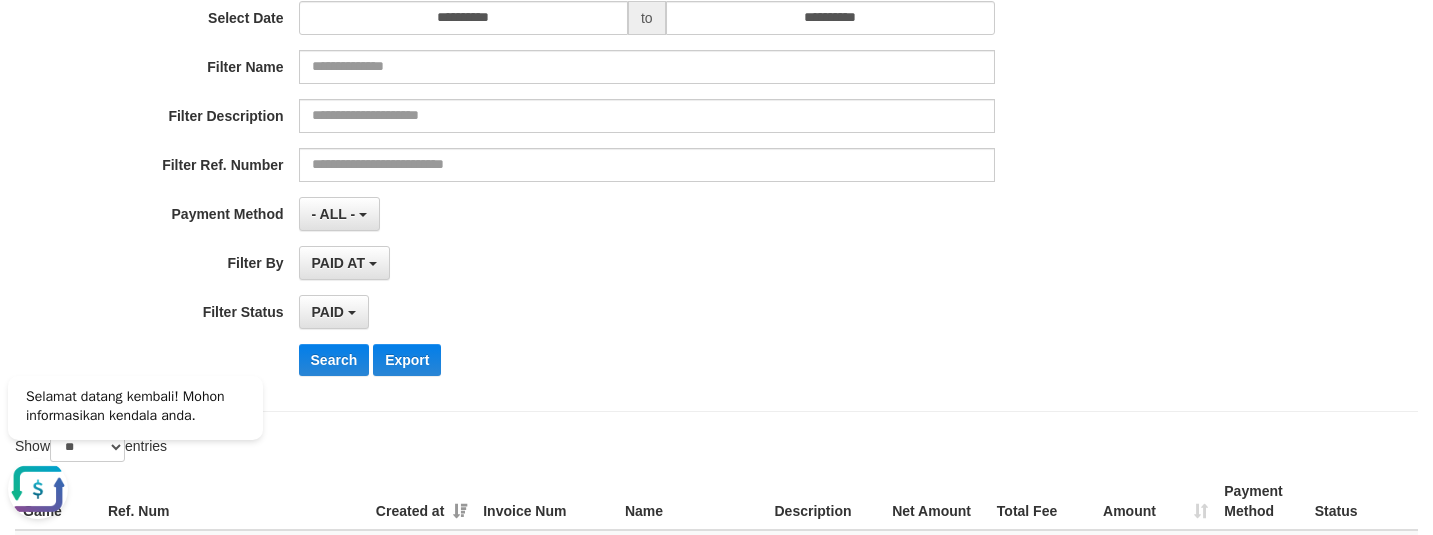 click on "Search
Export" at bounding box center [597, 360] 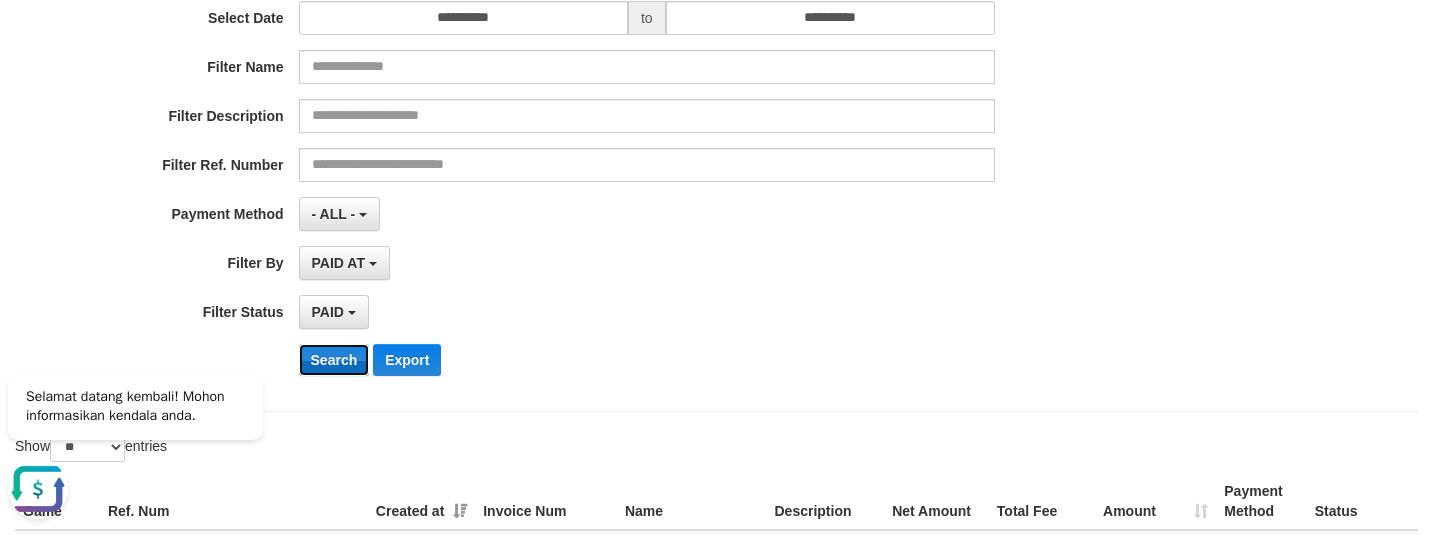 click on "Search" at bounding box center [334, 360] 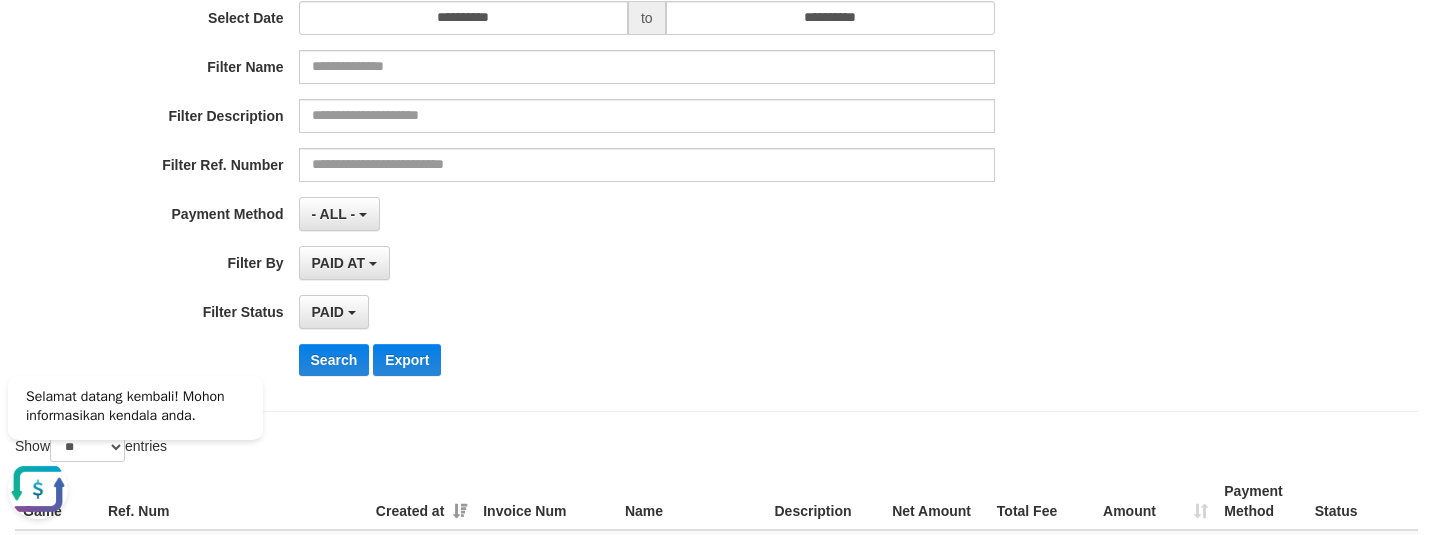 click on "PAID								    SELECT ALL  - ALL -  SELECT STATUS
PENDING/UNPAID
PAID
CANCELED
EXPIRED" at bounding box center (647, 312) 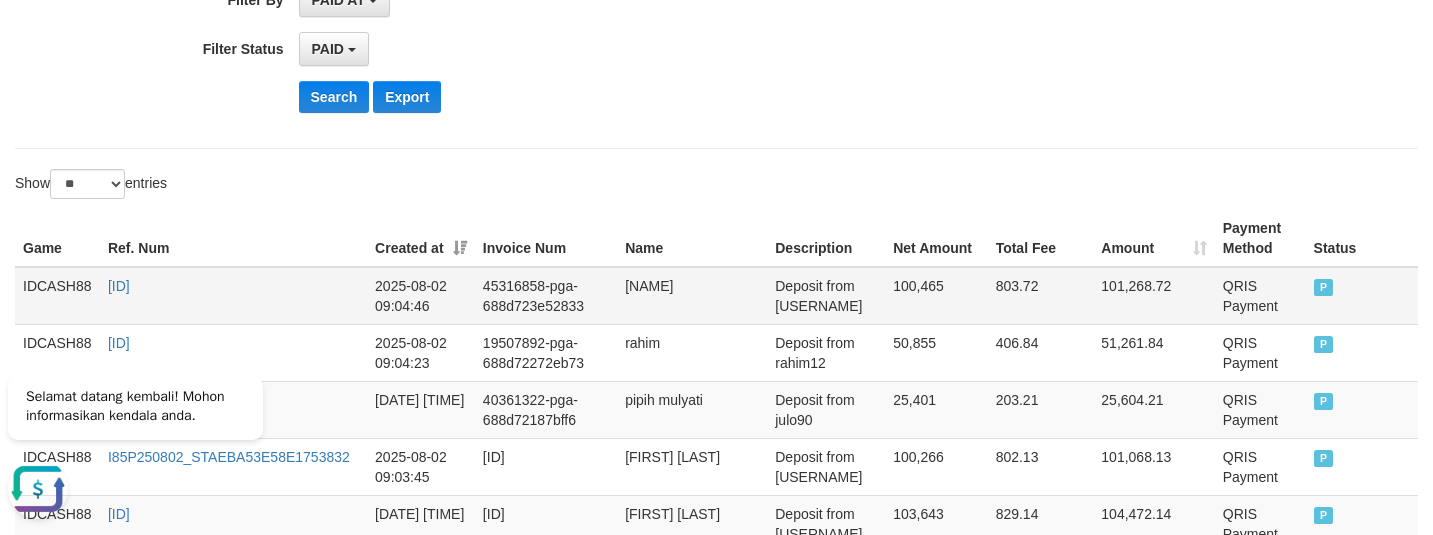 scroll, scrollTop: 496, scrollLeft: 0, axis: vertical 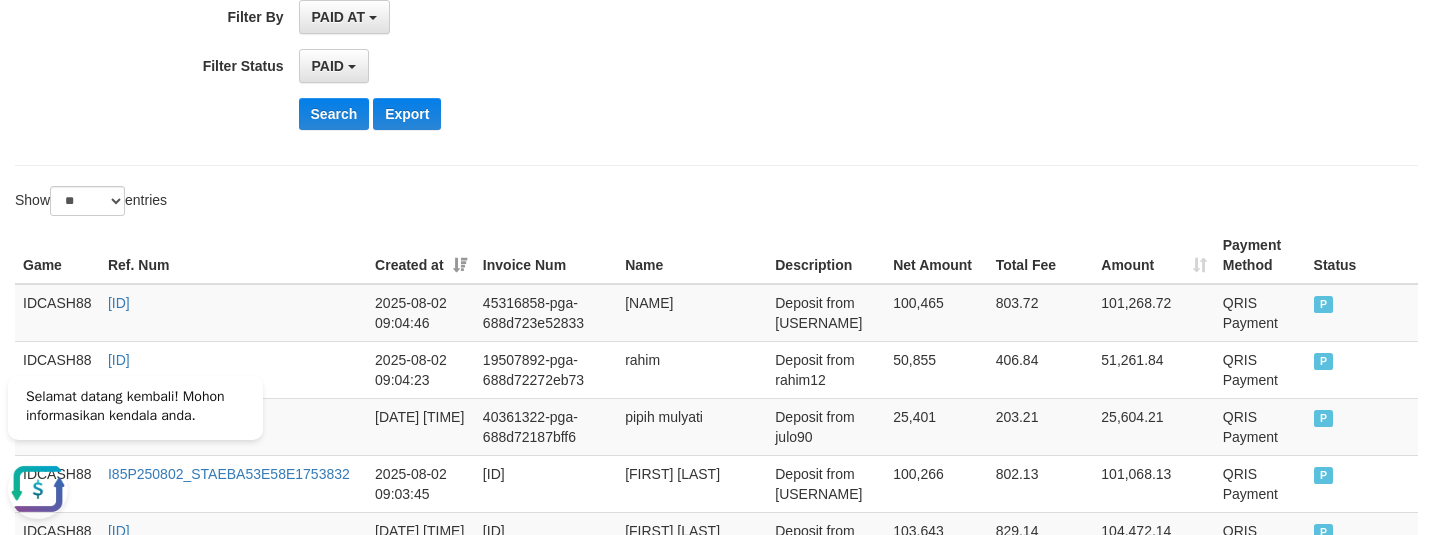 click on "Game Ref. Num Created at Invoice Num Name Description Net Amount Total Fee Amount Payment Method Status
Game Ref. Num Created at Invoice Num Name Description Rp. 372,232,423 Rp. 2,977,055.46 Rp. 375,109,013.46 Payment Method Status
IDCASH88 I85P250802_STAA8D582222E210894 [DATE] [TIME] 45316858-pga-688d723e52833 gunawan panggabean Deposit from guna12 100,465 803.72 101,268.72 QRIS Payment P   IDCASH88 I85P250802_STAE4C558CB0C347DEA [DATE] [TIME] 19507892-pga-688d72272eb73 rahim Deposit from rahim12 50,855 406.84 51,261.84 QRIS Payment P   IDCASH88 I85P250802_STACC420A3E947CE138 [DATE] [TIME] 40361322-pga-688d72187bff6 pipih mulyati Deposit from julo90 25,401 203.21 25,604.21 QRIS Payment P   IDCASH88 I85P250802_STAEBA53E58E1753832 [DATE] [TIME] 28958962-pga-688d720177b15 nanang solekhan Deposit from omqis 100,266 802.13 101,068.13 QRIS Payment P   IDCASH88 I85P250802_STA937807FBACBF950A [DATE] [TIME] 46002862-pga-688d71fd8b6c1 novy amelia 103,643 P   P" at bounding box center (716, 996) 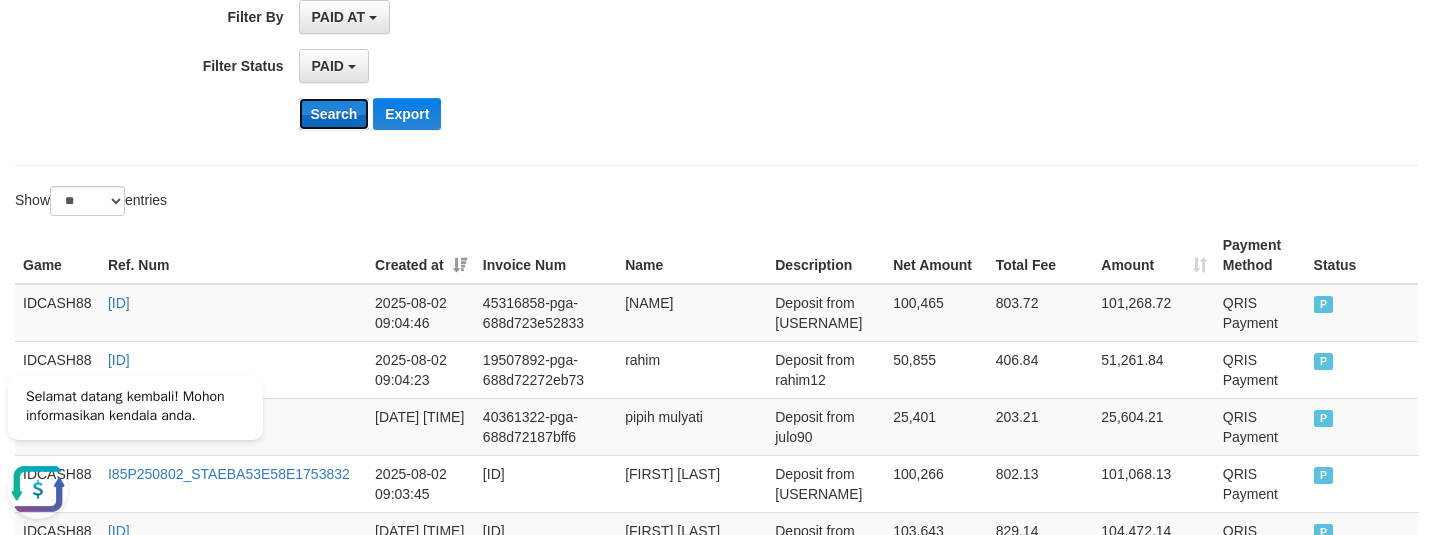 click on "Search" at bounding box center (334, 114) 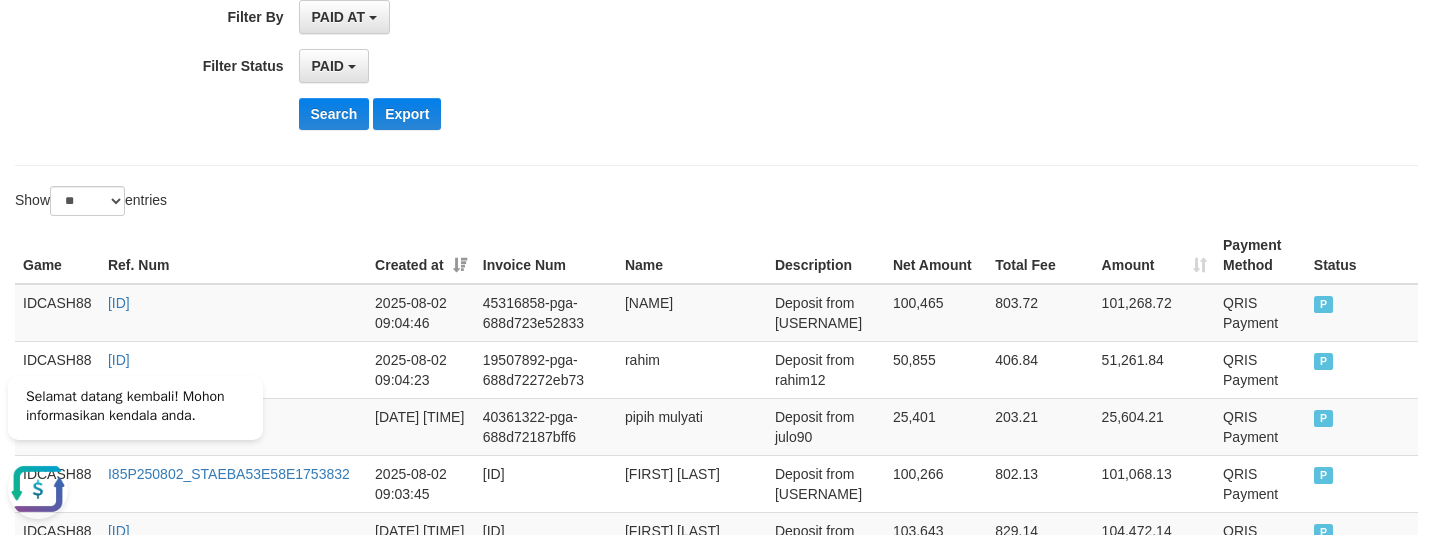 click on "**********" at bounding box center (597, -99) 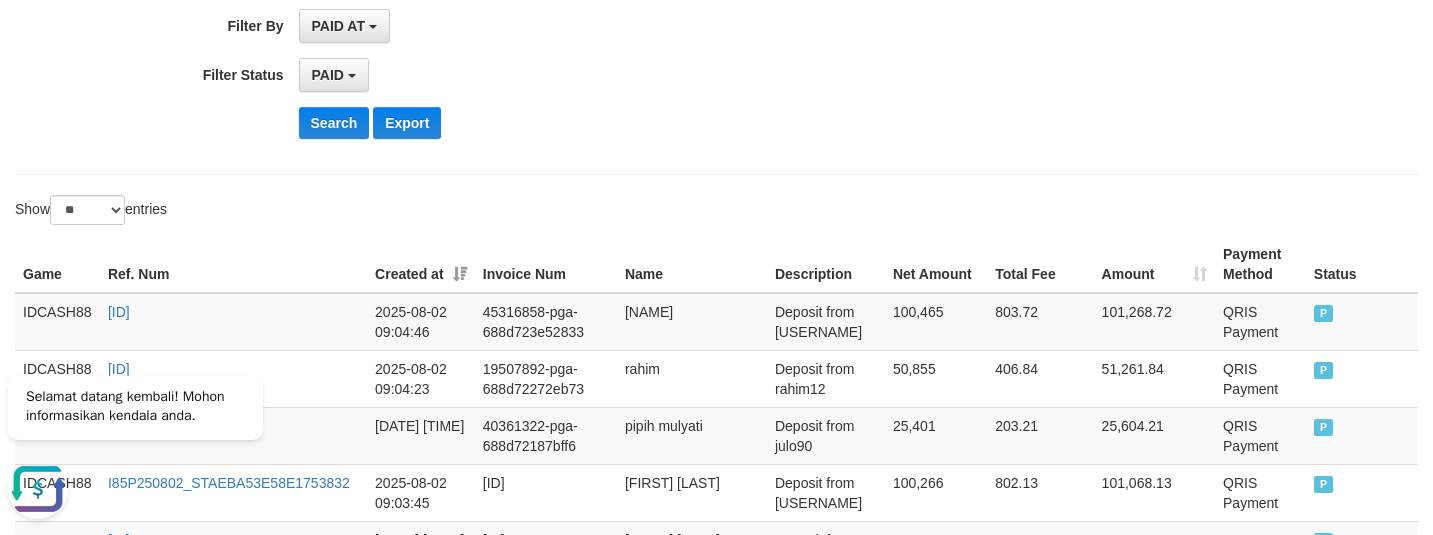 scroll, scrollTop: 496, scrollLeft: 0, axis: vertical 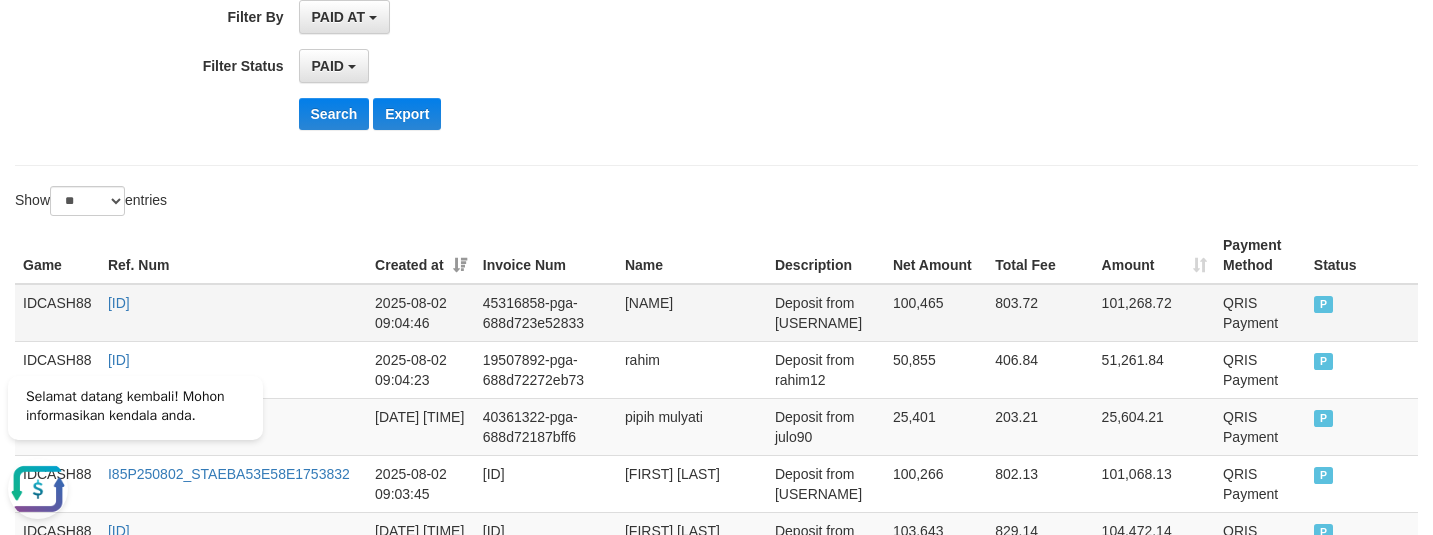 click on "IDCASH88" at bounding box center (57, 313) 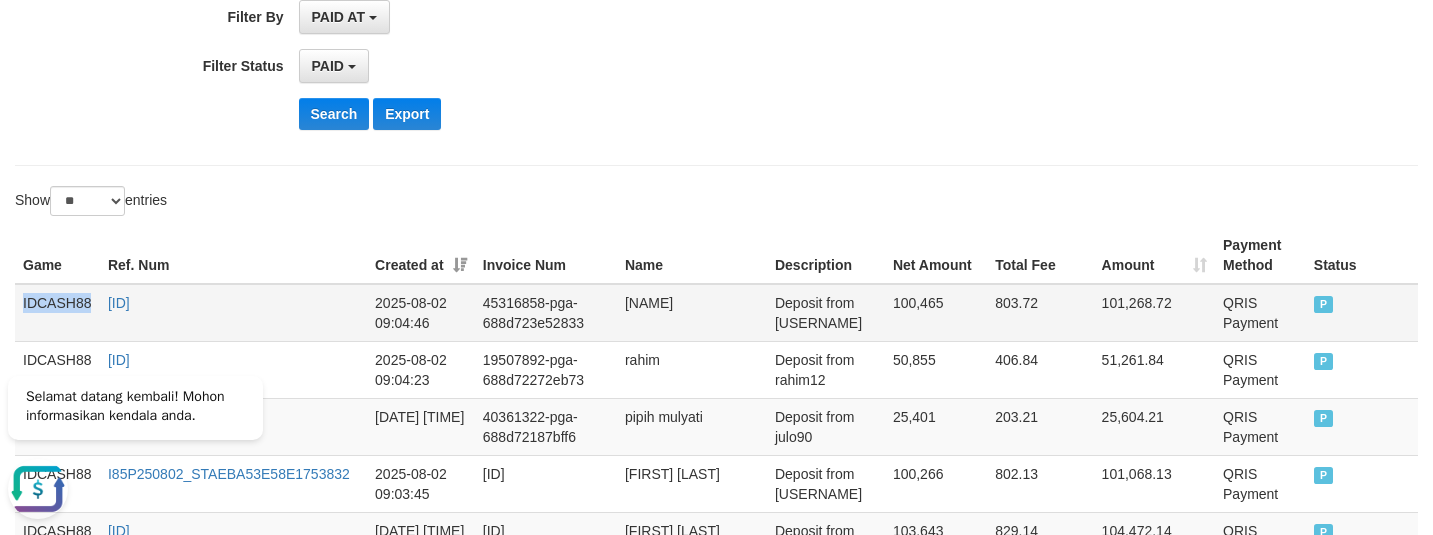 click on "IDCASH88" at bounding box center (57, 313) 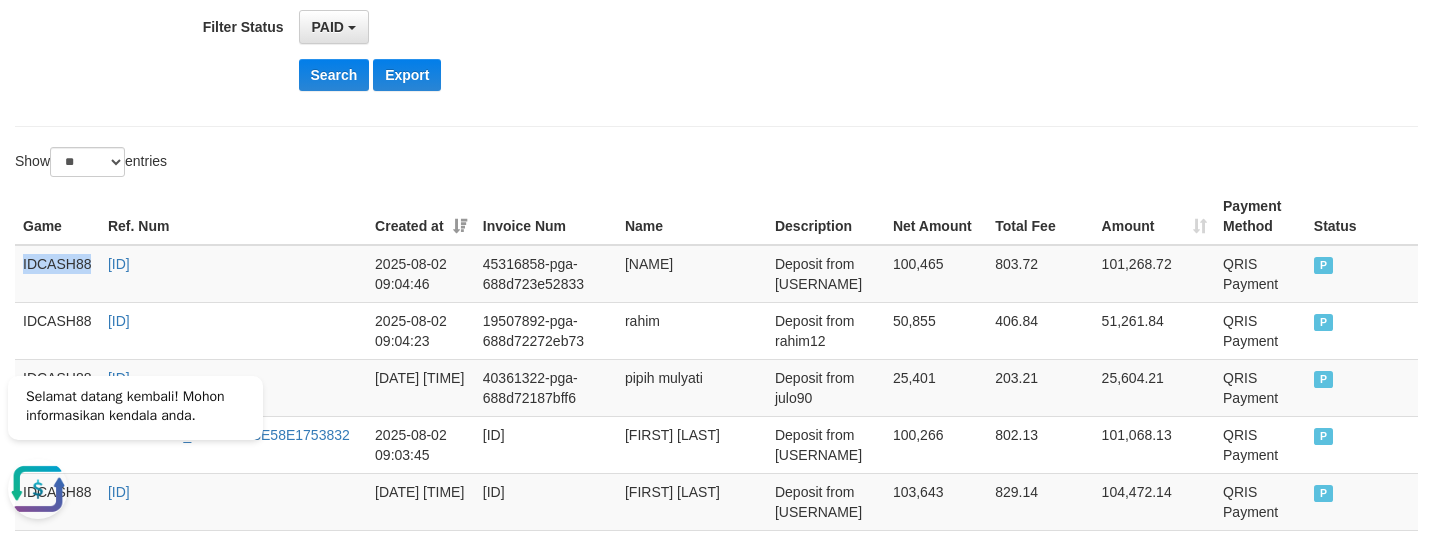 scroll, scrollTop: 996, scrollLeft: 0, axis: vertical 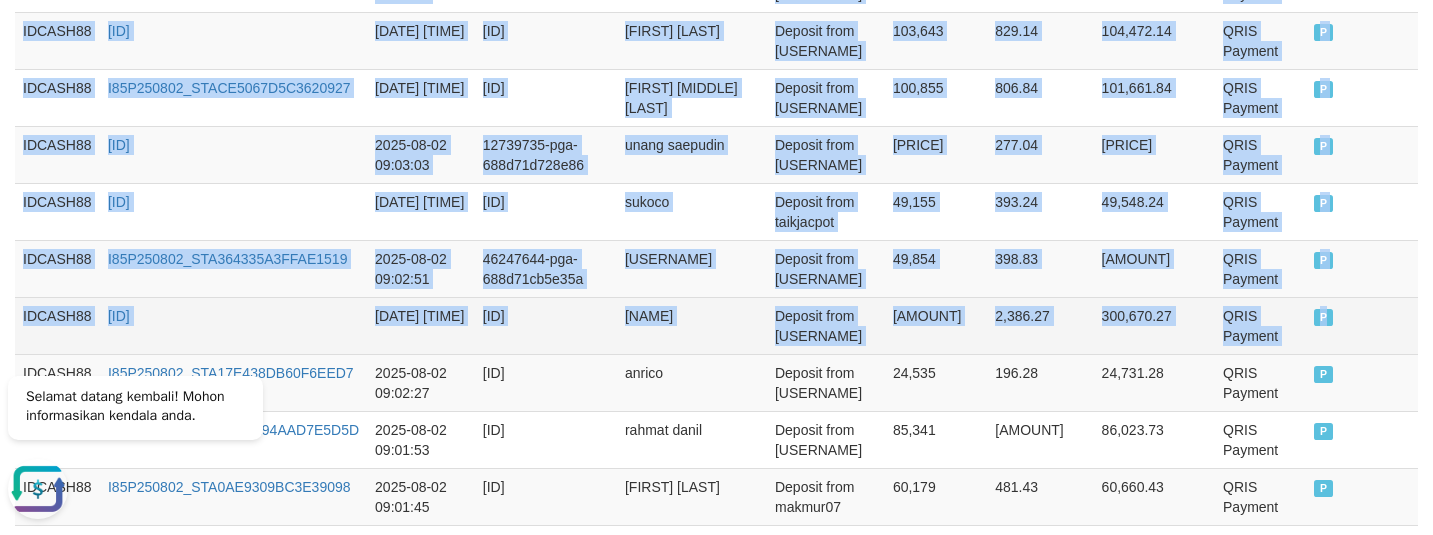 click on "P" at bounding box center [1362, 325] 